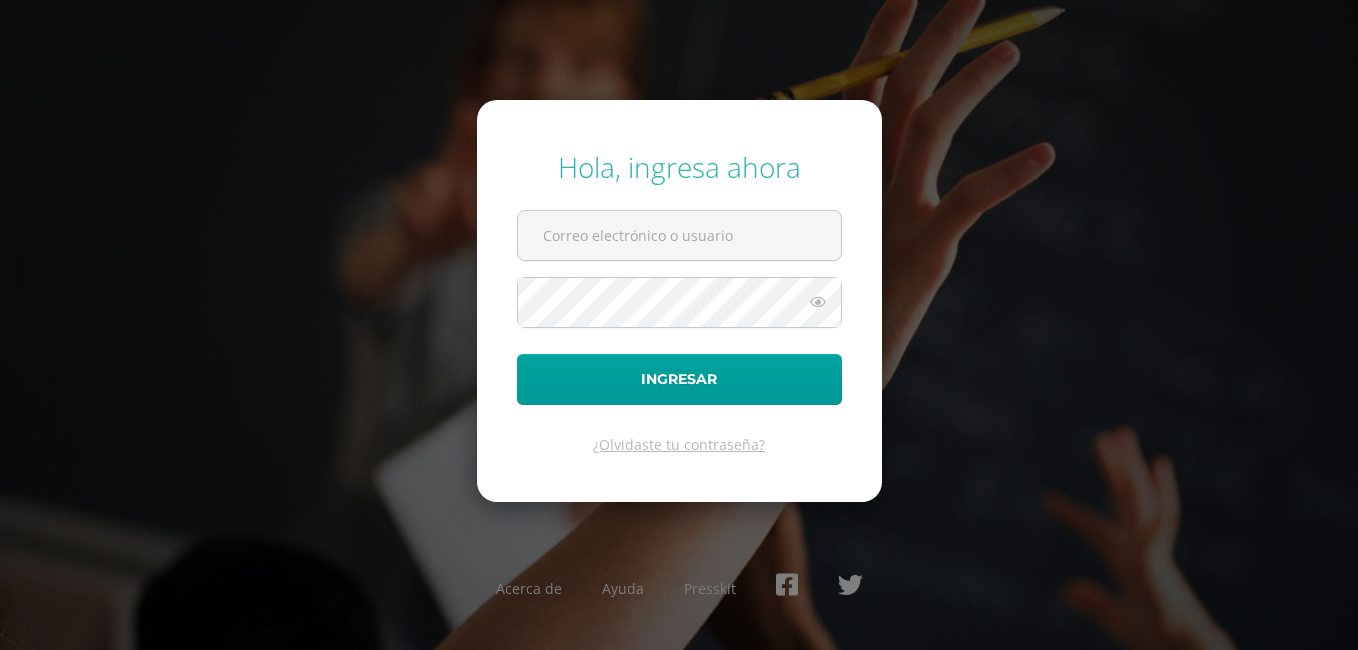 scroll, scrollTop: 0, scrollLeft: 0, axis: both 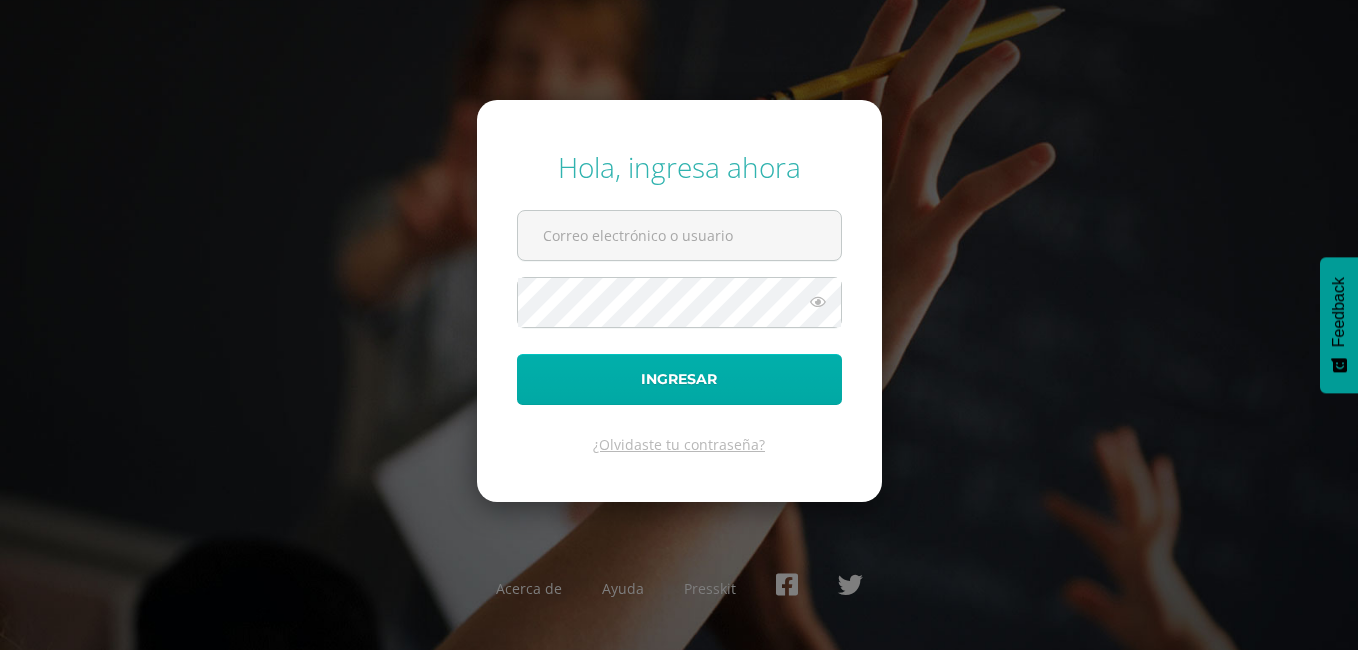 type on "[EMAIL_ADDRESS][DOMAIN_NAME]" 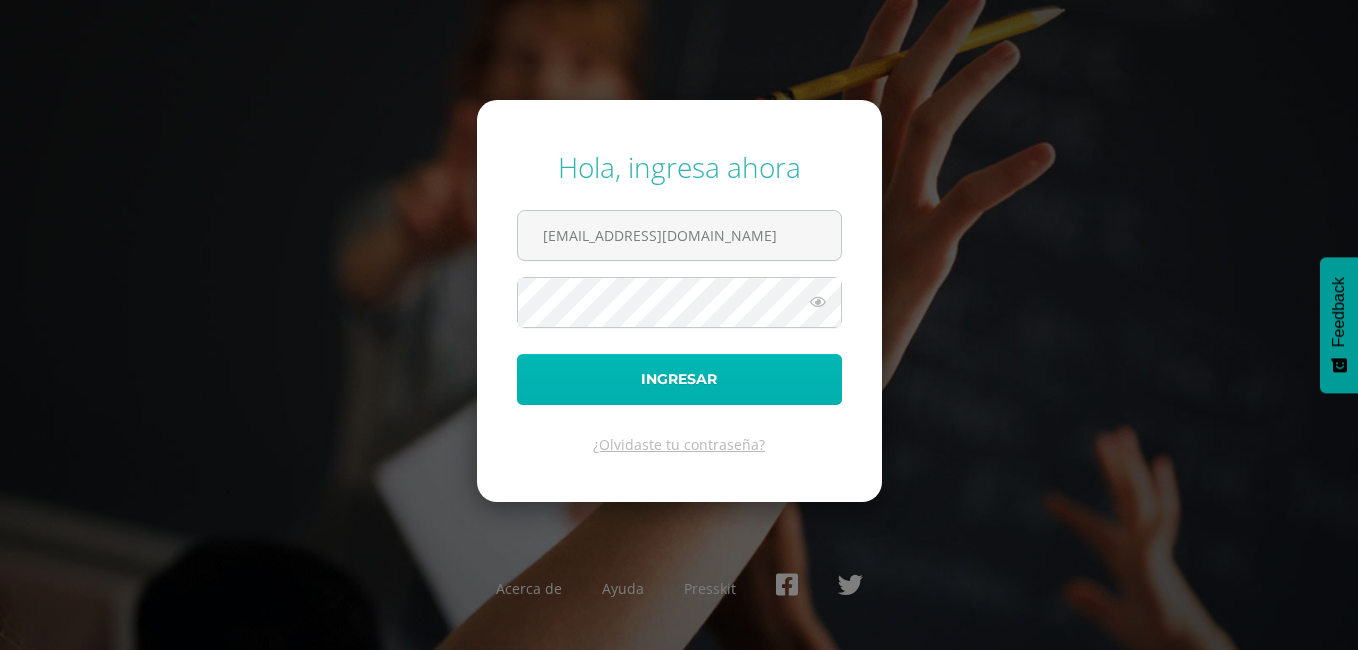 click on "Ingresar" at bounding box center [679, 379] 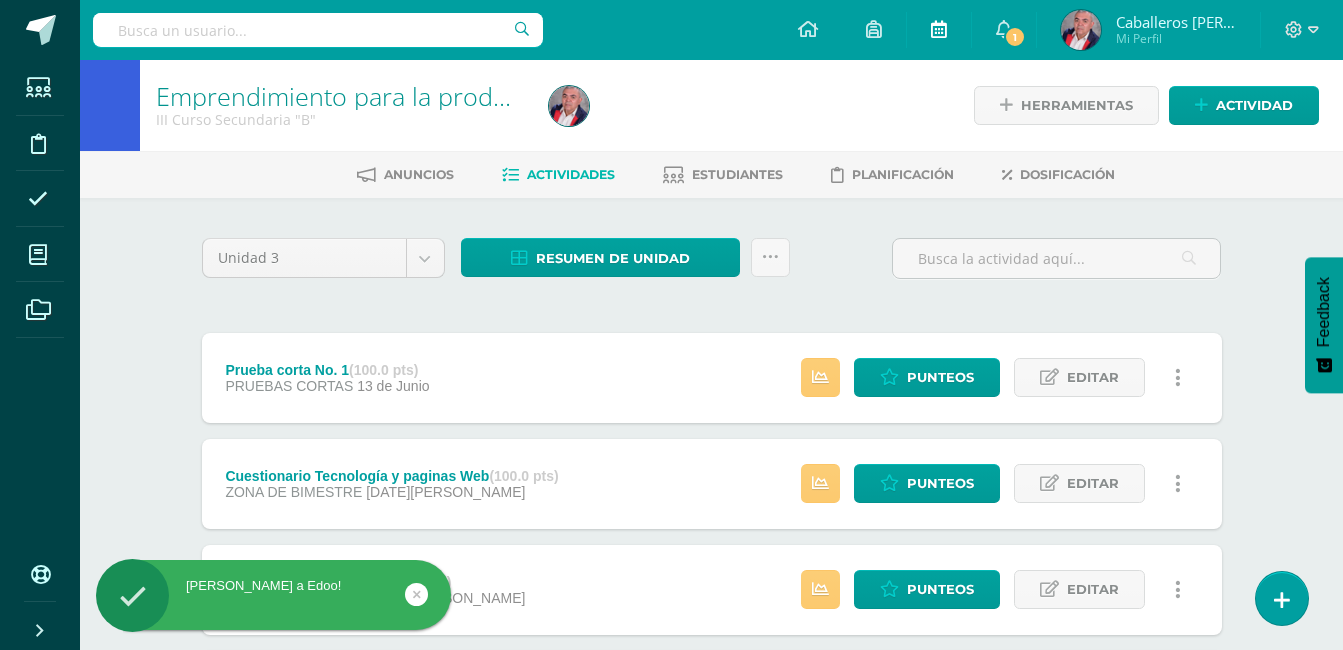 scroll, scrollTop: 0, scrollLeft: 0, axis: both 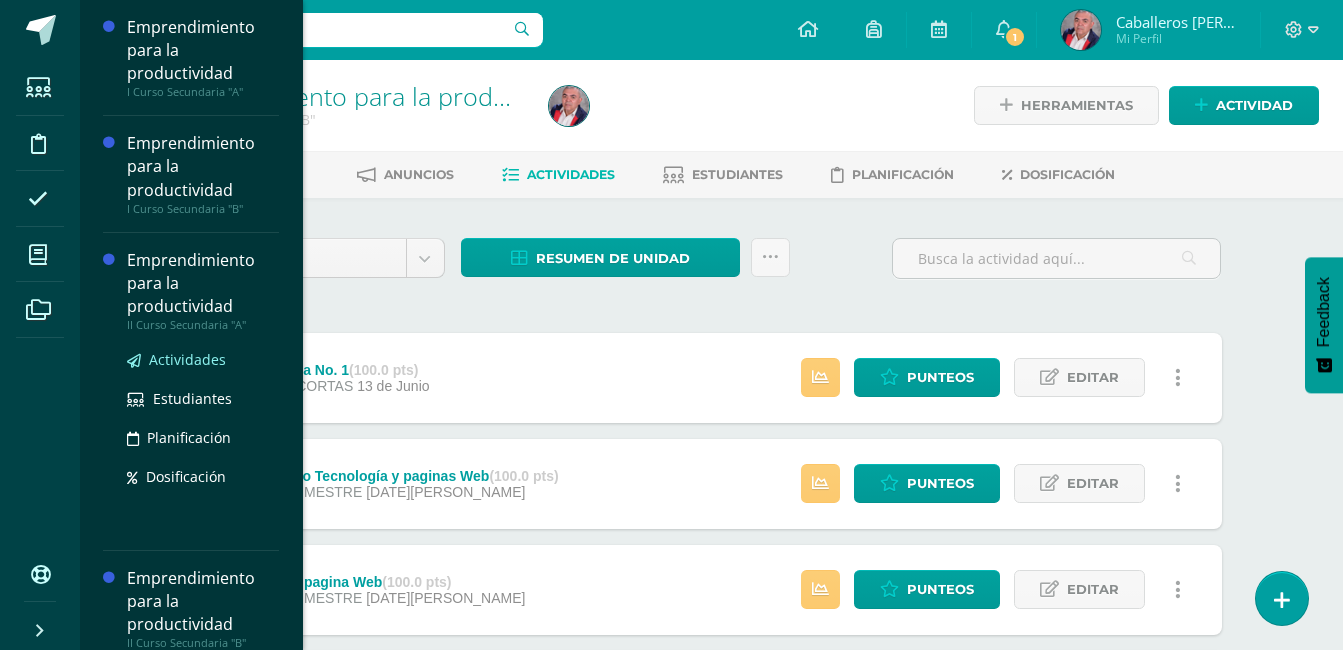 click on "Actividades" at bounding box center (187, 359) 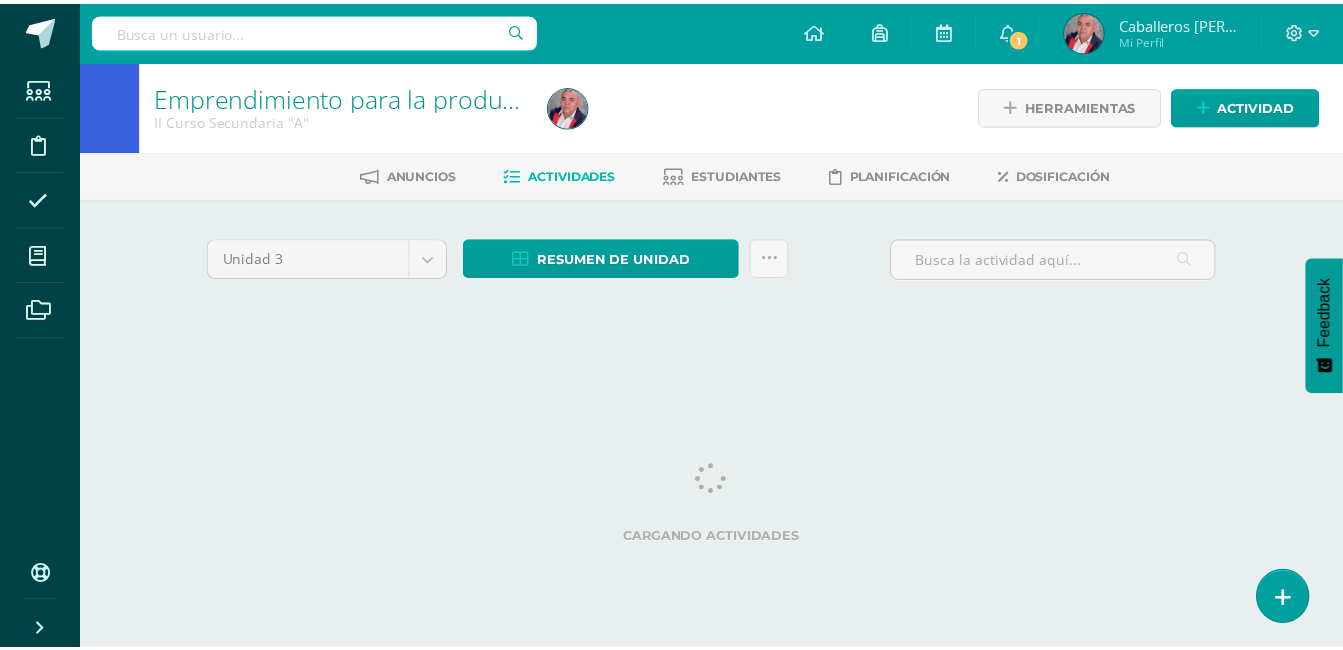 scroll, scrollTop: 0, scrollLeft: 0, axis: both 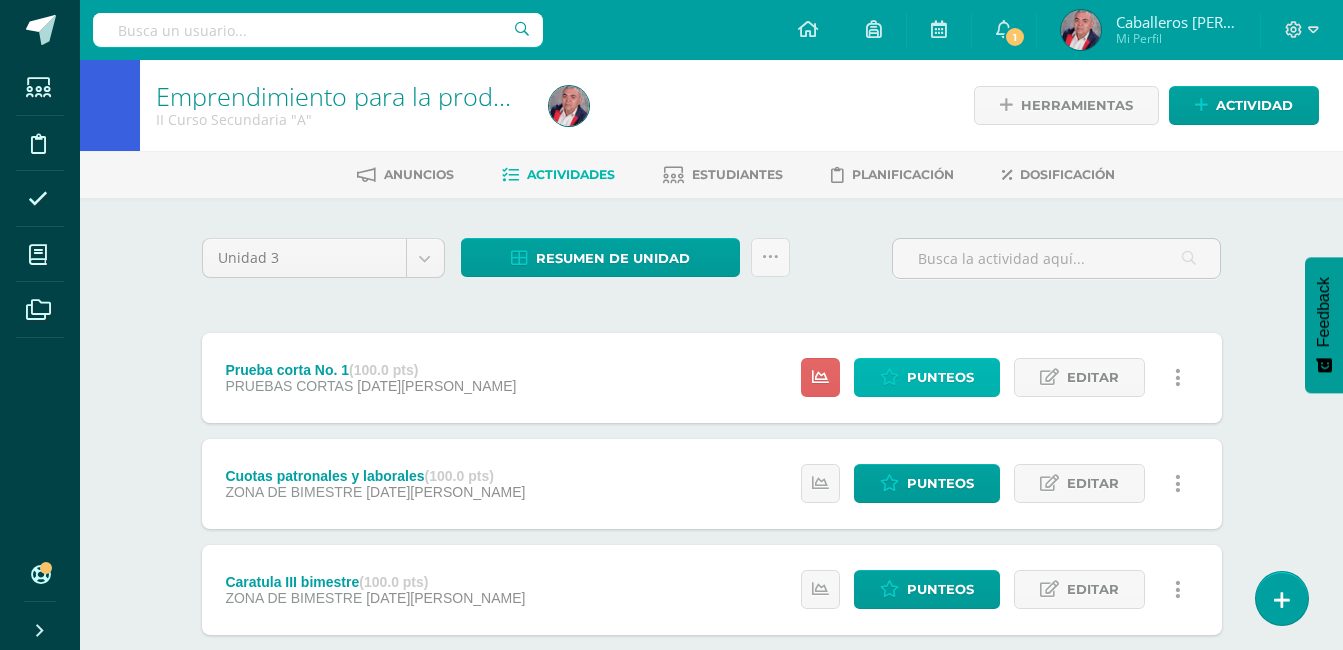 click on "Punteos" at bounding box center [940, 377] 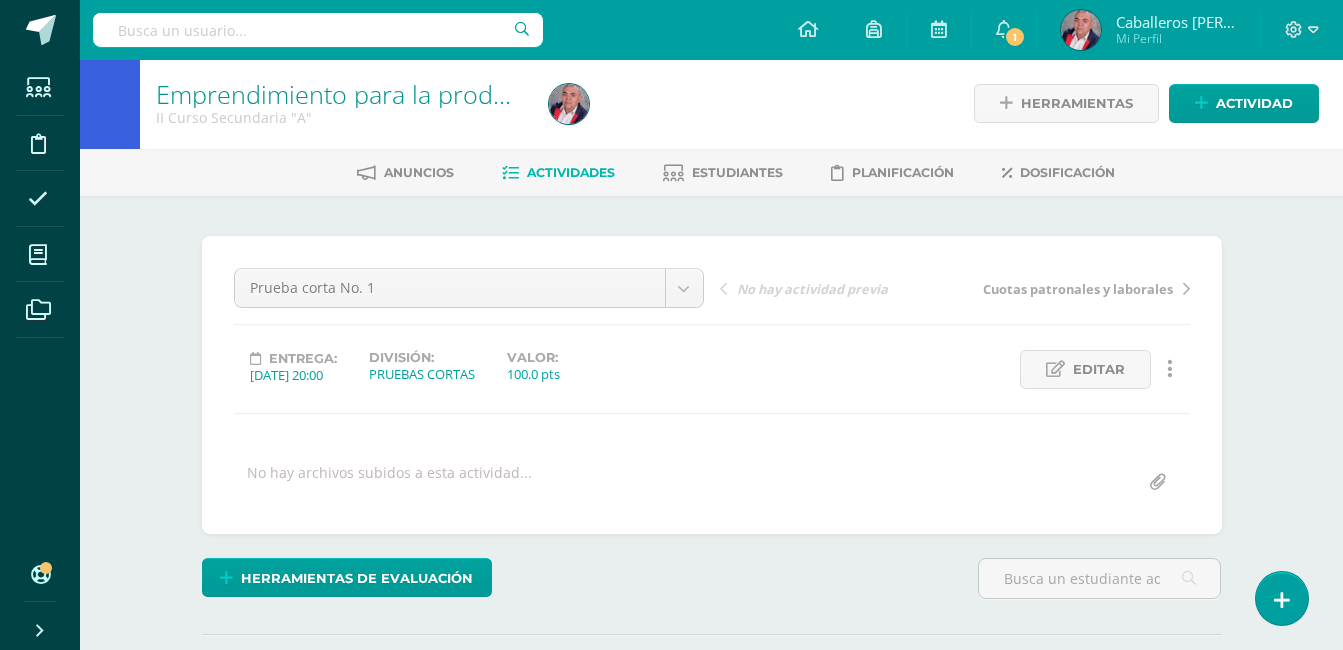 scroll, scrollTop: 3, scrollLeft: 0, axis: vertical 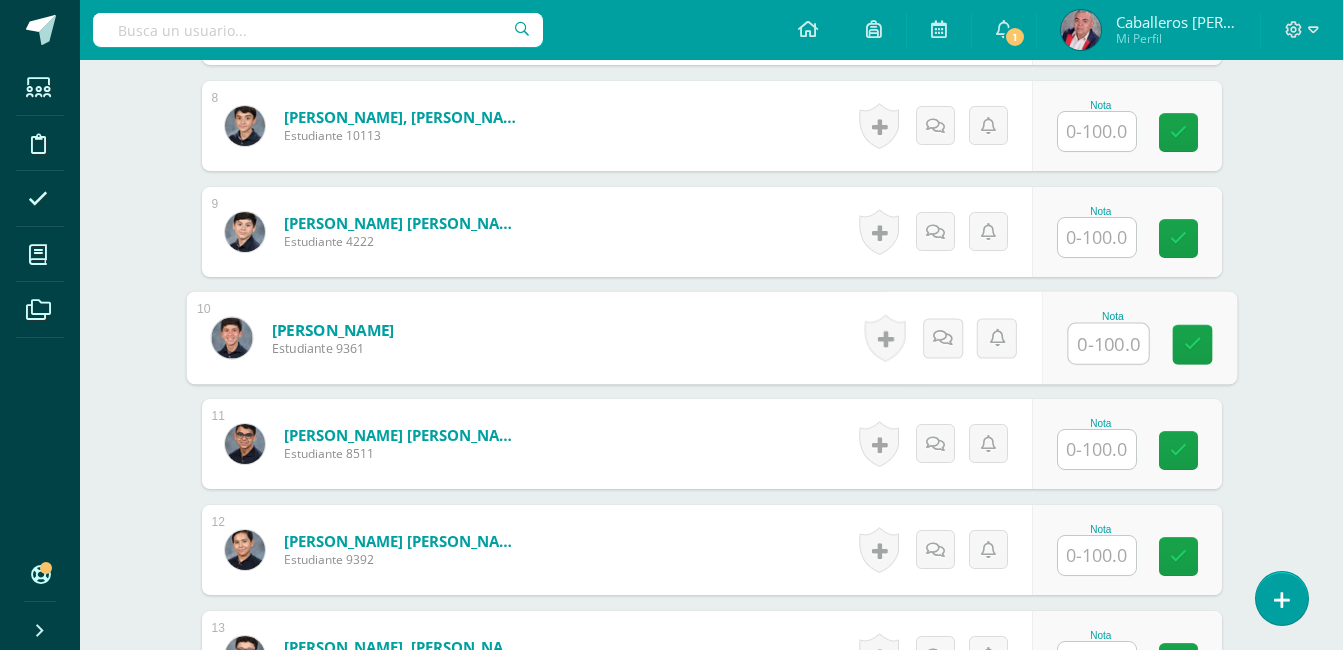 click at bounding box center (1108, 344) 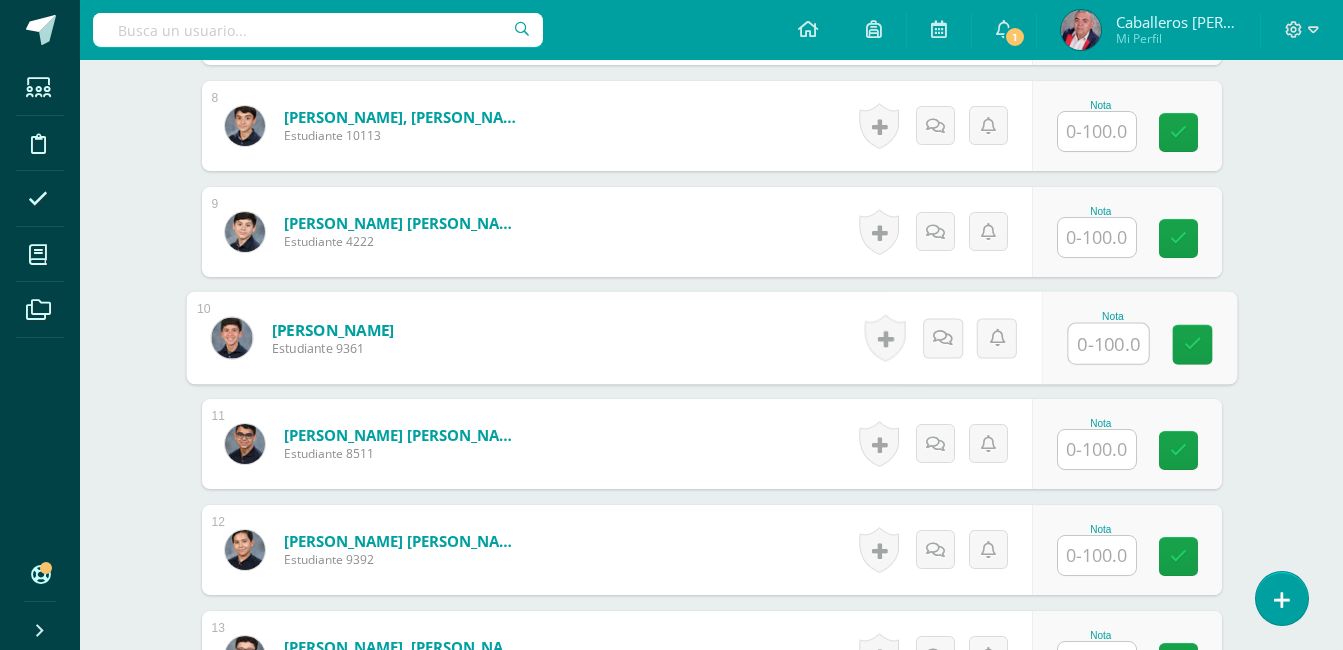 type on "2" 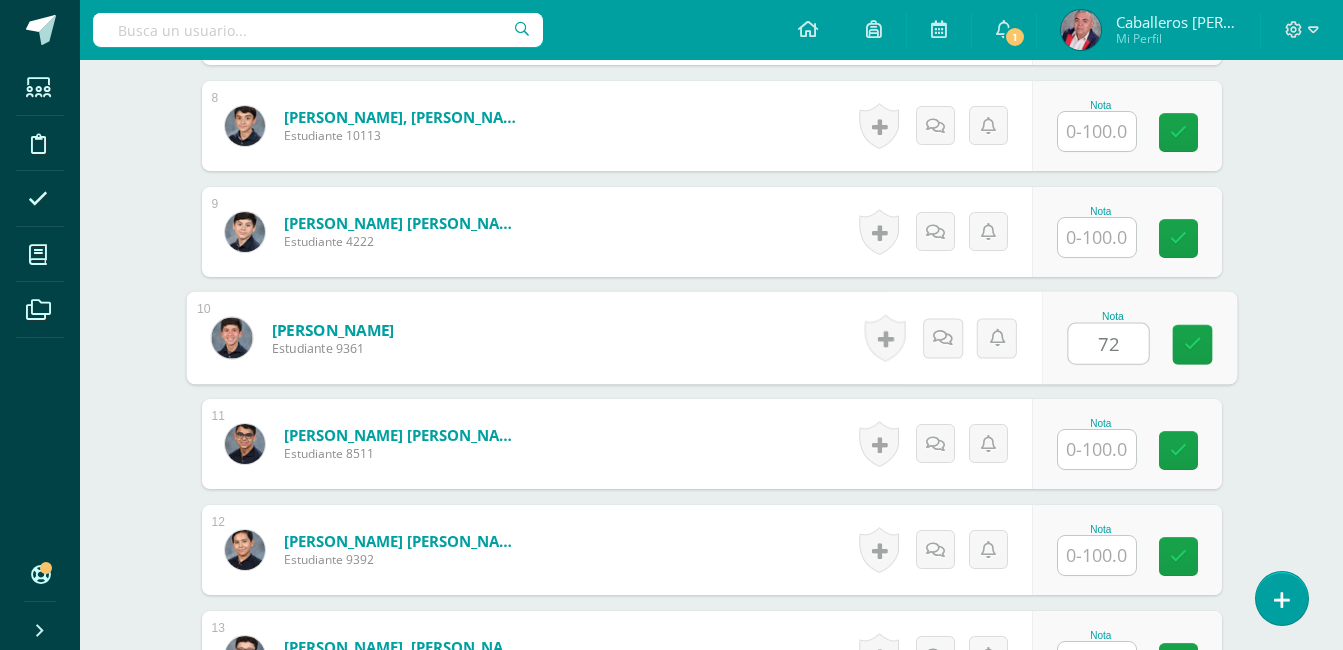 type on "72" 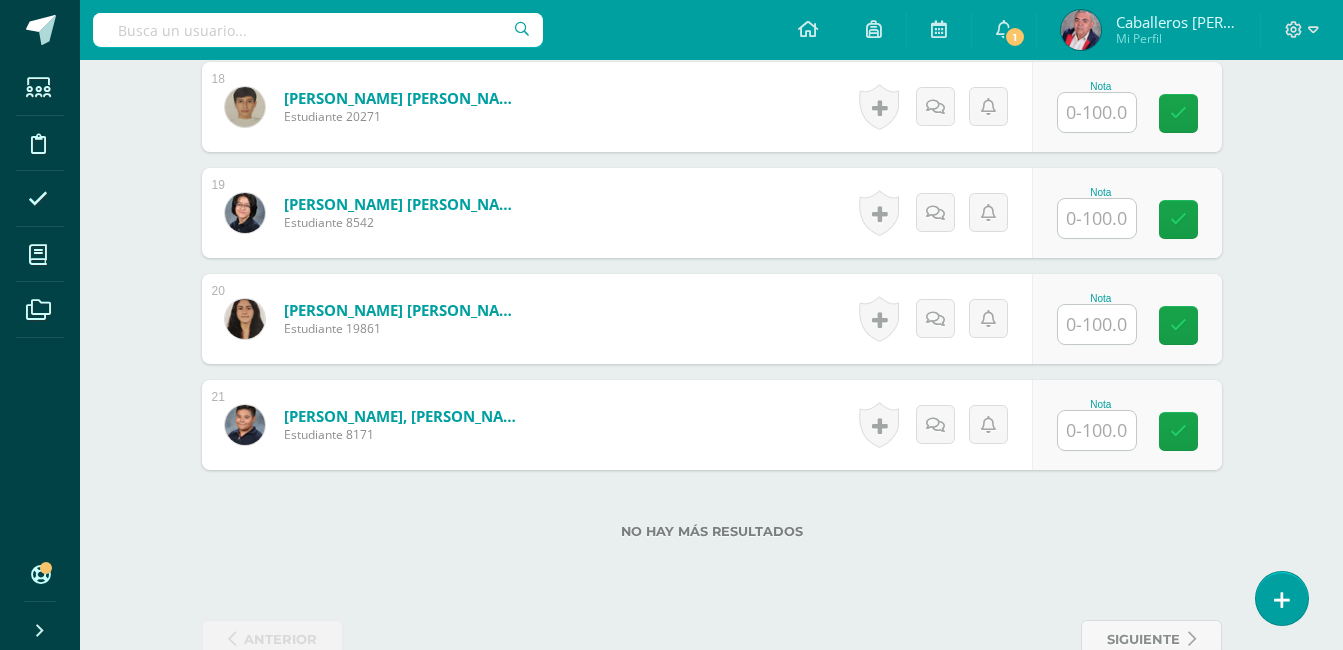 scroll, scrollTop: 2440, scrollLeft: 0, axis: vertical 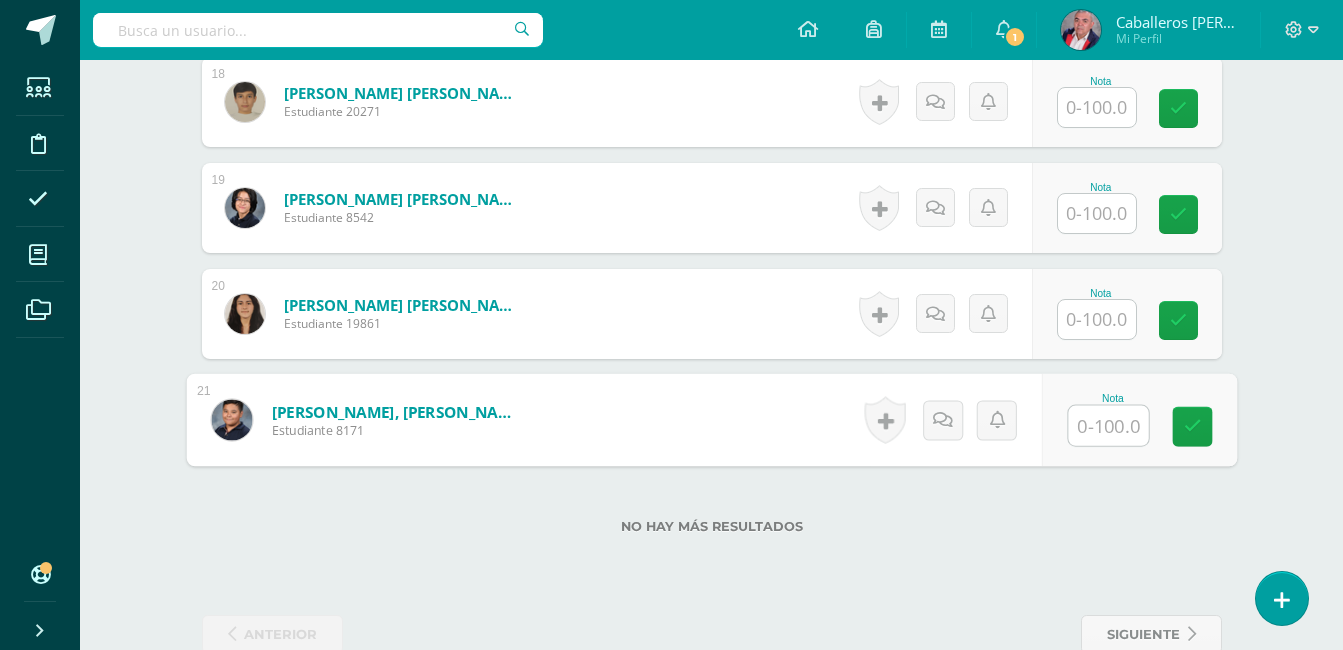 click at bounding box center (1108, 426) 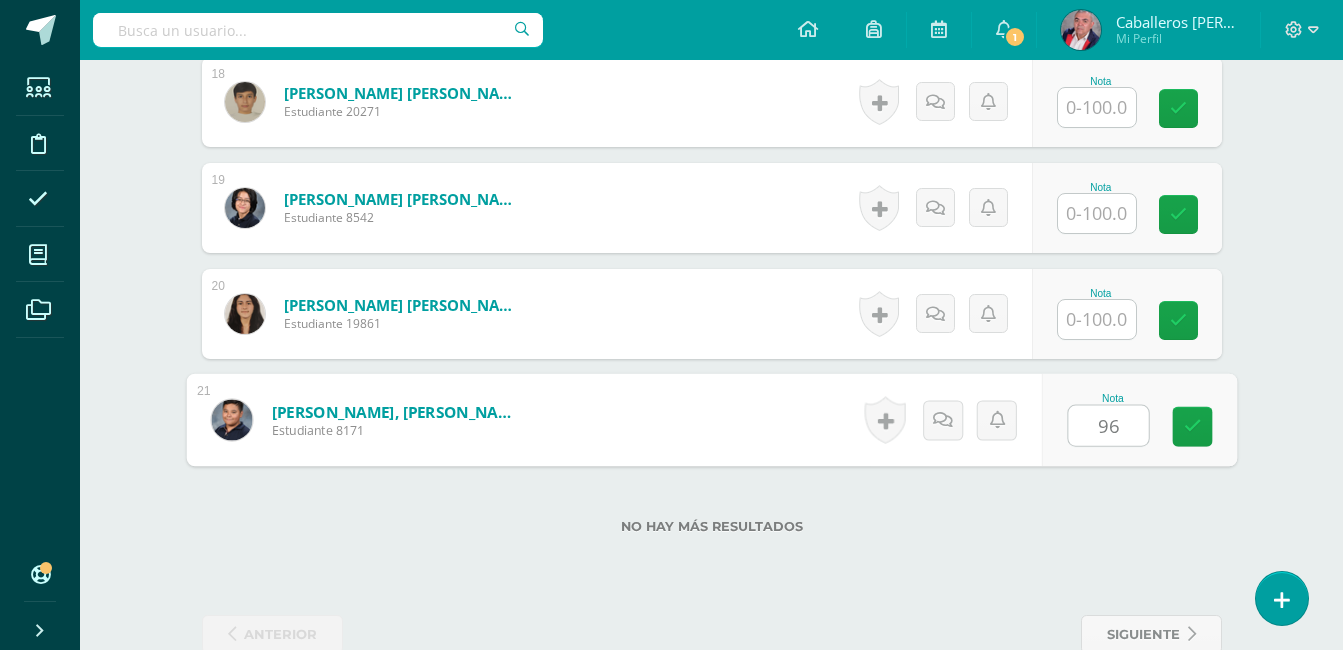 type on "96" 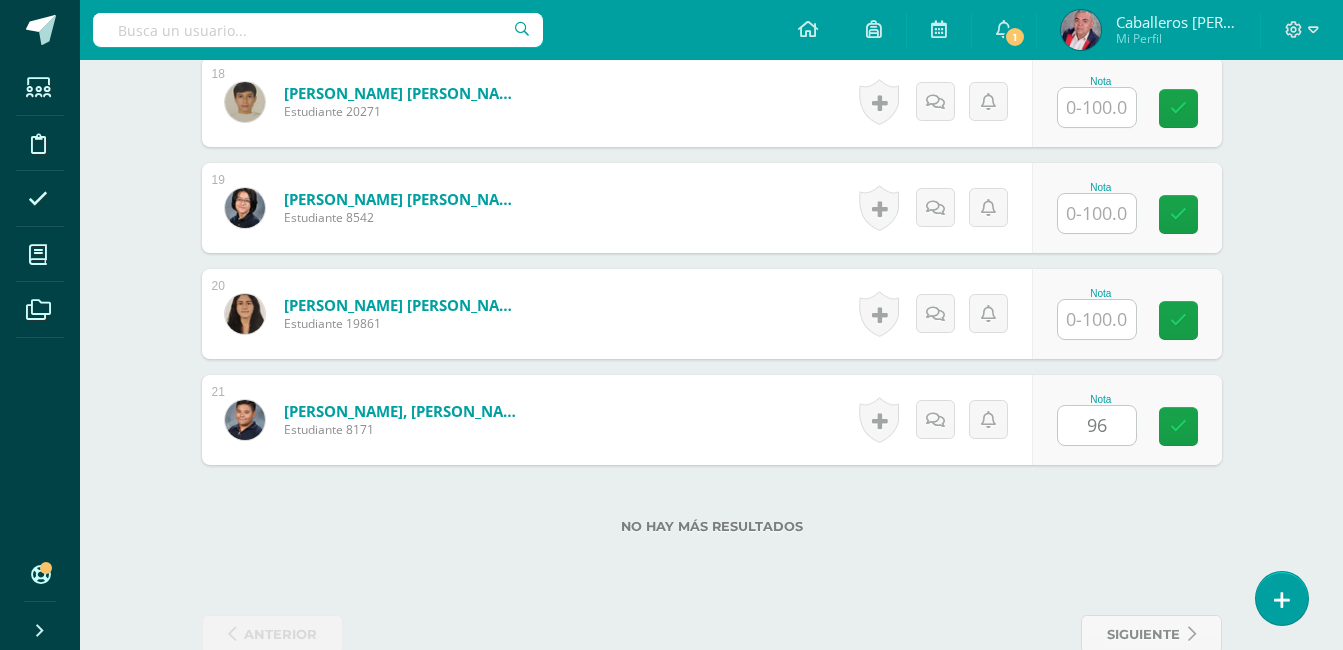 click on "Emprendimiento para la productividad
II Curso Secundaria "A"
Herramientas
Detalle de asistencias
Actividad
Anuncios
Actividades
Estudiantes
Planificación
Dosificación
¿Estás seguro que quieres  eliminar  esta actividad?
Esto borrará la actividad y cualquier nota que hayas registrado
permanentemente. Esta acción no se puede revertir. Cancelar Eliminar
Administración de escalas de valoración
escala de valoración
Aún no has creado una escala de valoración.
Cancelar Agregar nueva escala de valoración: Cancelar     Mostrar todos" at bounding box center [711, -843] 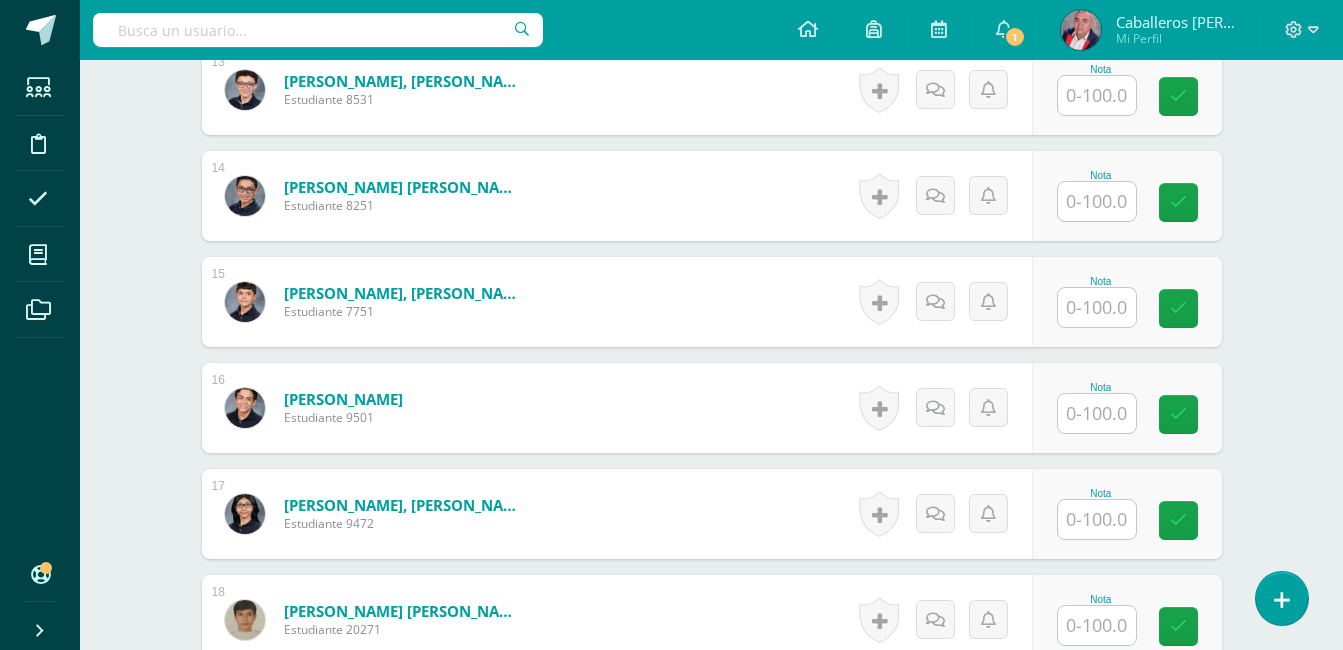 scroll, scrollTop: 1896, scrollLeft: 0, axis: vertical 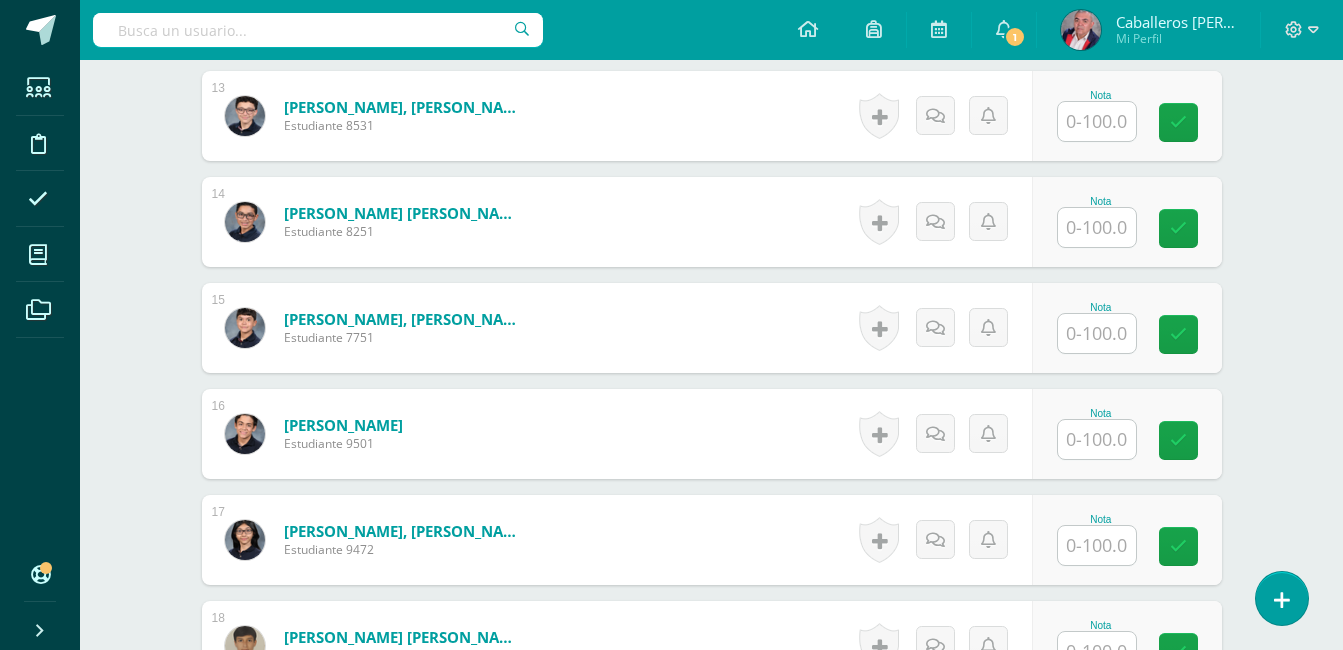click at bounding box center (1097, 121) 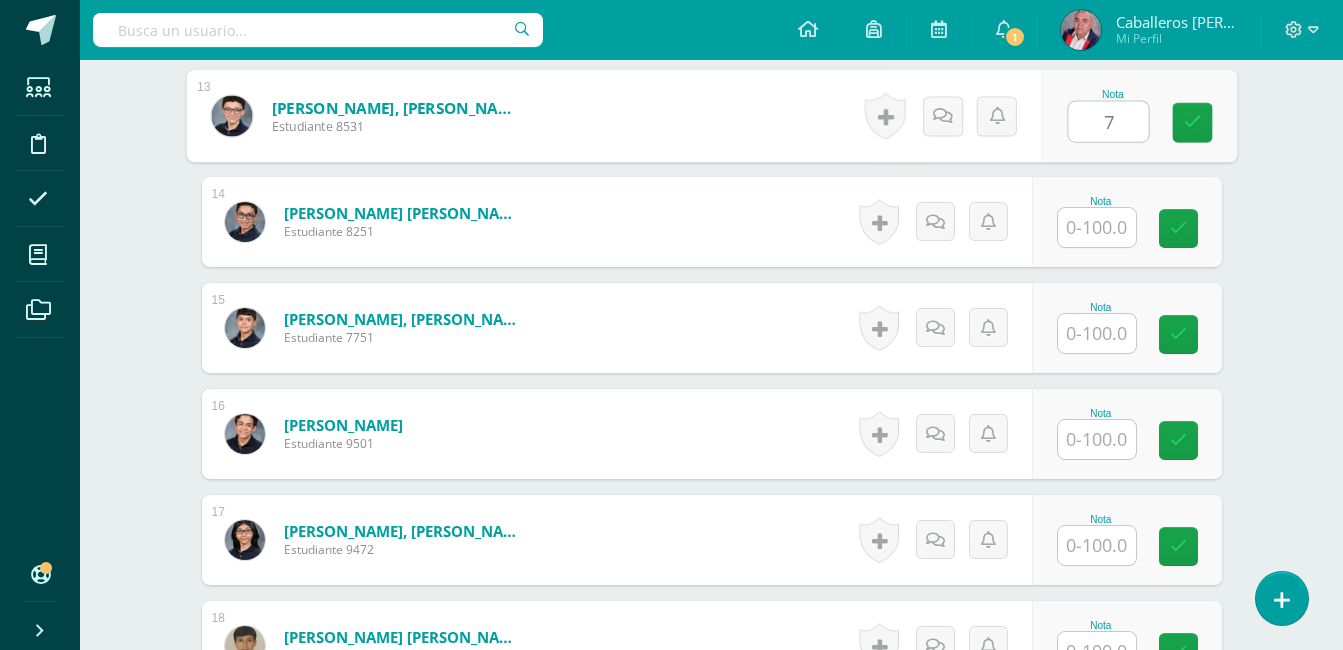 type on "76" 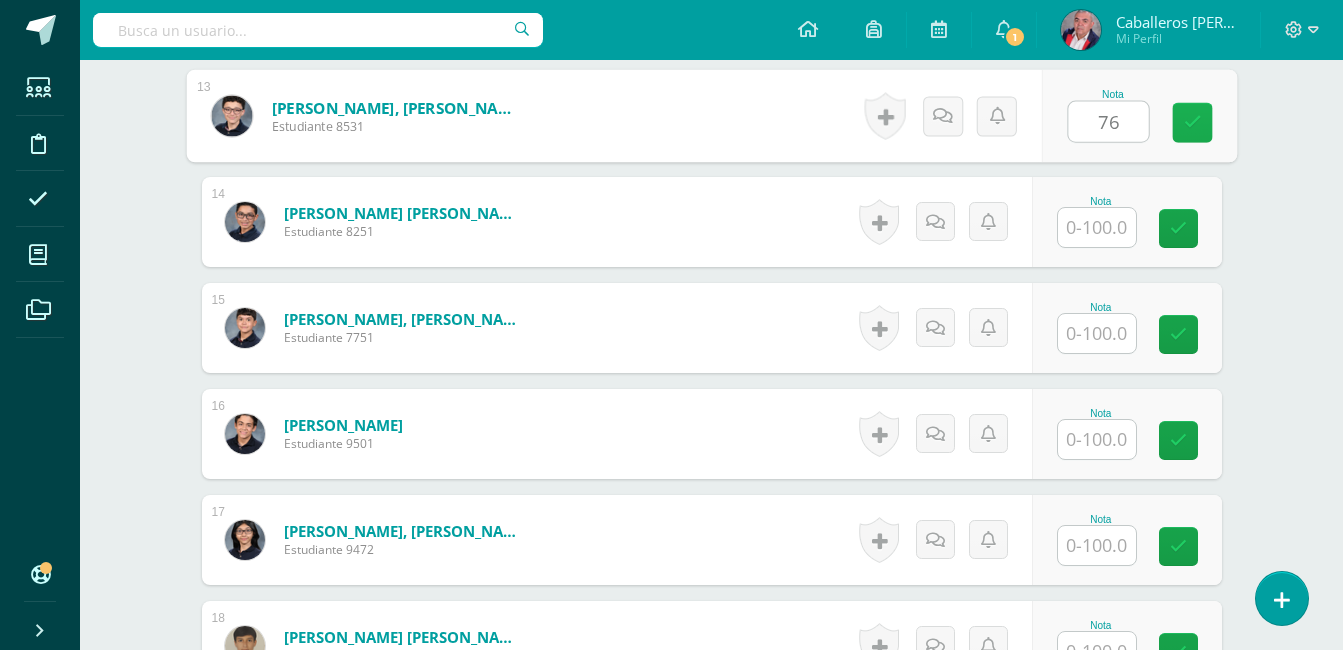 click at bounding box center (1192, 122) 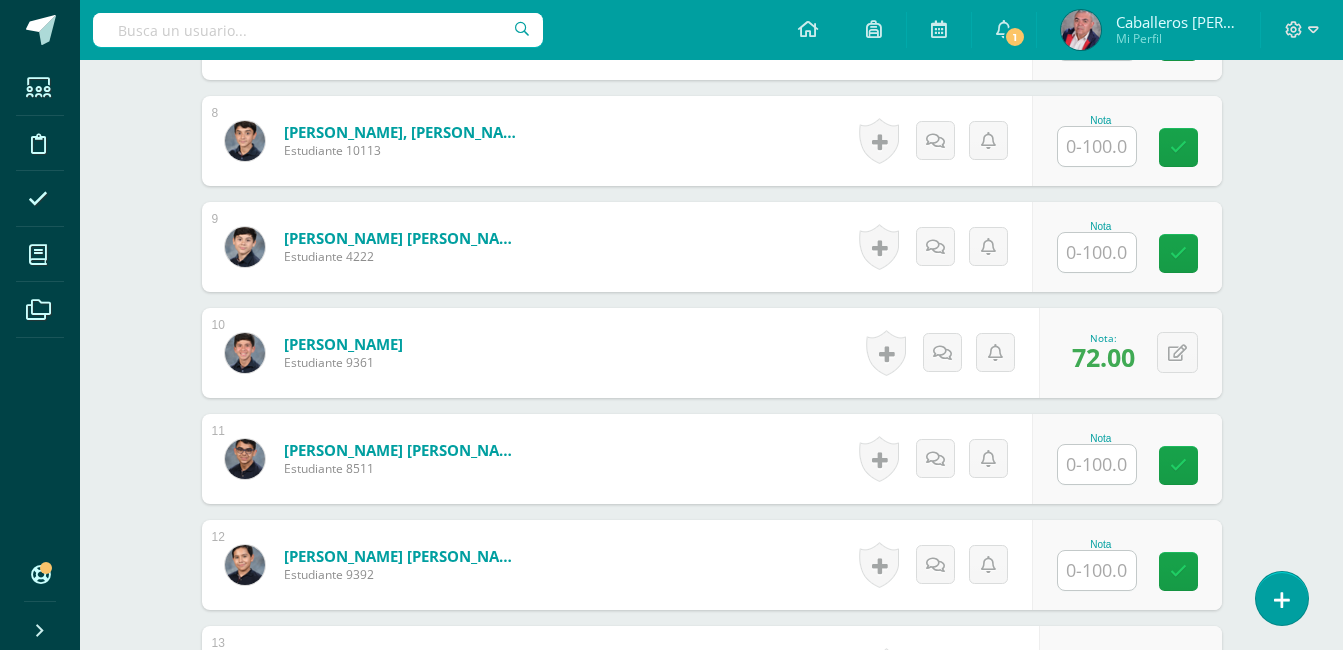 scroll, scrollTop: 1305, scrollLeft: 0, axis: vertical 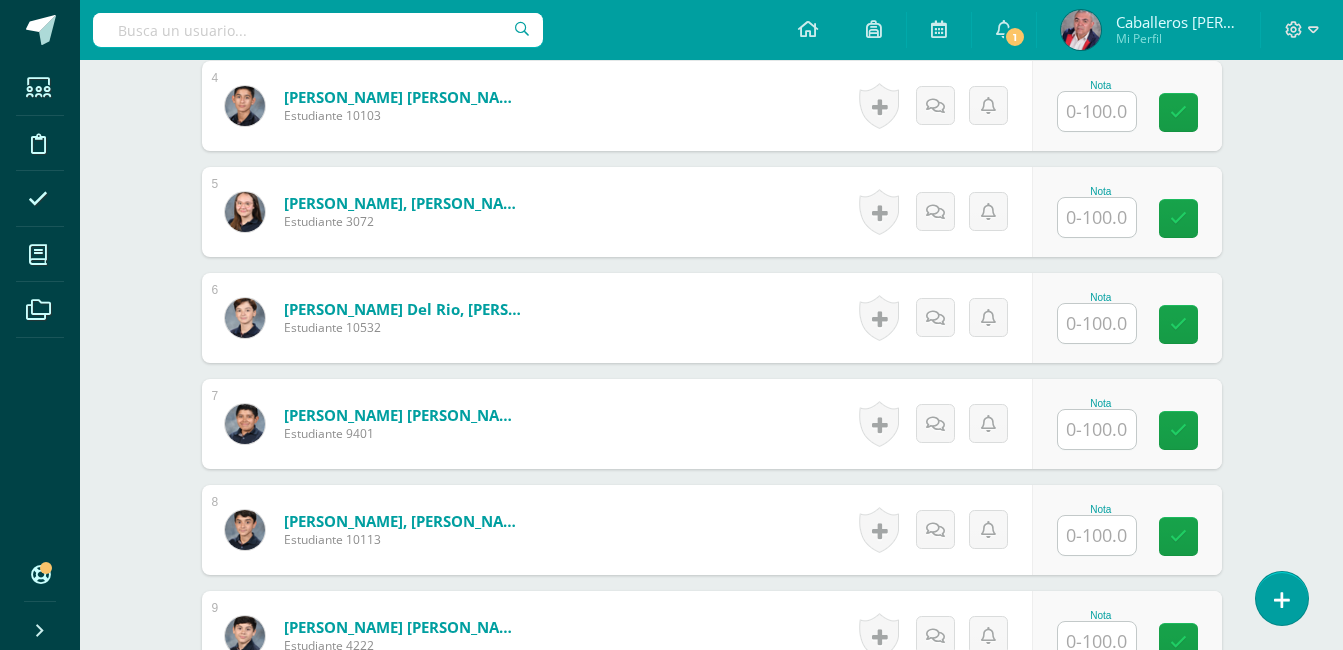 click at bounding box center (1097, 323) 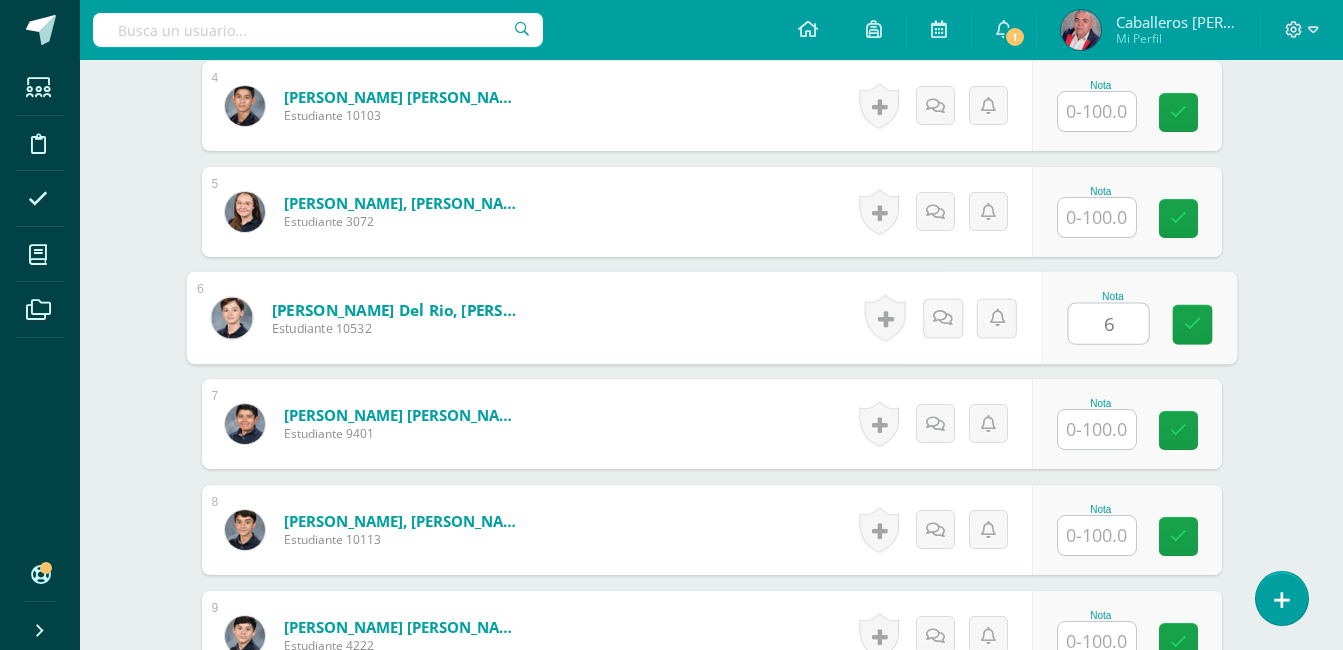type on "68" 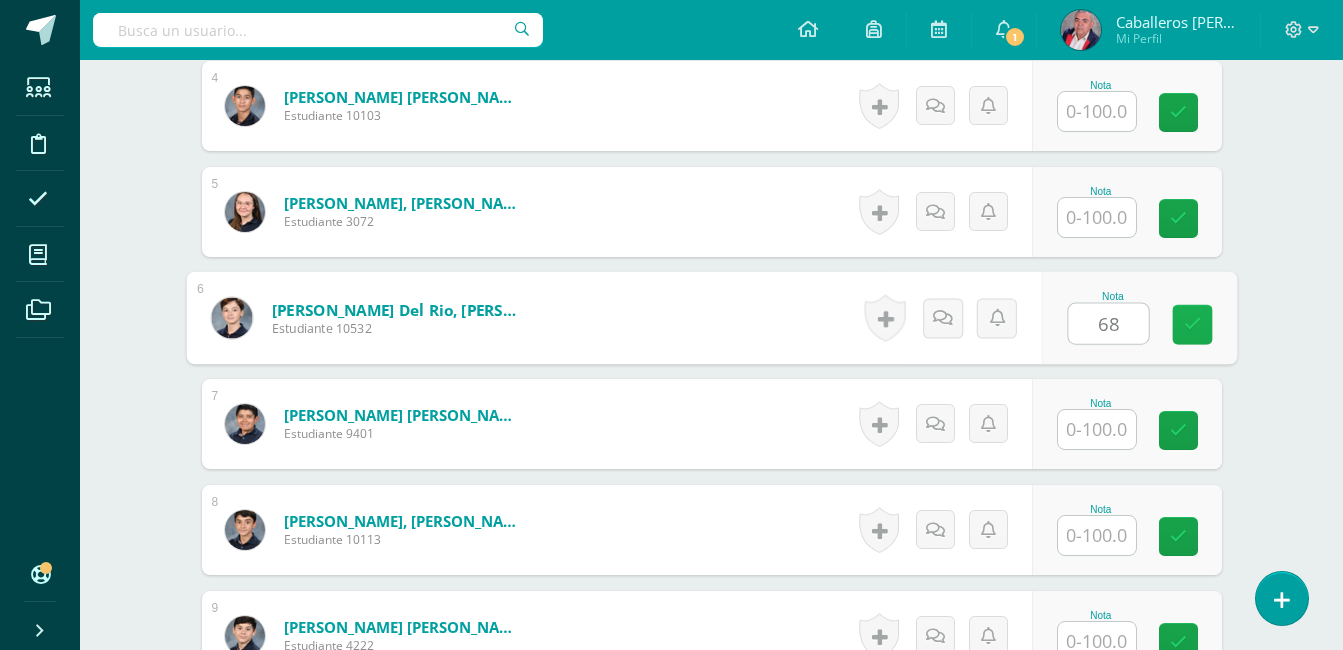 click at bounding box center [1192, 324] 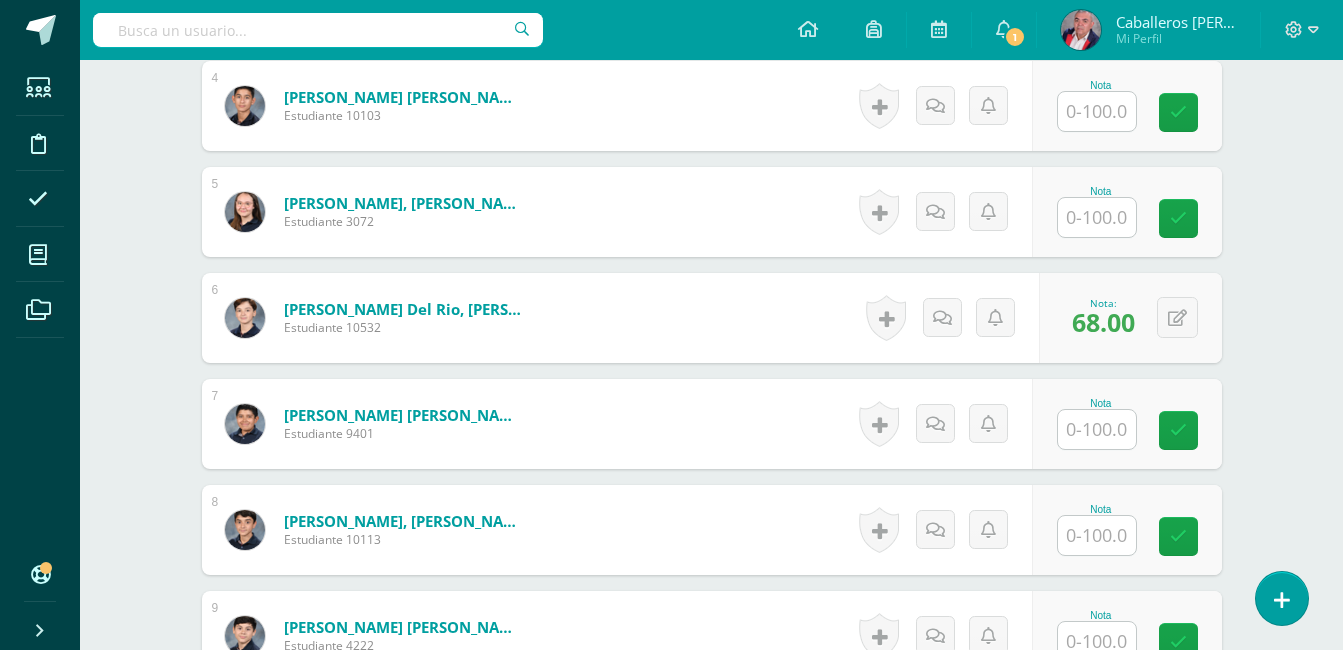 scroll, scrollTop: 988, scrollLeft: 0, axis: vertical 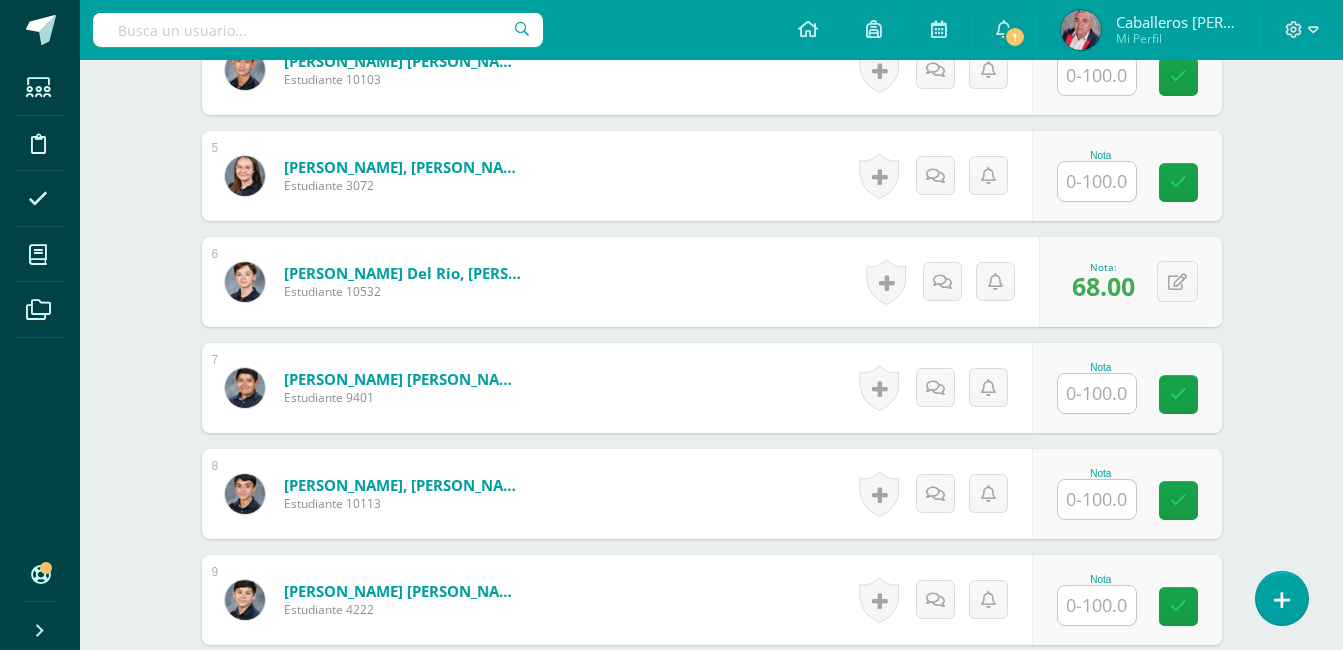 click at bounding box center [1097, 393] 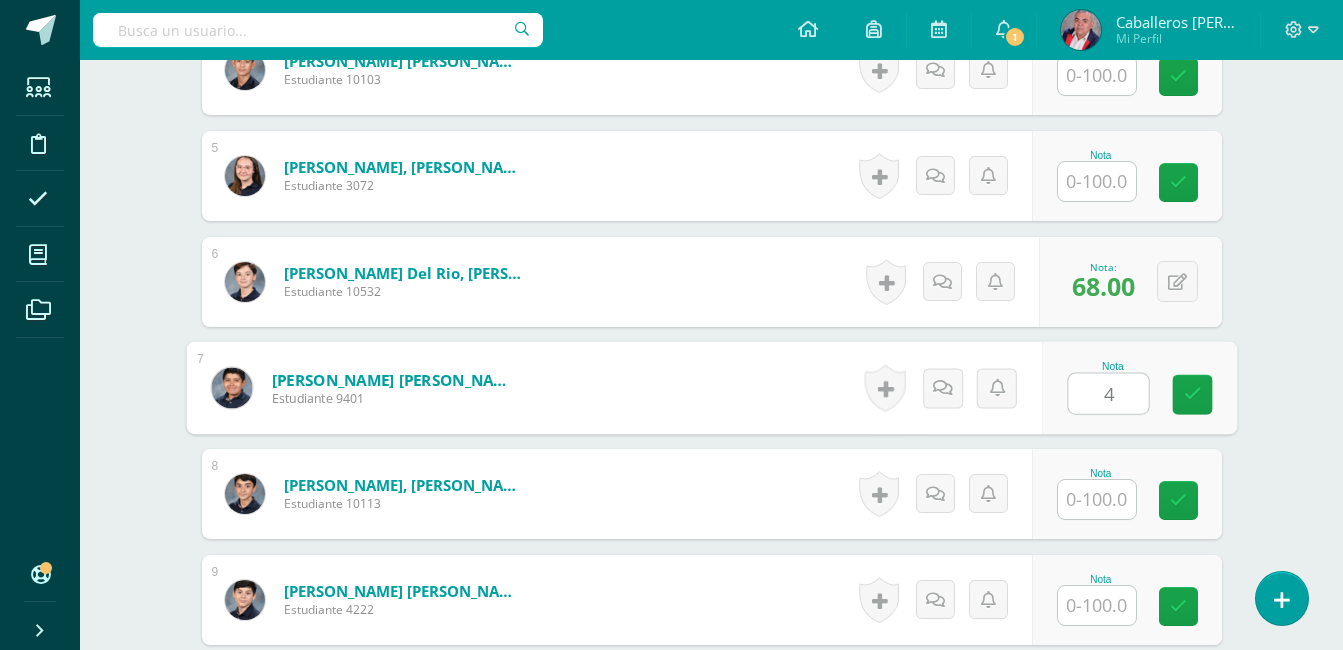 type on "49" 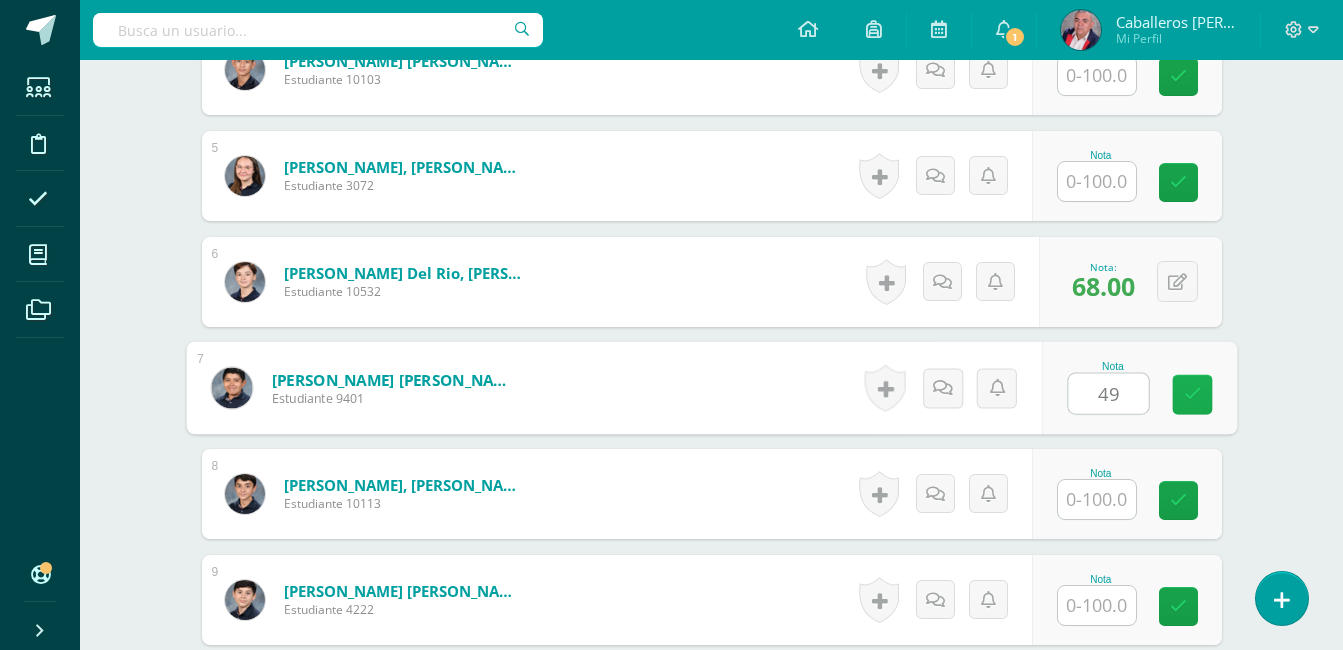 click at bounding box center [1192, 394] 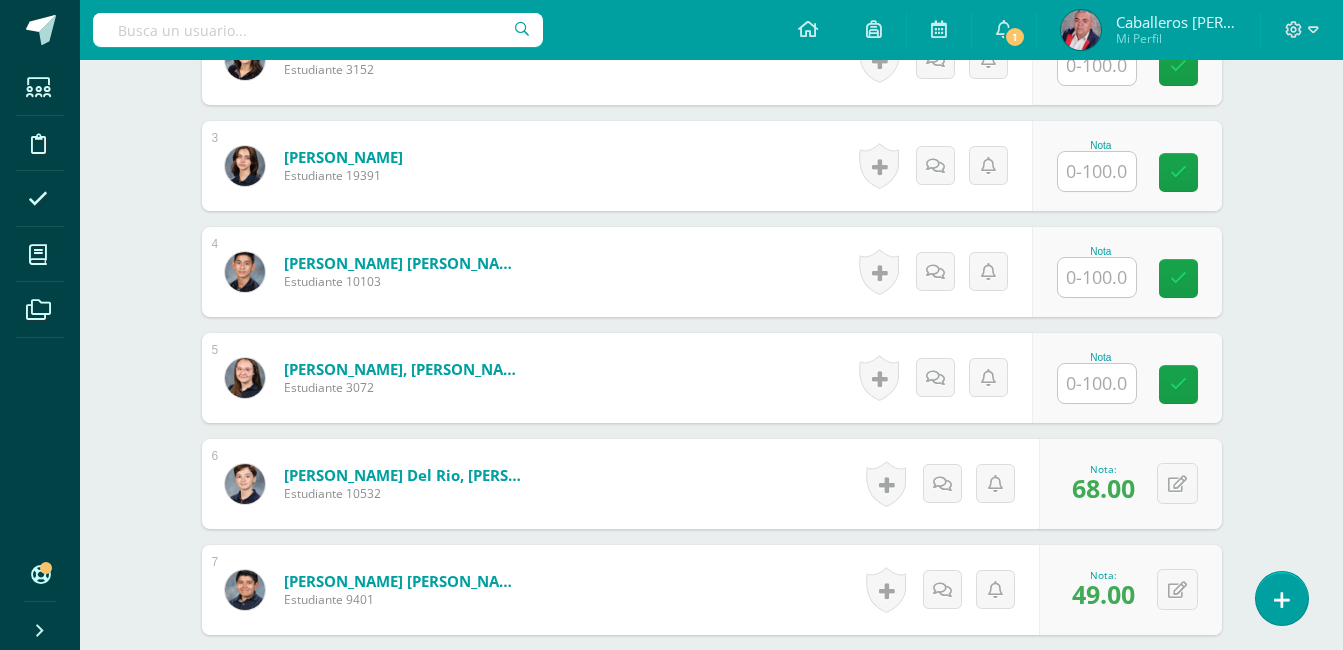 scroll, scrollTop: 724, scrollLeft: 0, axis: vertical 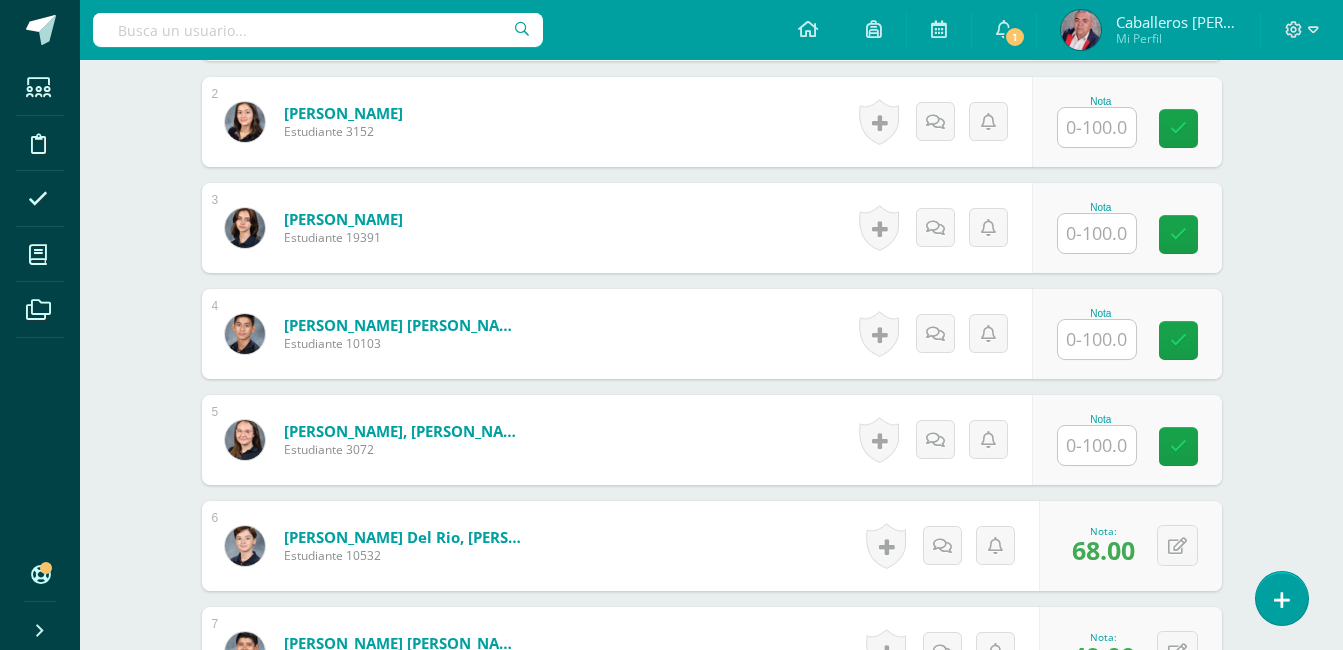 click at bounding box center (1097, 233) 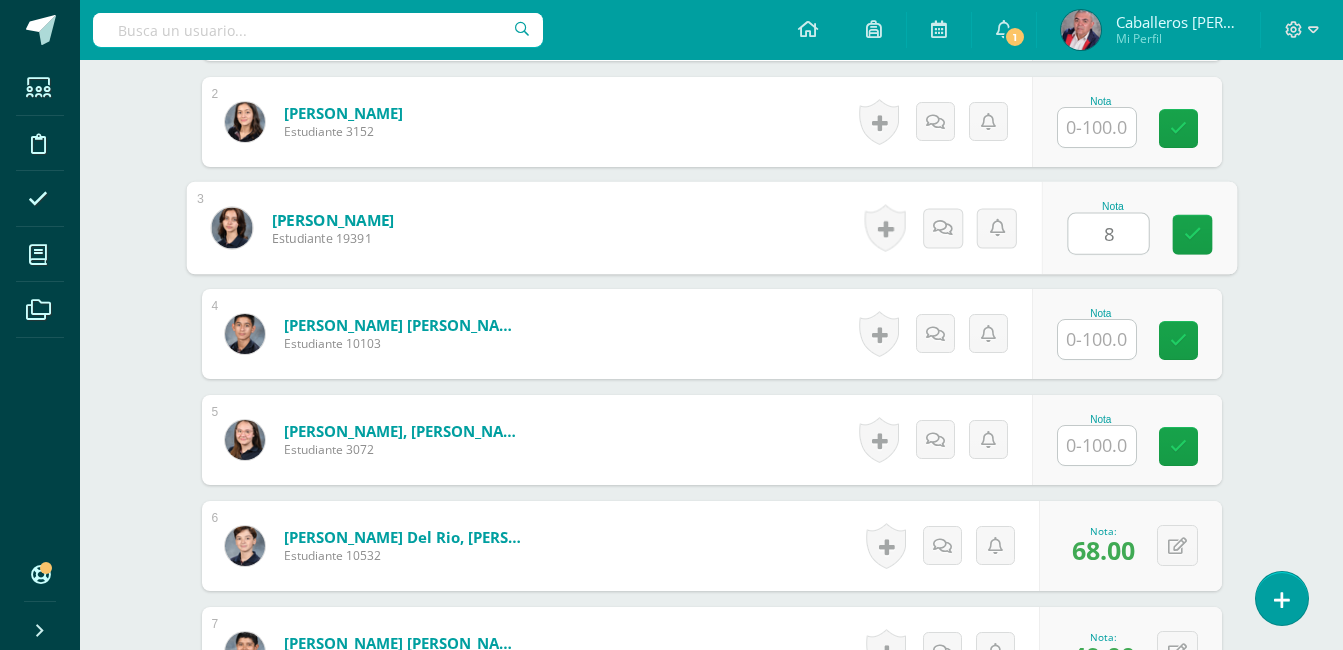 type on "80" 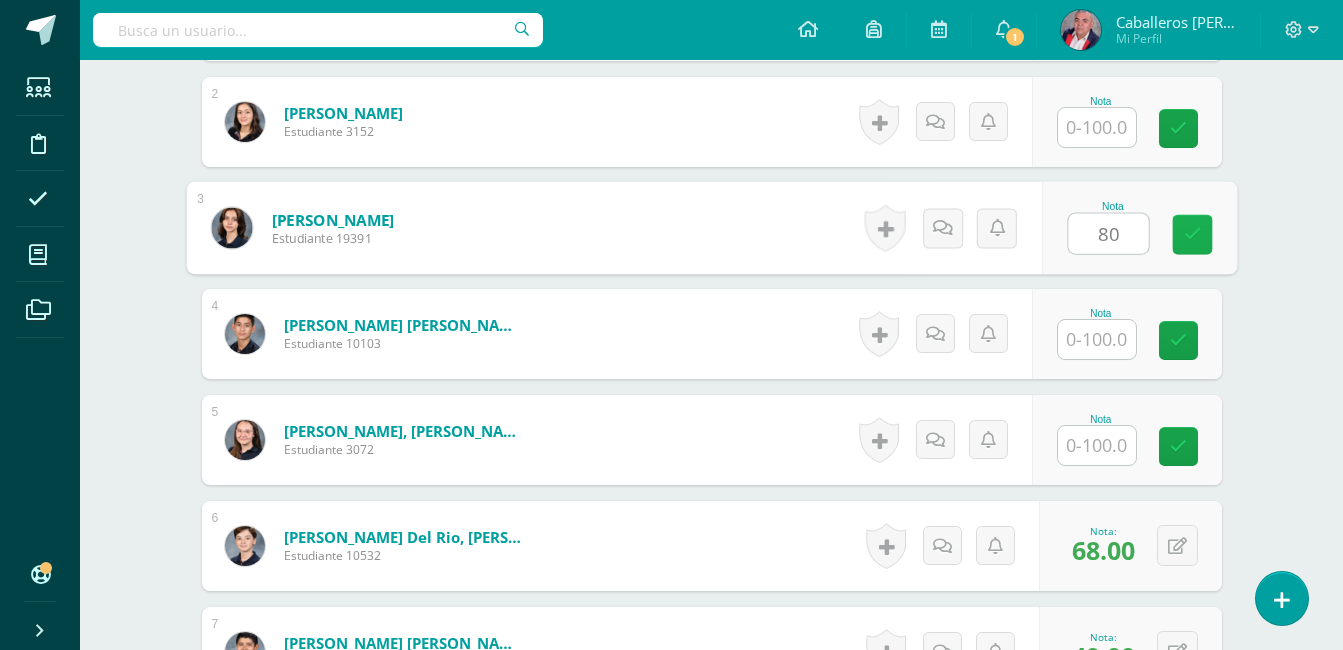 click at bounding box center [1192, 235] 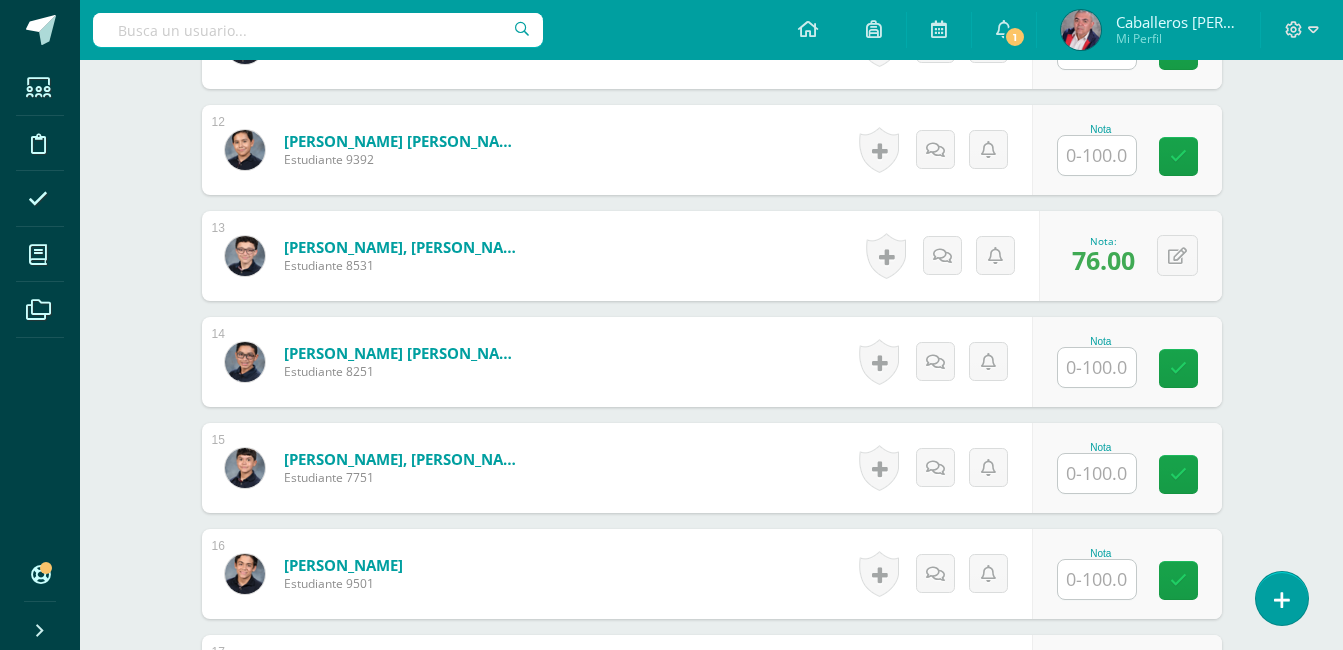 scroll, scrollTop: 1761, scrollLeft: 0, axis: vertical 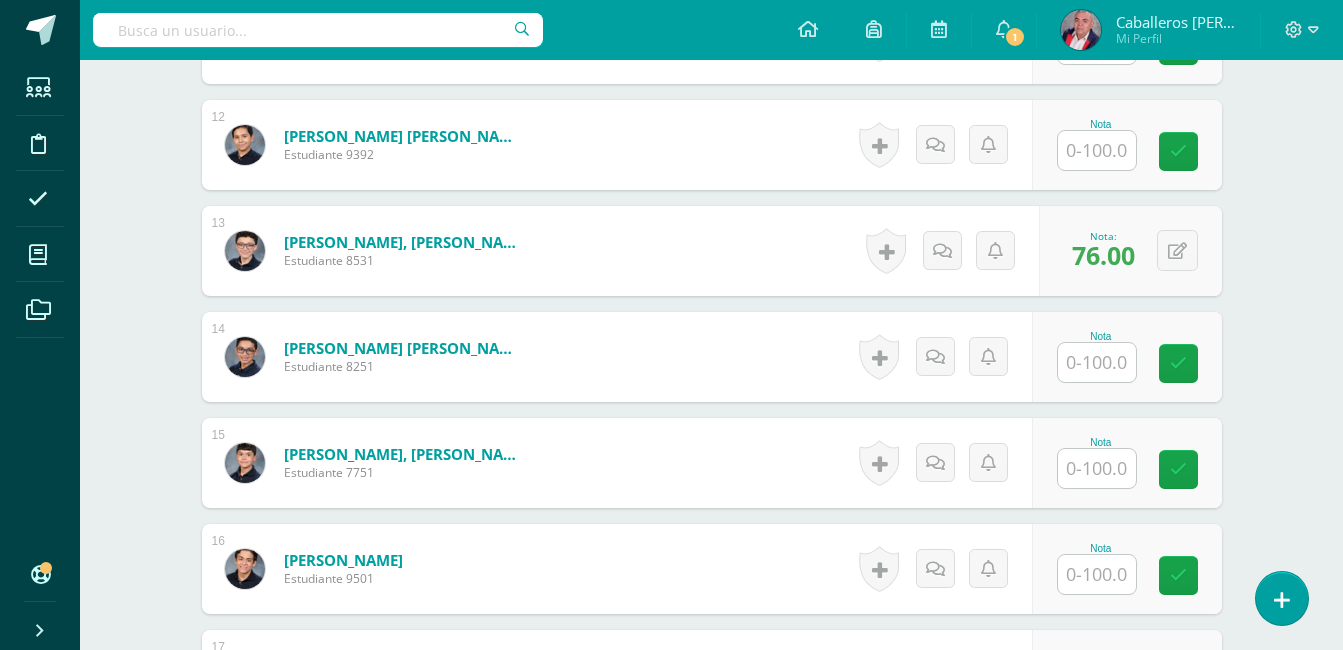 click at bounding box center [1097, 468] 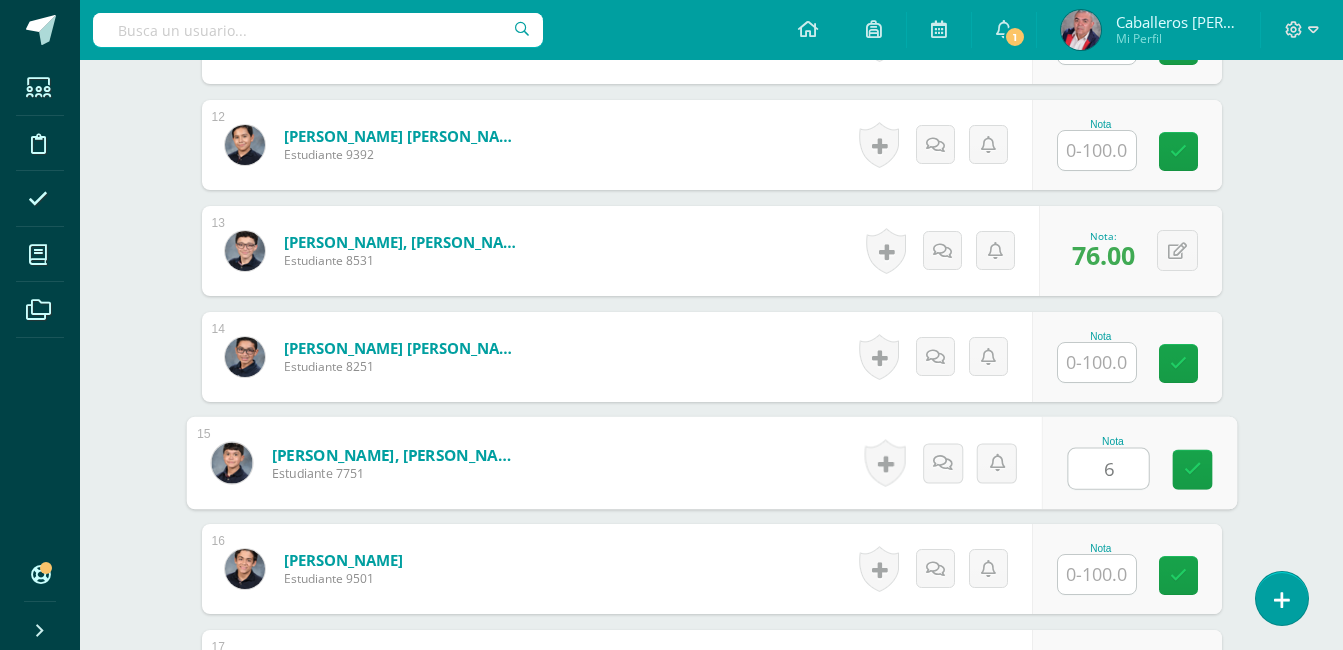 type on "68" 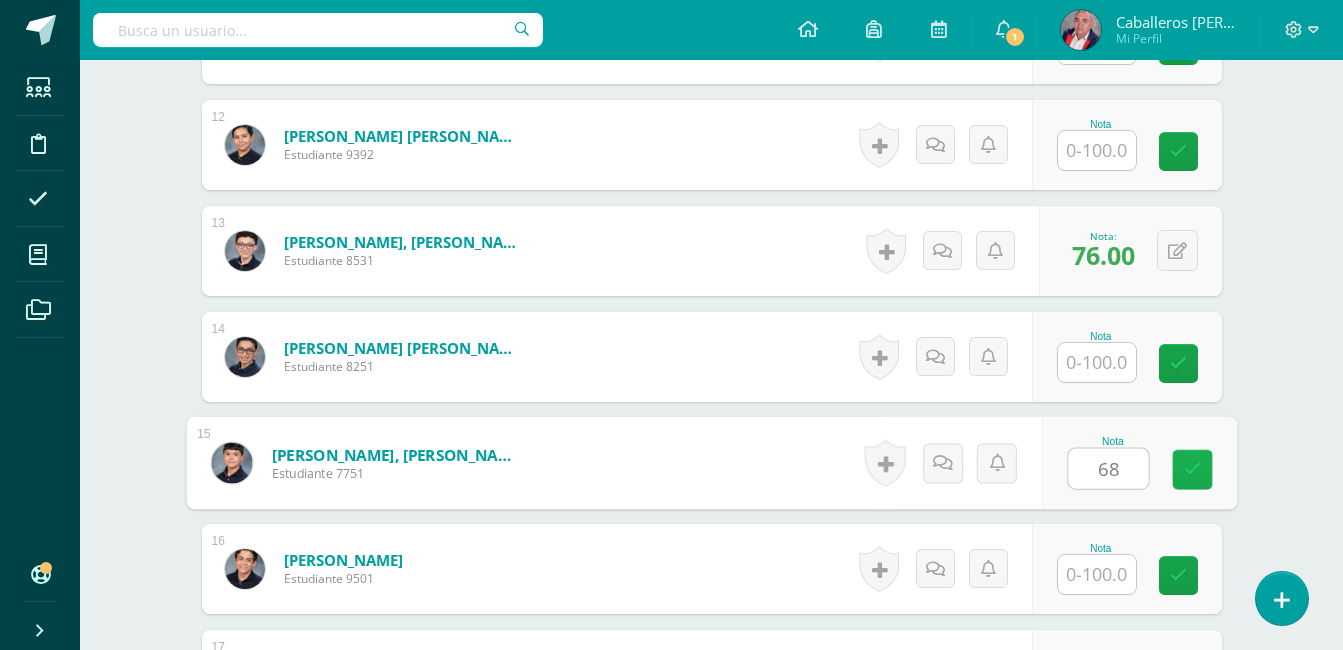 click at bounding box center (1192, 469) 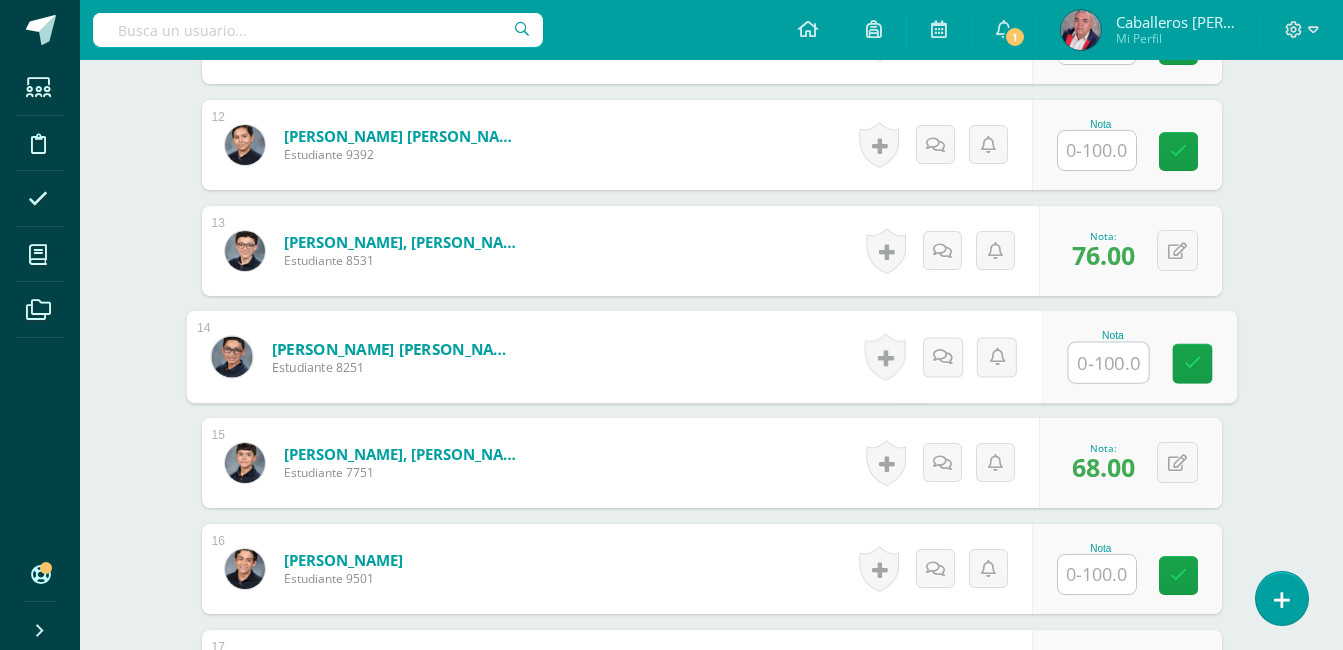 click at bounding box center [1108, 363] 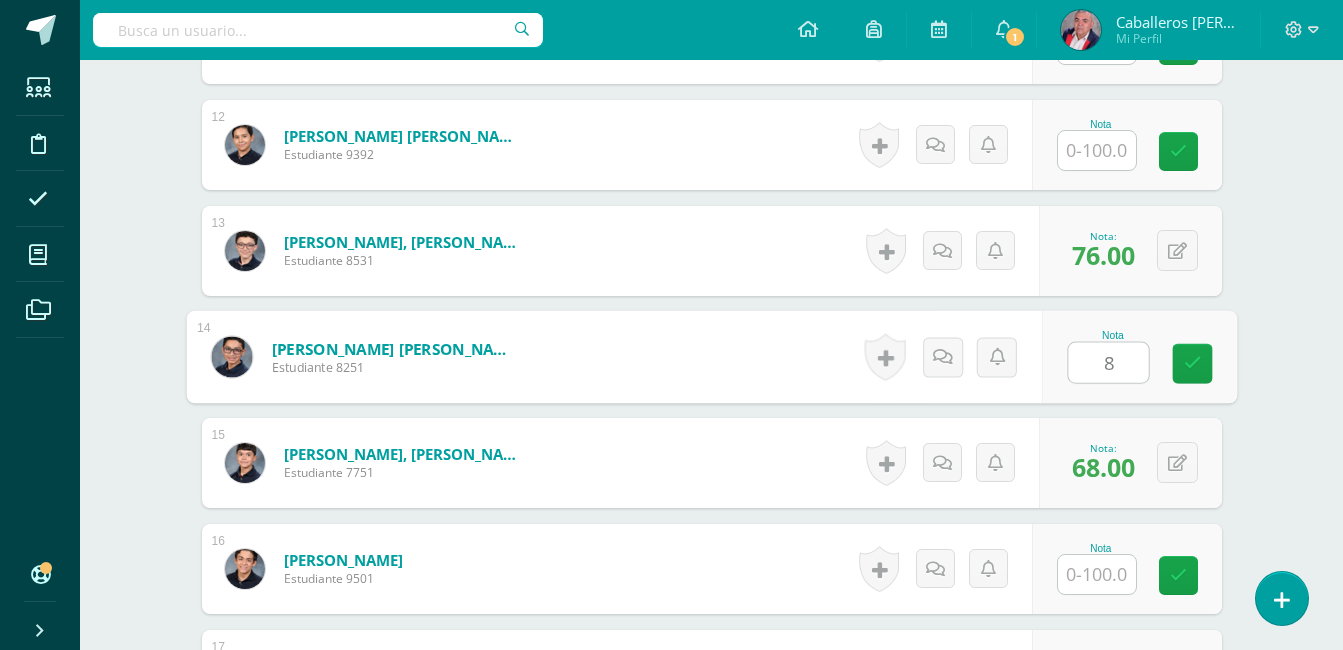type on "88" 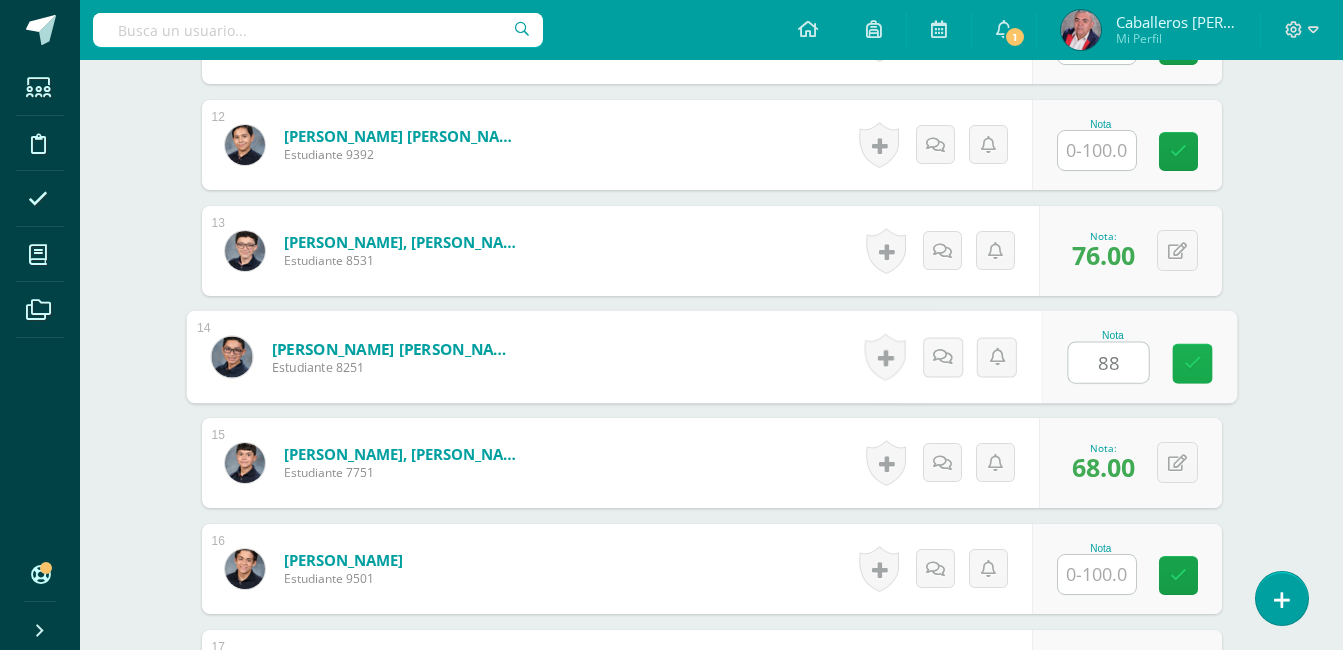 click at bounding box center [1192, 363] 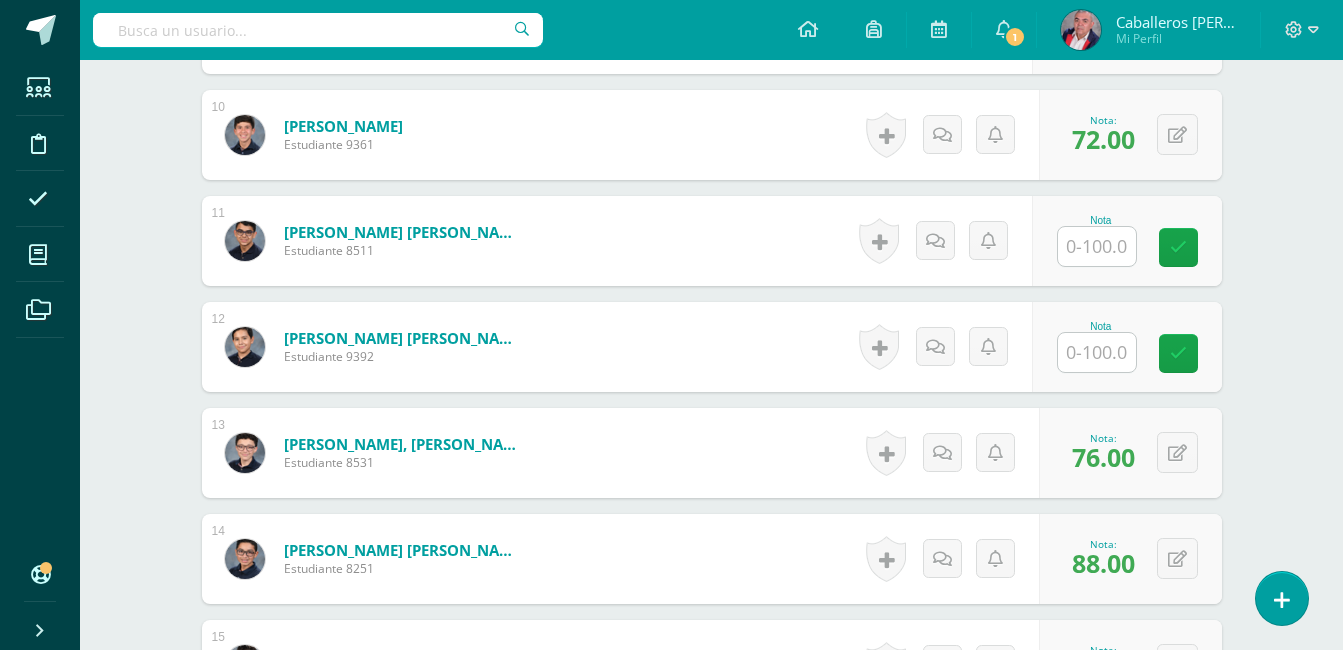 scroll, scrollTop: 1543, scrollLeft: 0, axis: vertical 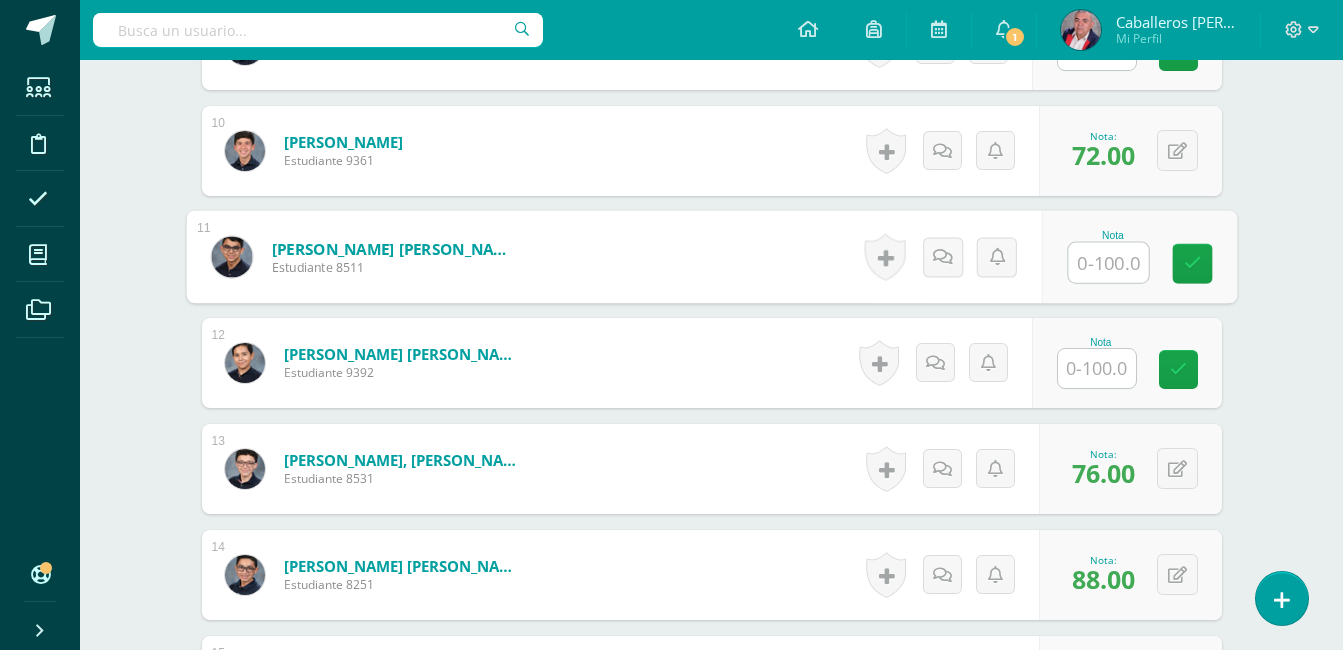 click at bounding box center (1108, 263) 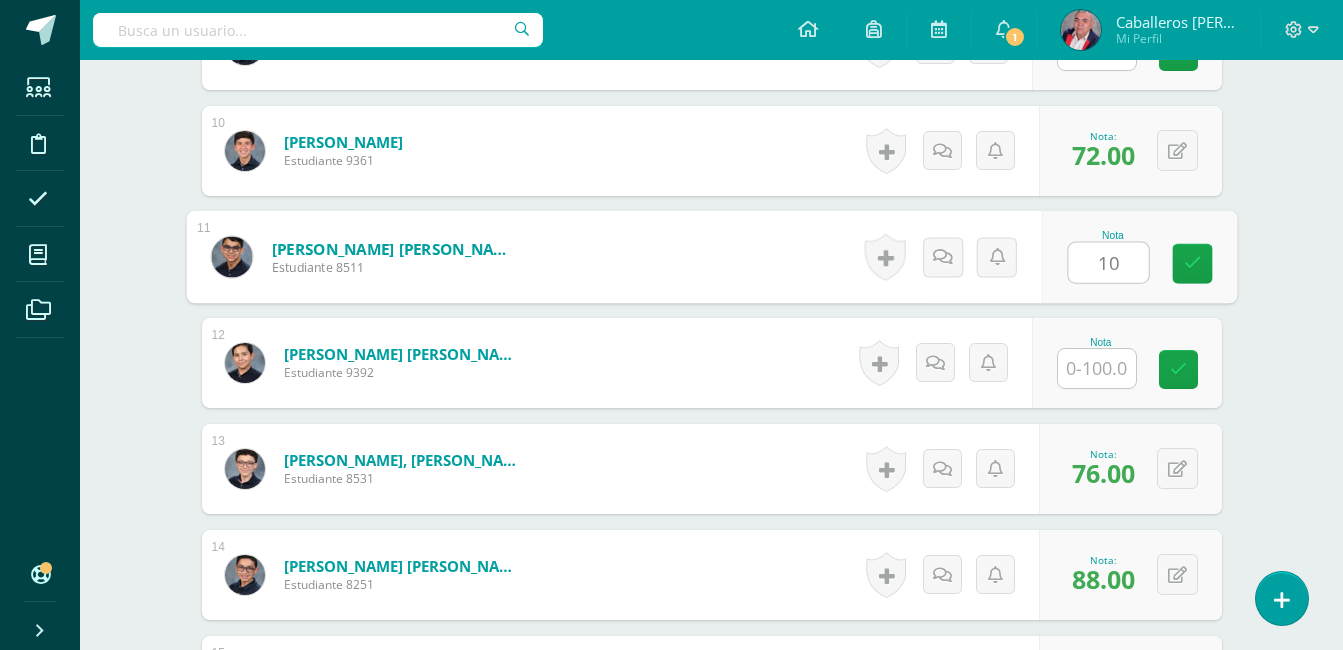 type on "100" 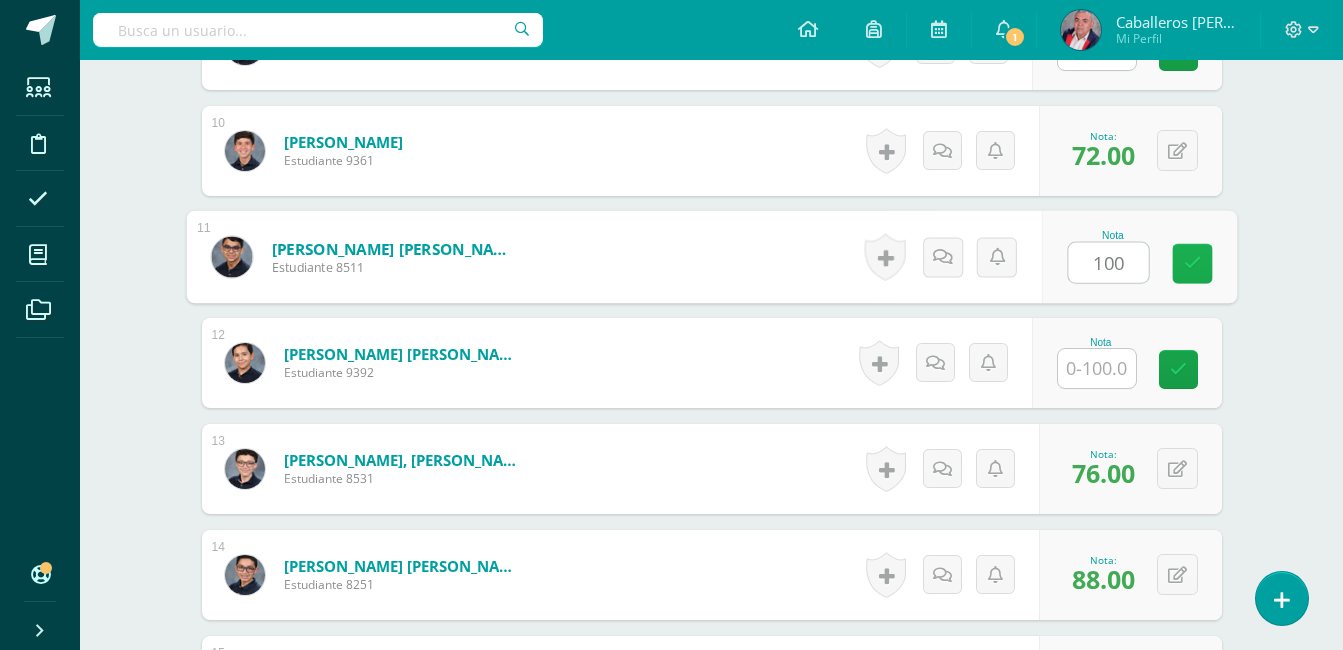 click at bounding box center (1192, 264) 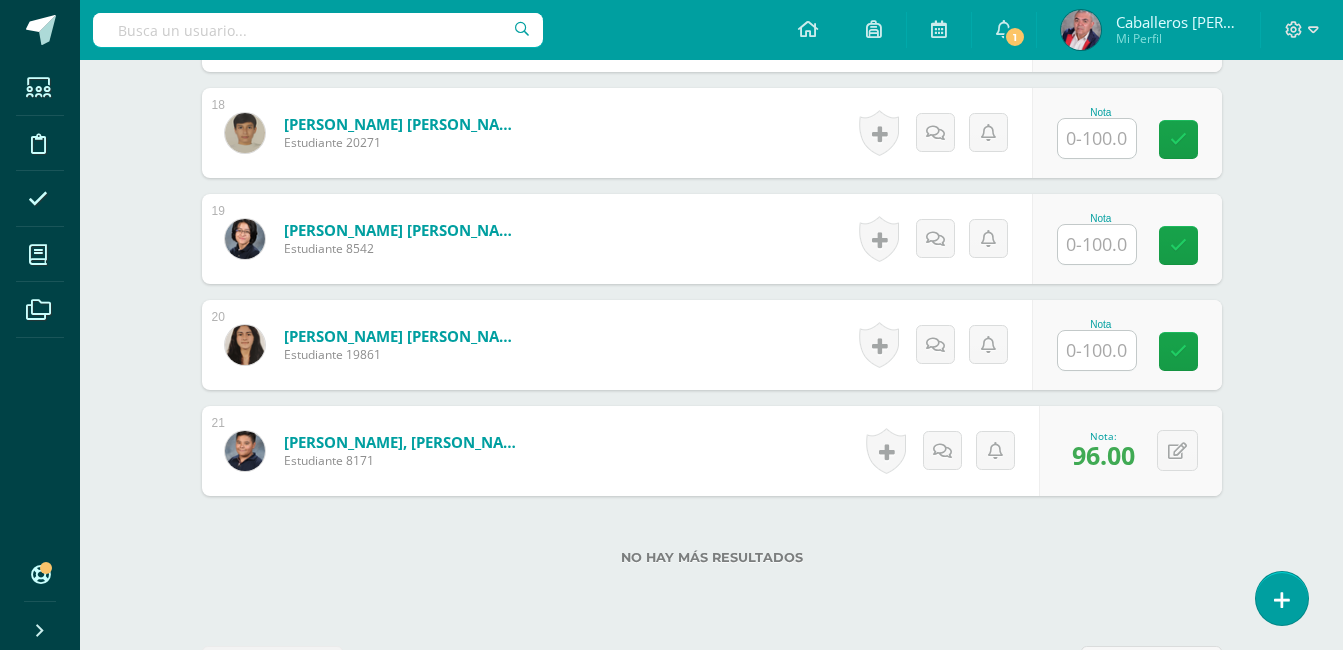 scroll, scrollTop: 2456, scrollLeft: 0, axis: vertical 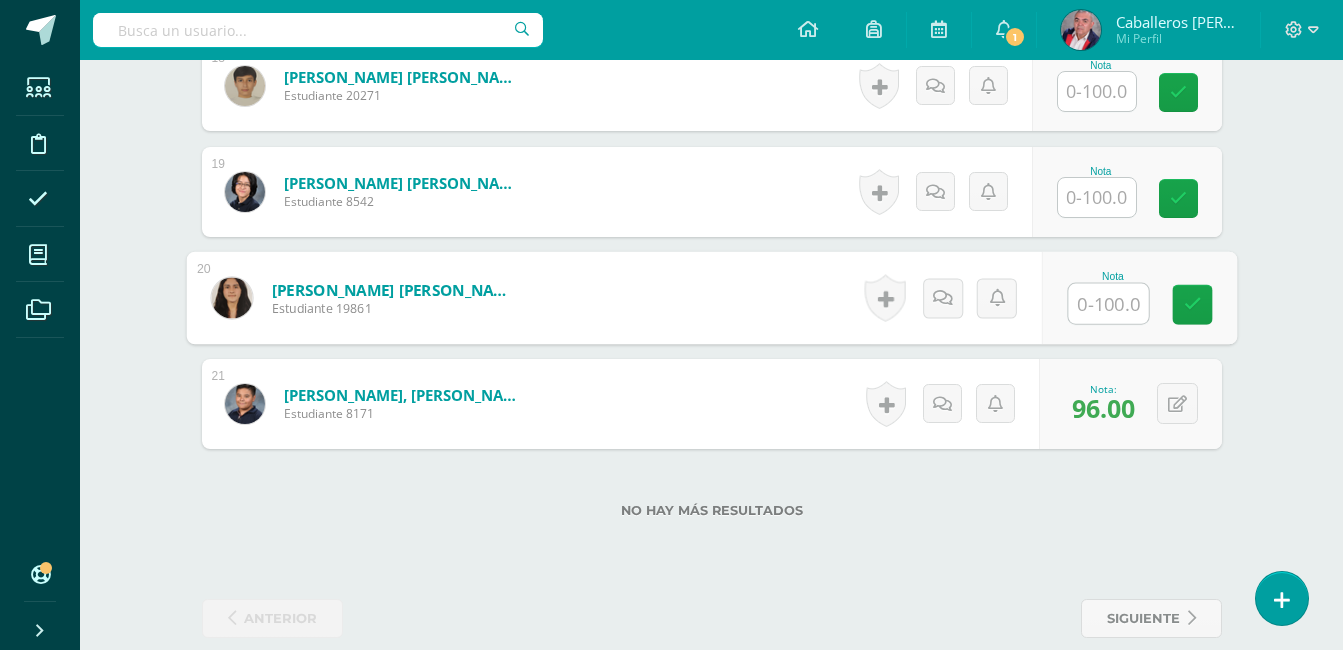click at bounding box center (1108, 304) 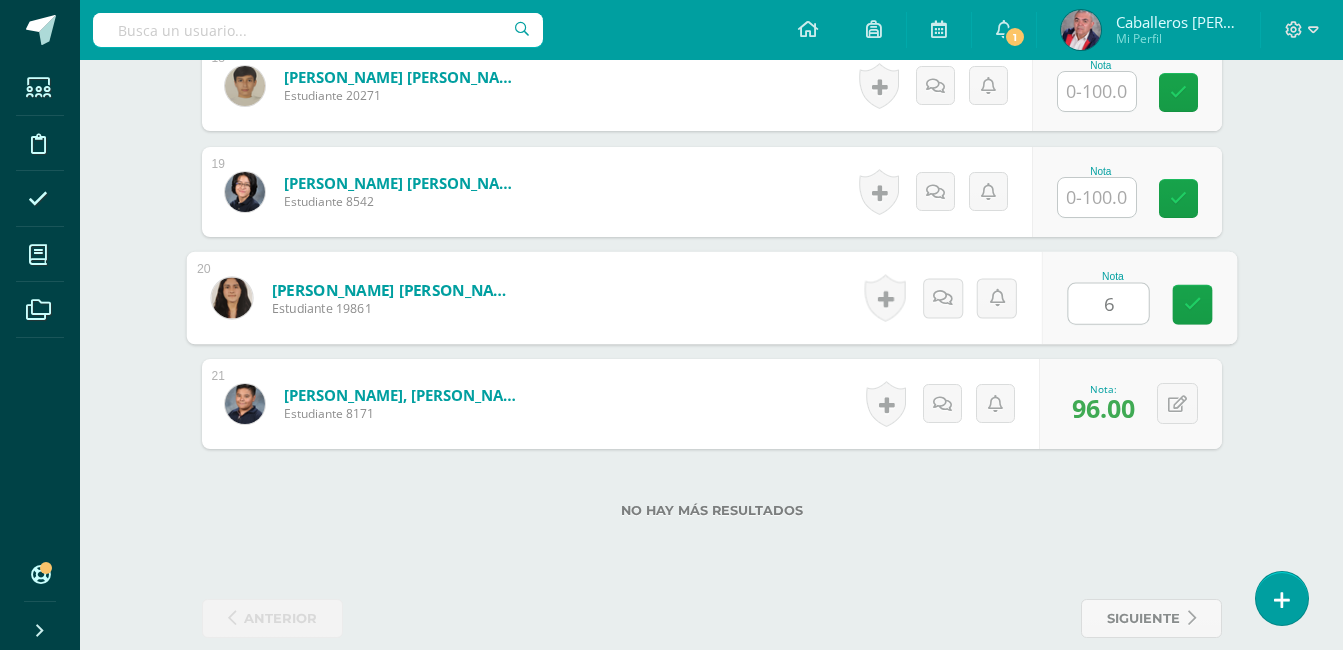 type on "60" 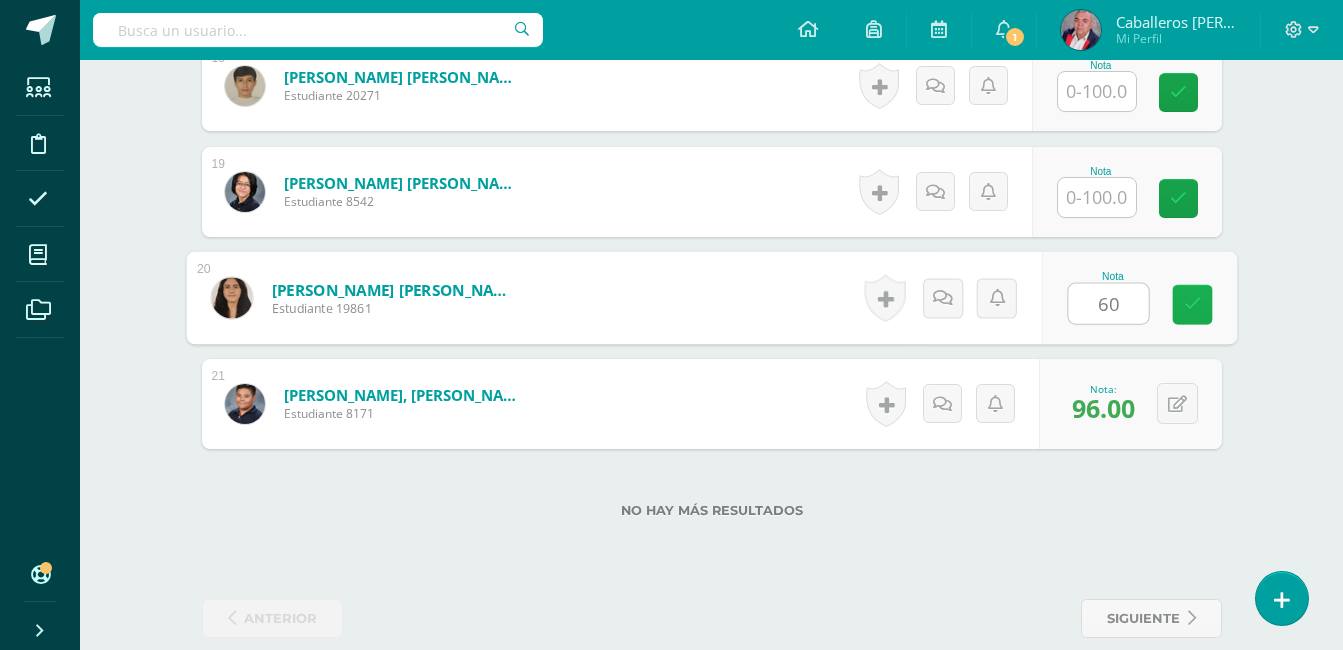 click at bounding box center [1192, 304] 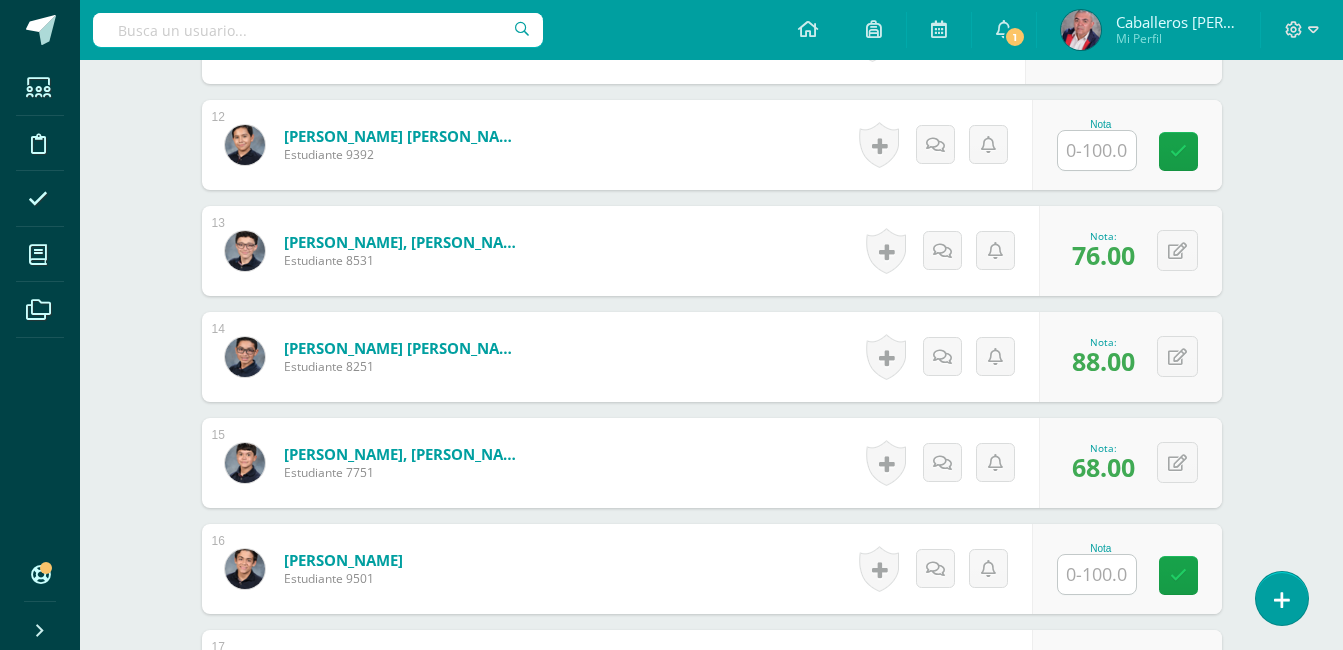 scroll, scrollTop: 1751, scrollLeft: 0, axis: vertical 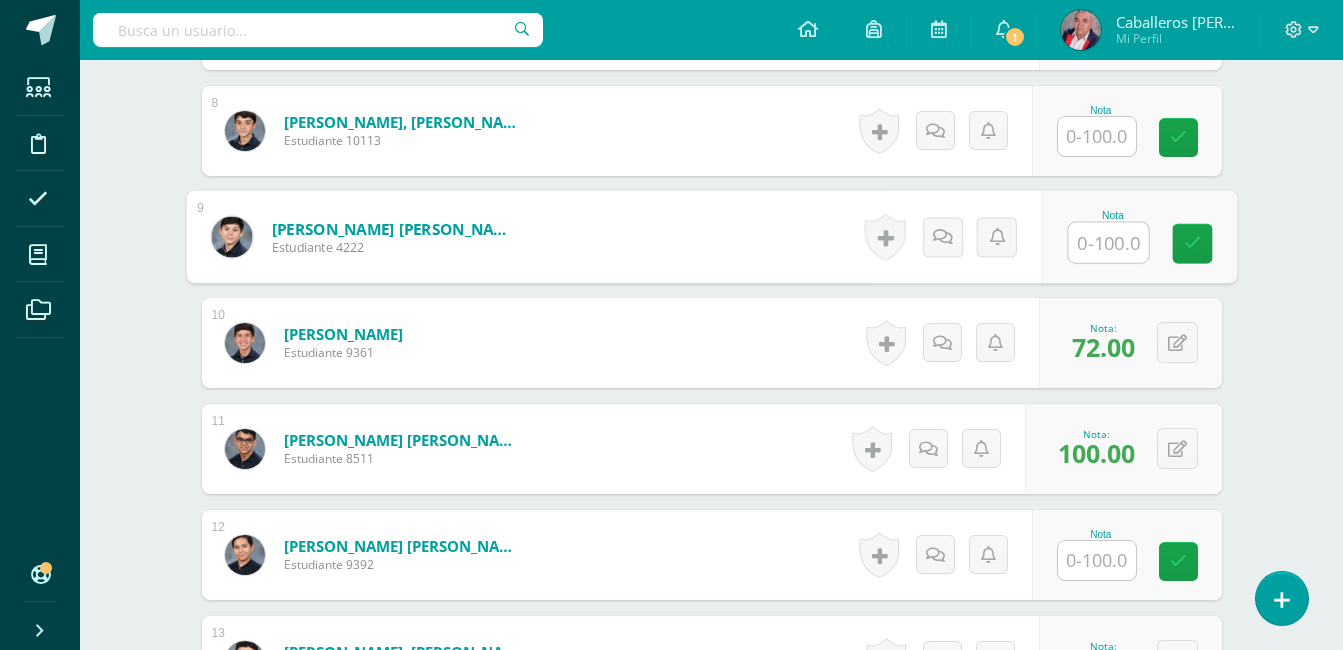click at bounding box center [1108, 243] 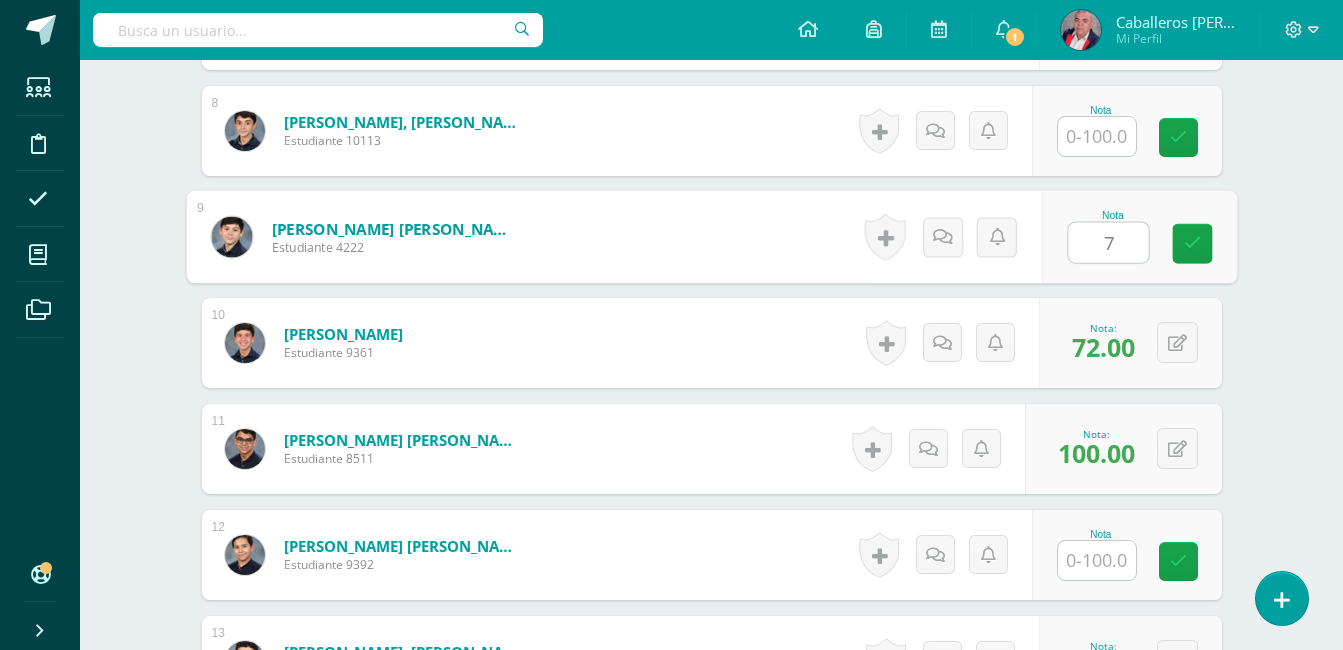 type on "76" 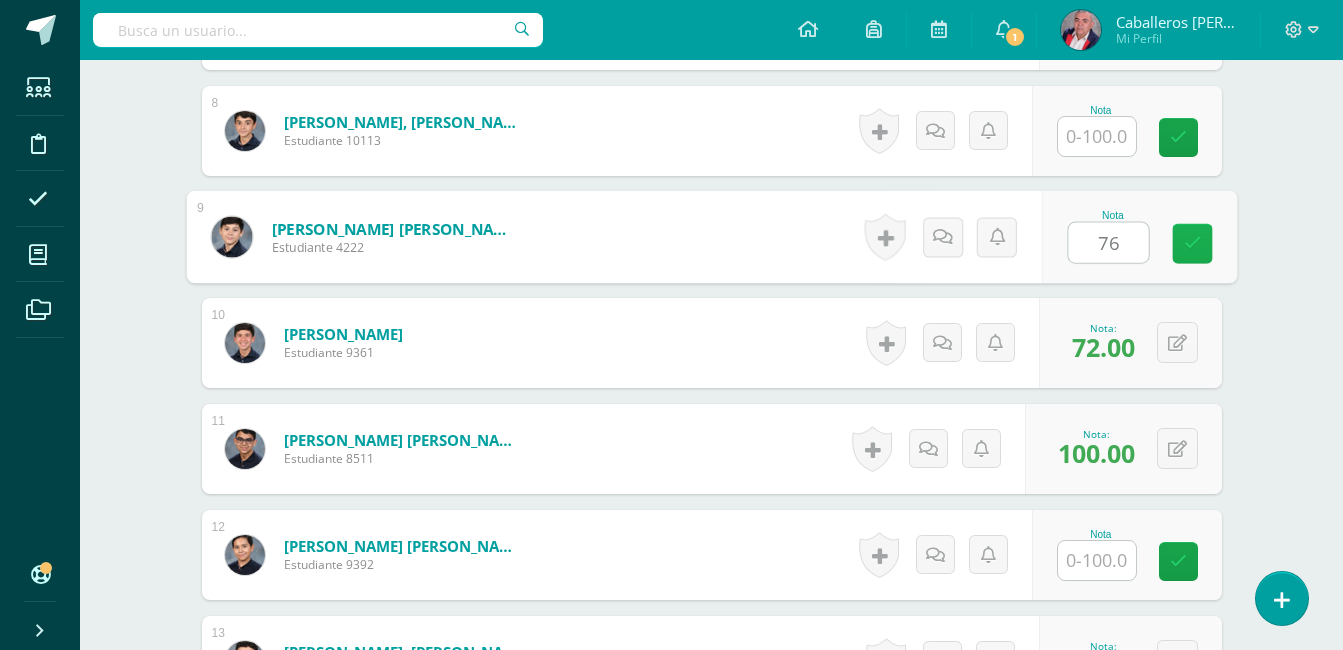 click at bounding box center (1192, 244) 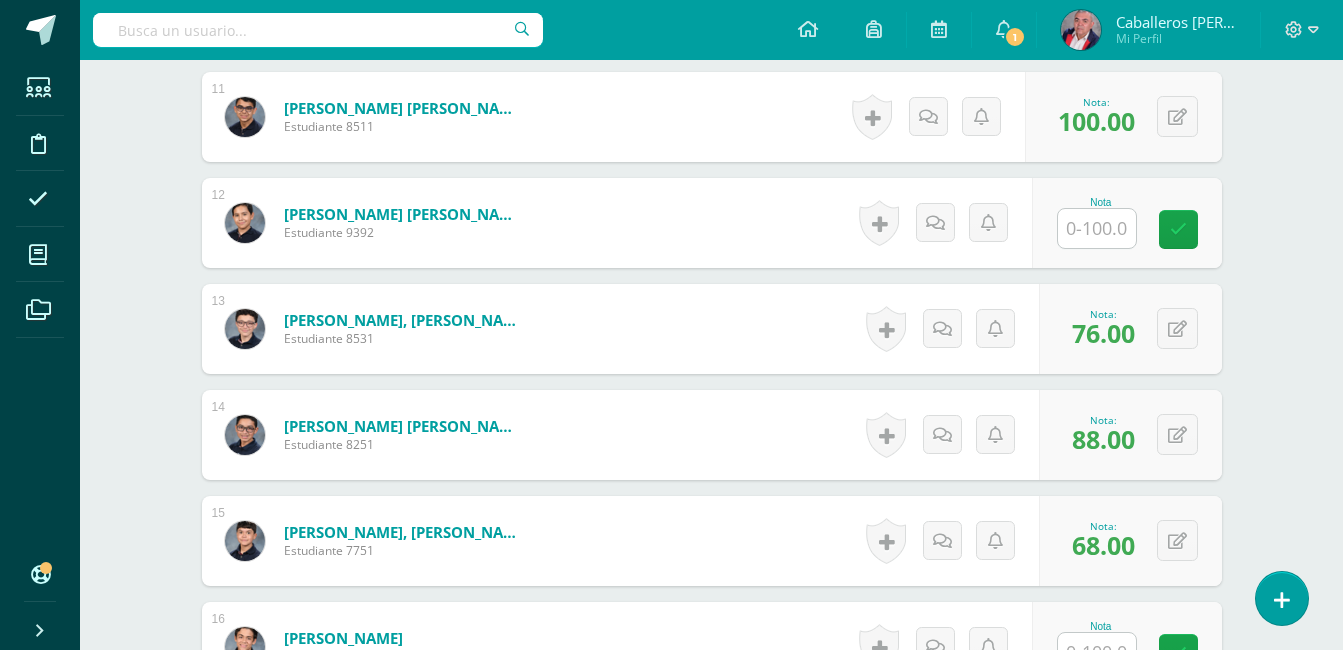 scroll, scrollTop: 1818, scrollLeft: 0, axis: vertical 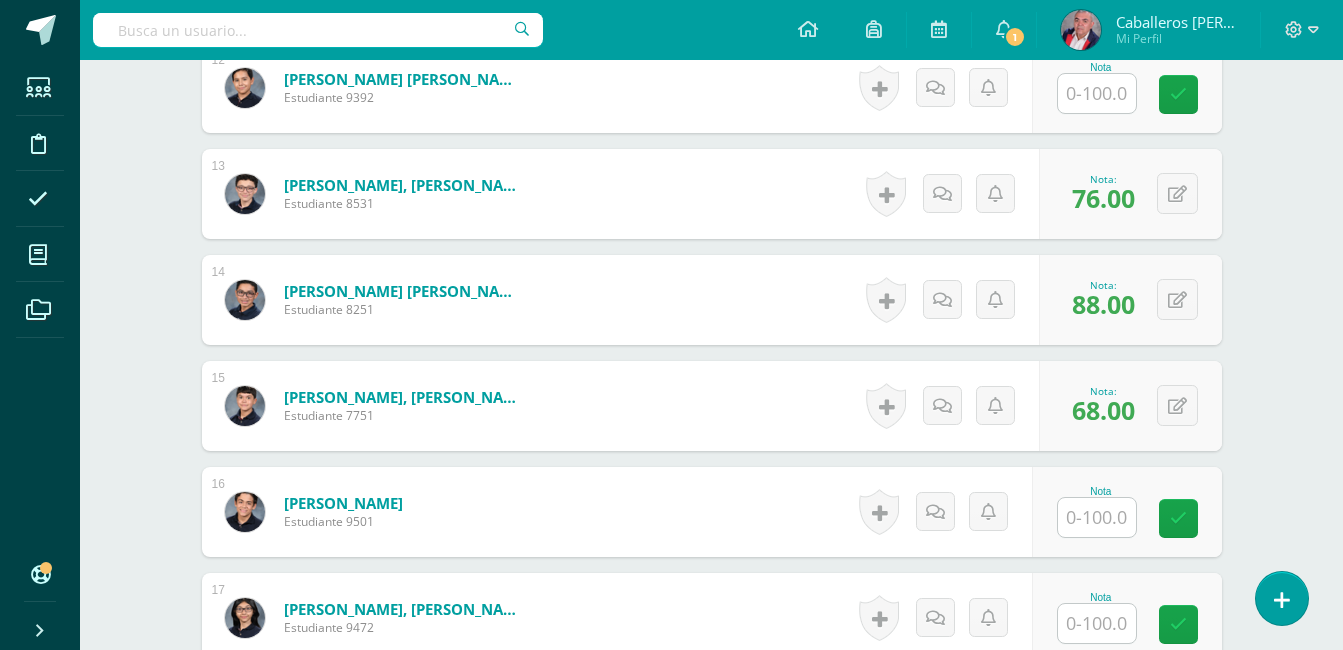 click at bounding box center [1097, 517] 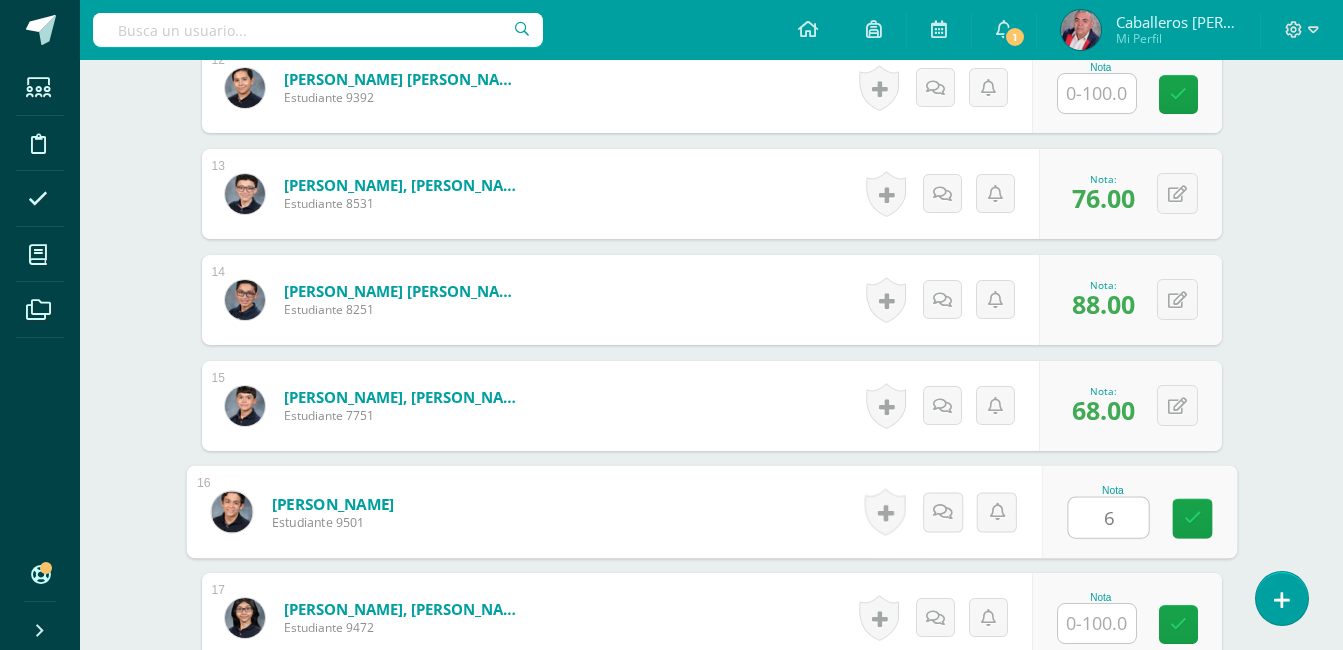 type on "68" 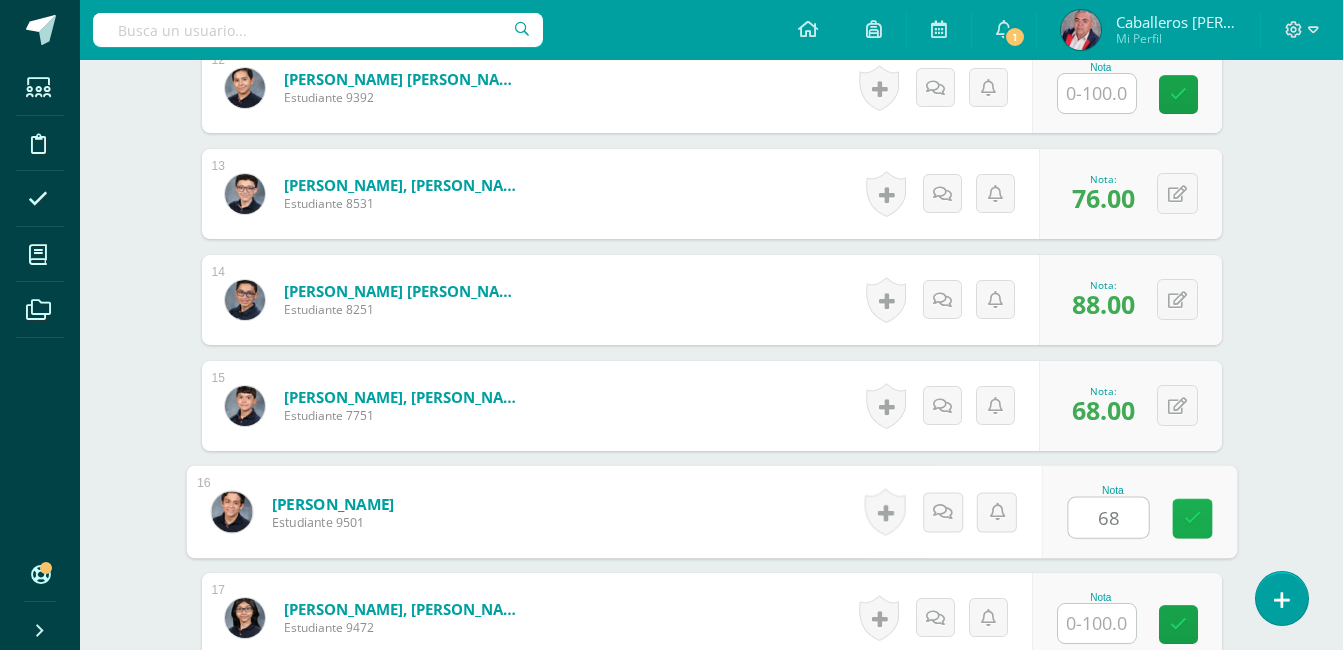 click at bounding box center (1192, 518) 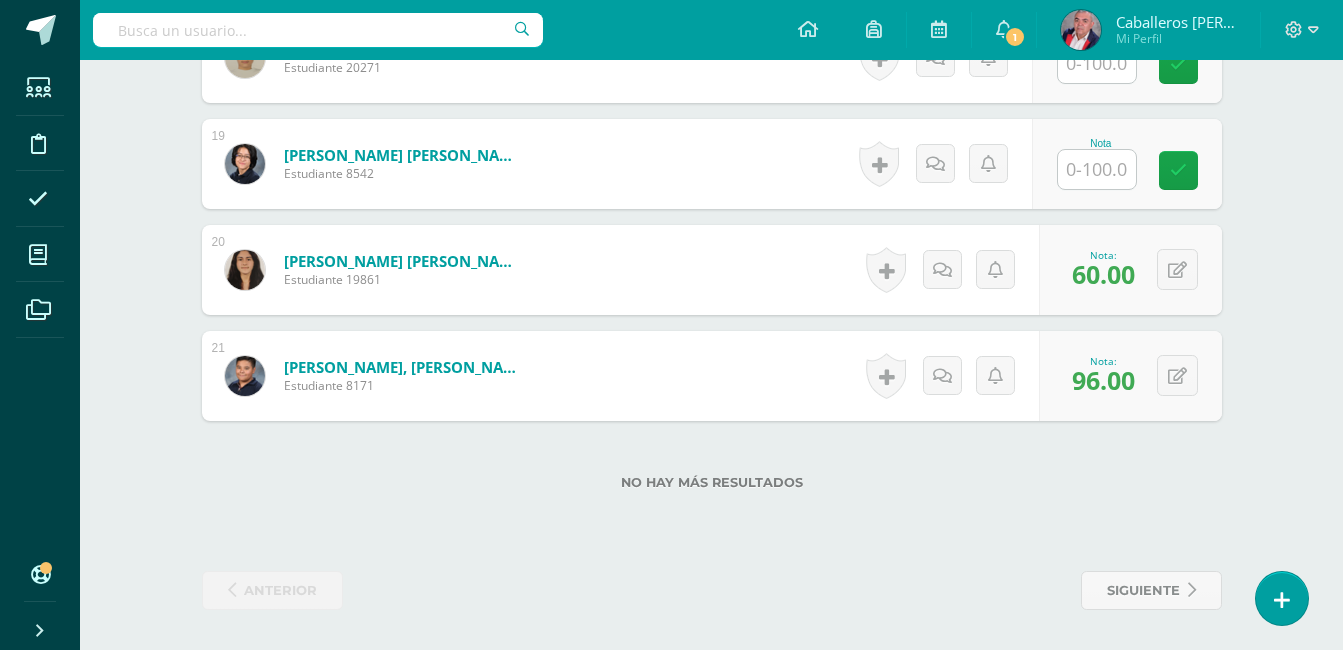 scroll, scrollTop: 2466, scrollLeft: 0, axis: vertical 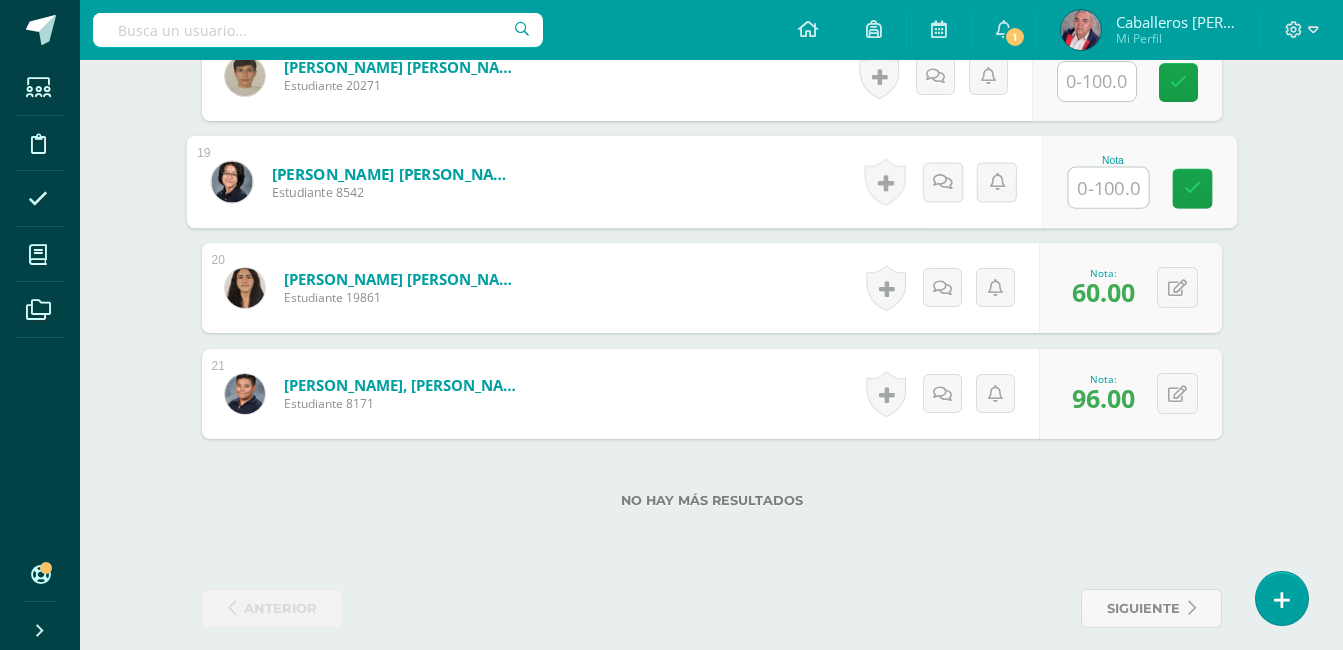 click at bounding box center (1108, 188) 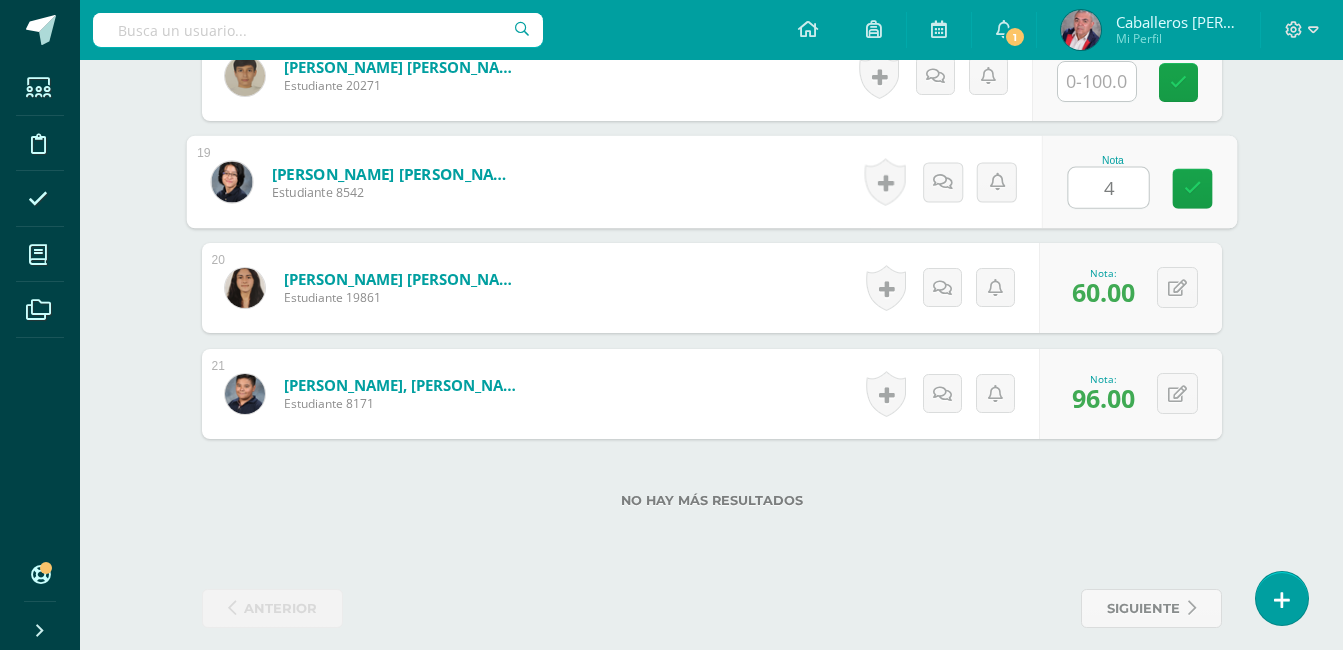 type on "45" 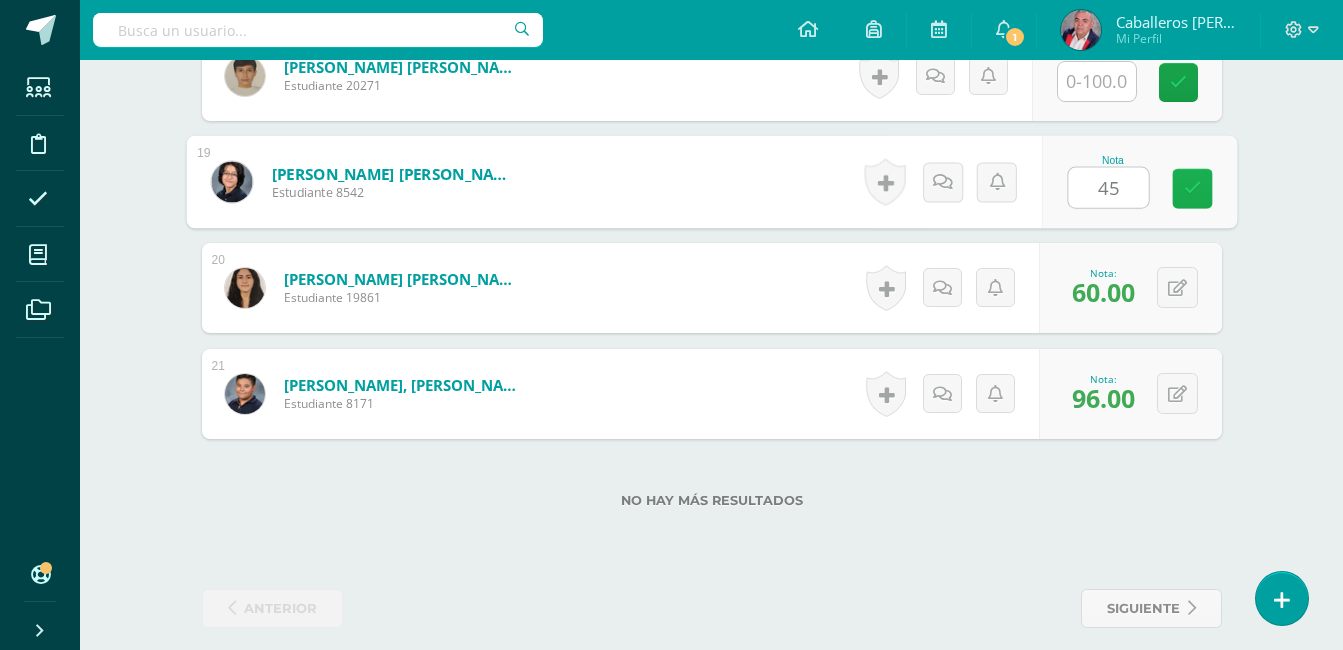 click at bounding box center (1192, 188) 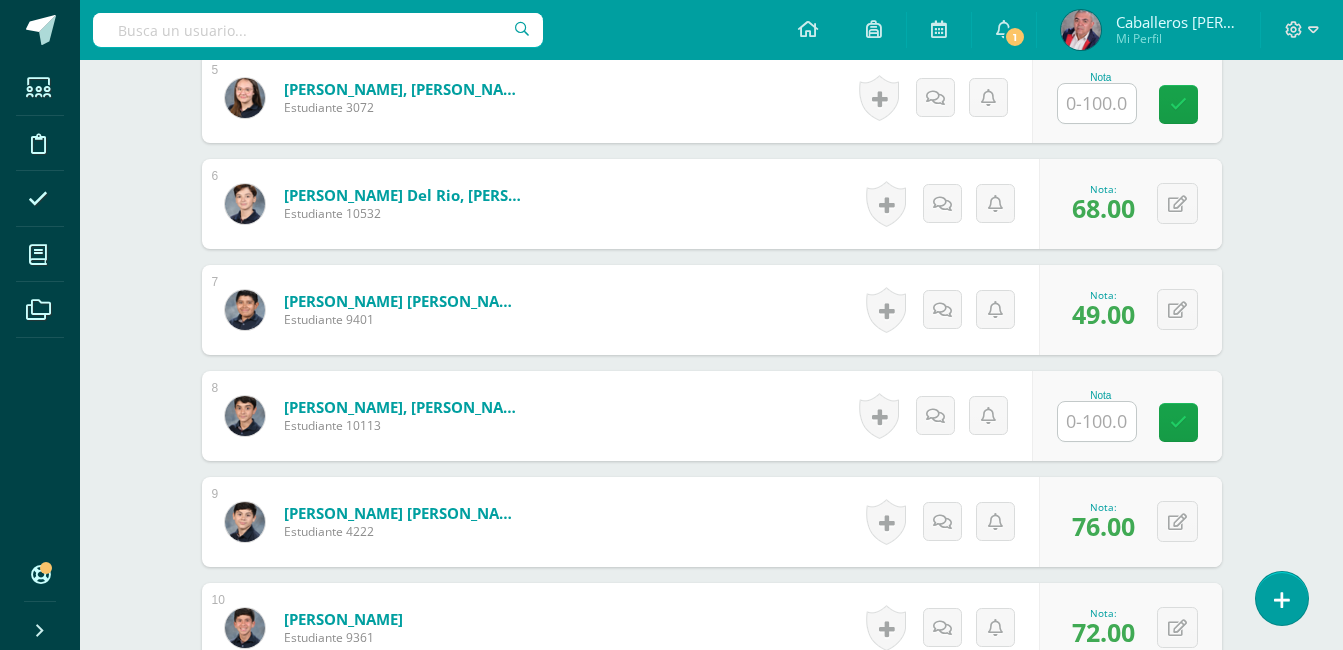 scroll, scrollTop: 1035, scrollLeft: 0, axis: vertical 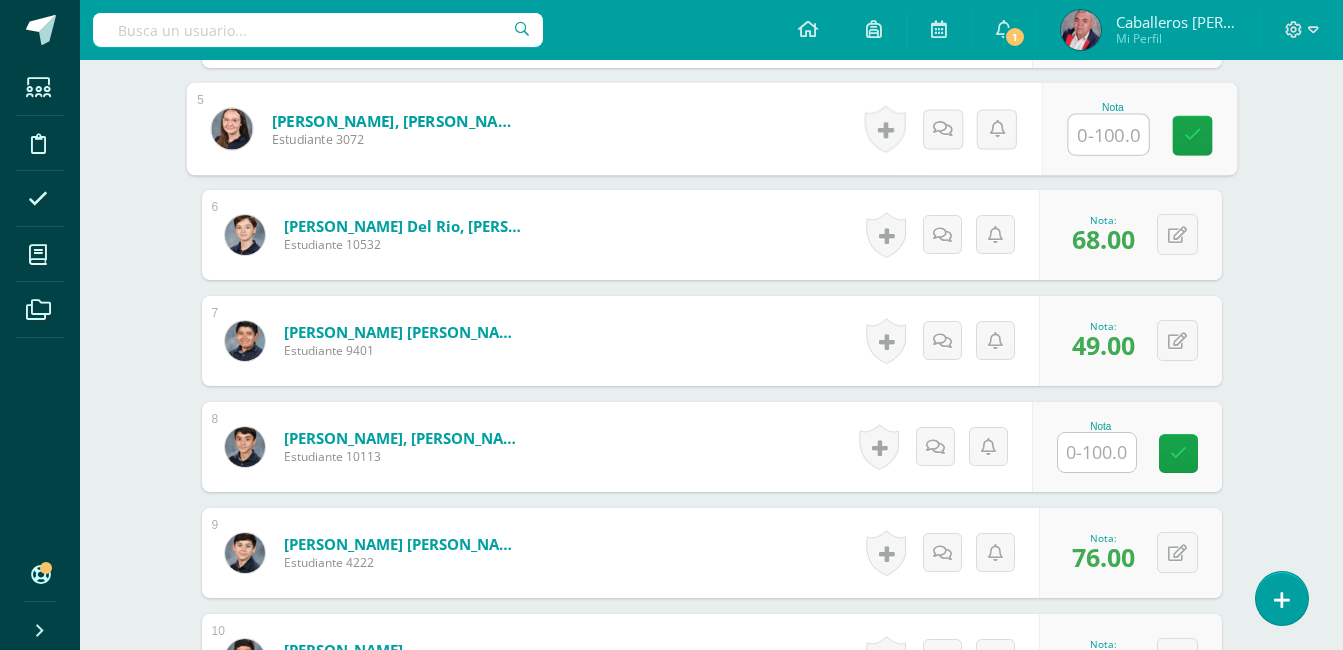 click at bounding box center [1108, 135] 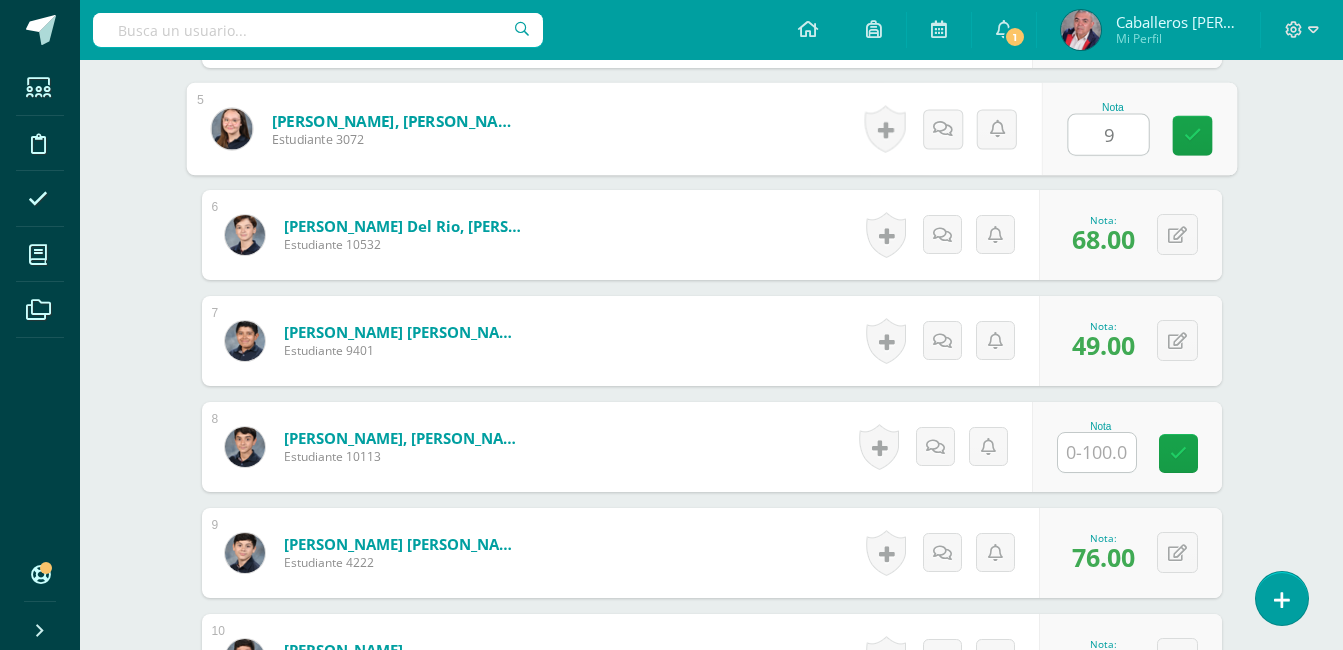 type on "96" 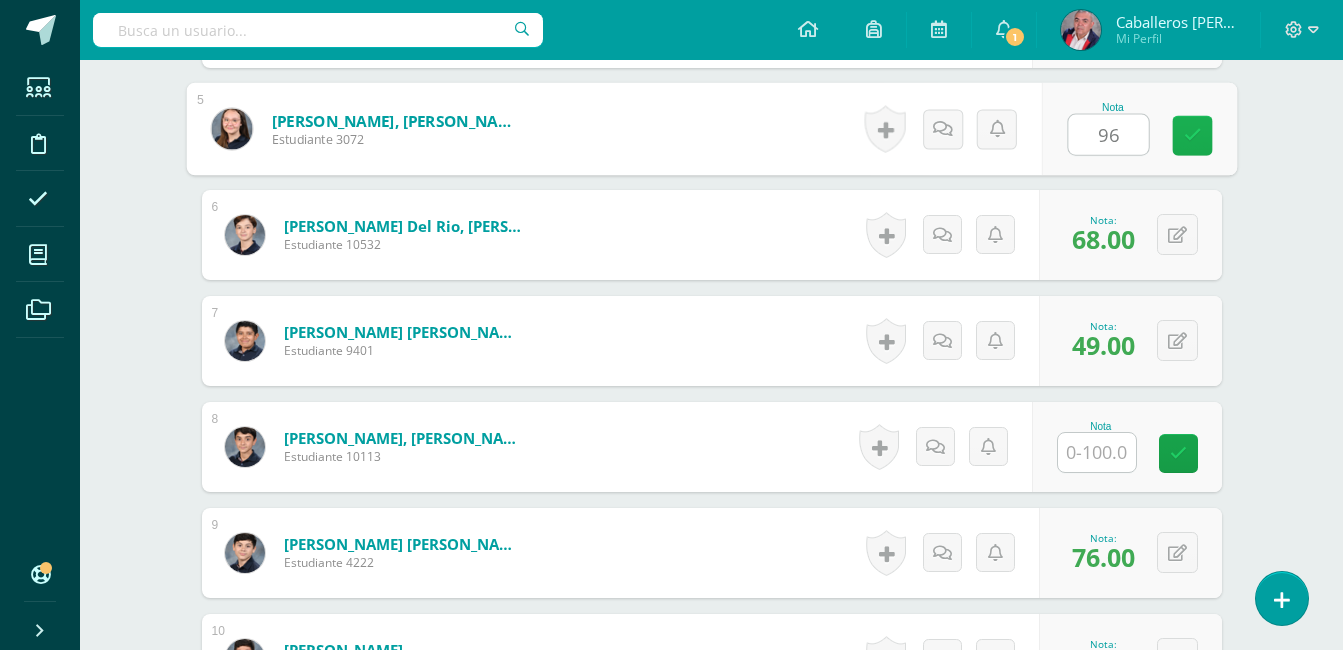 click at bounding box center [1192, 135] 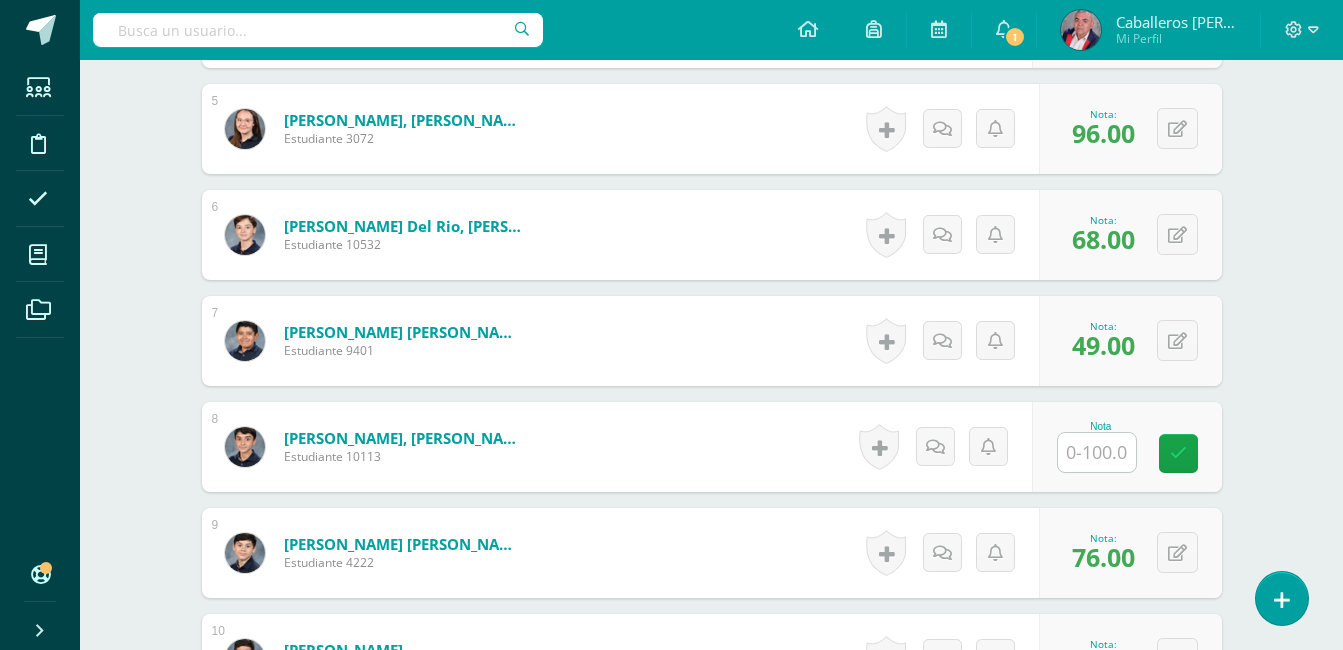 scroll, scrollTop: 2238, scrollLeft: 0, axis: vertical 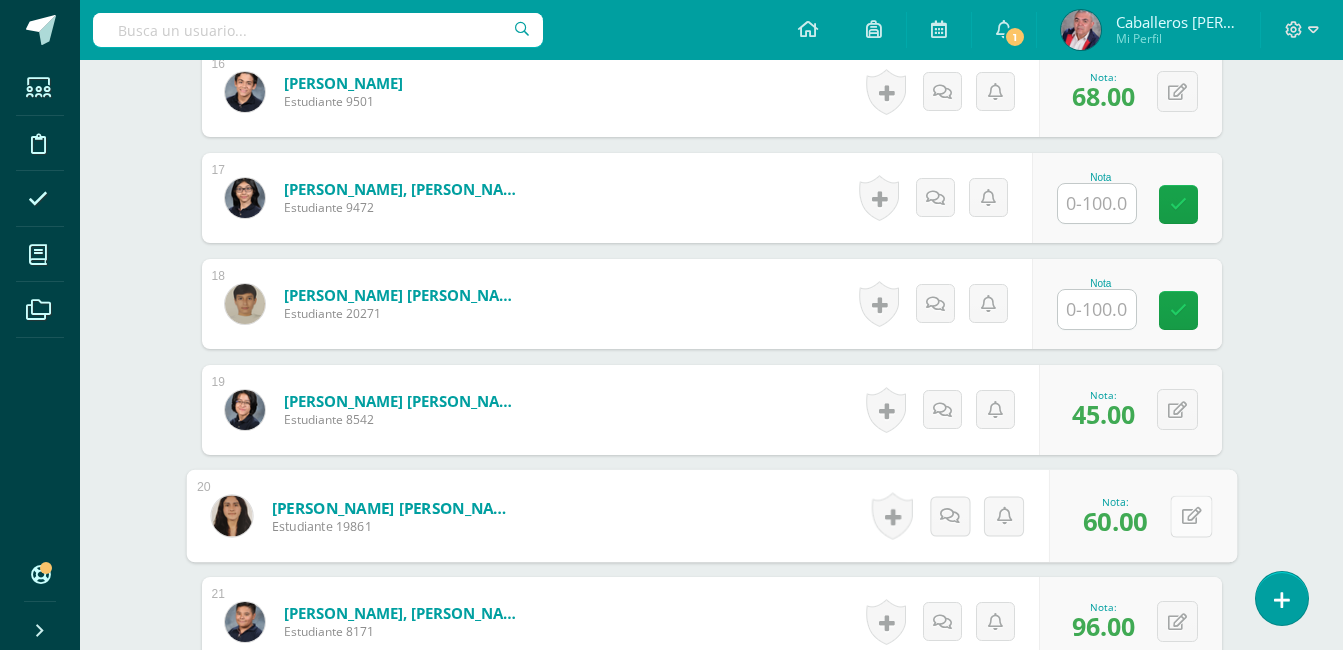 click at bounding box center [1191, 516] 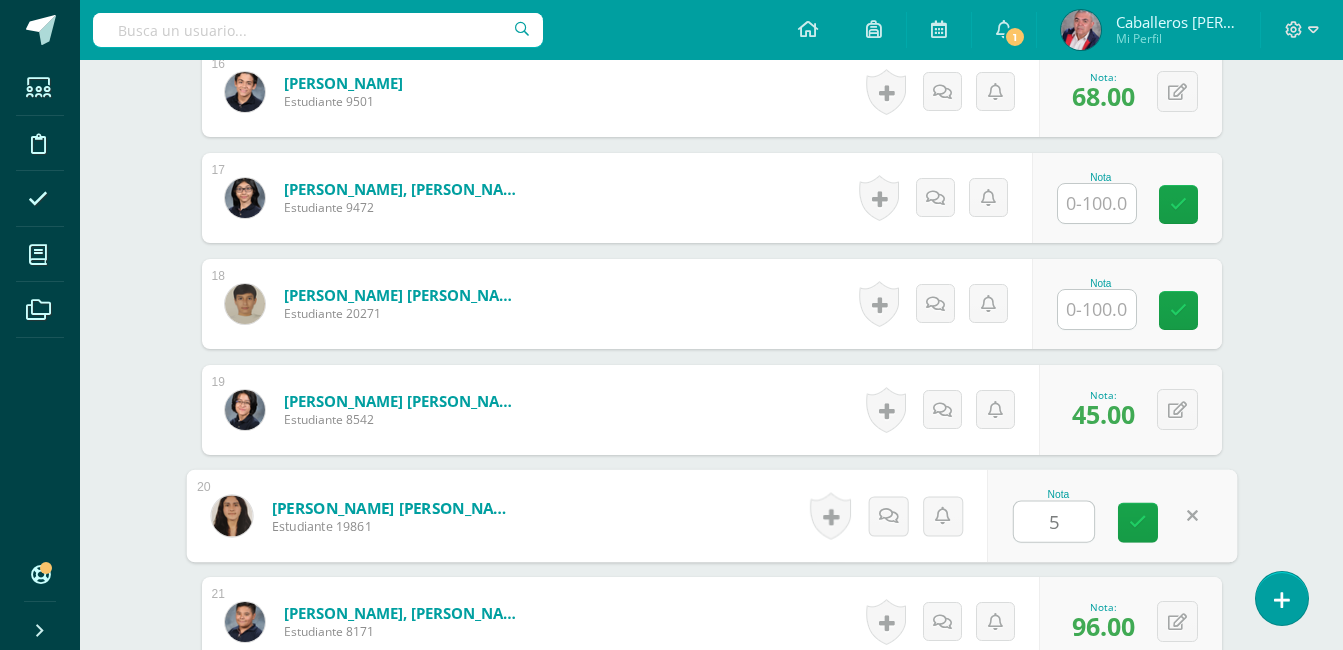 type on "50" 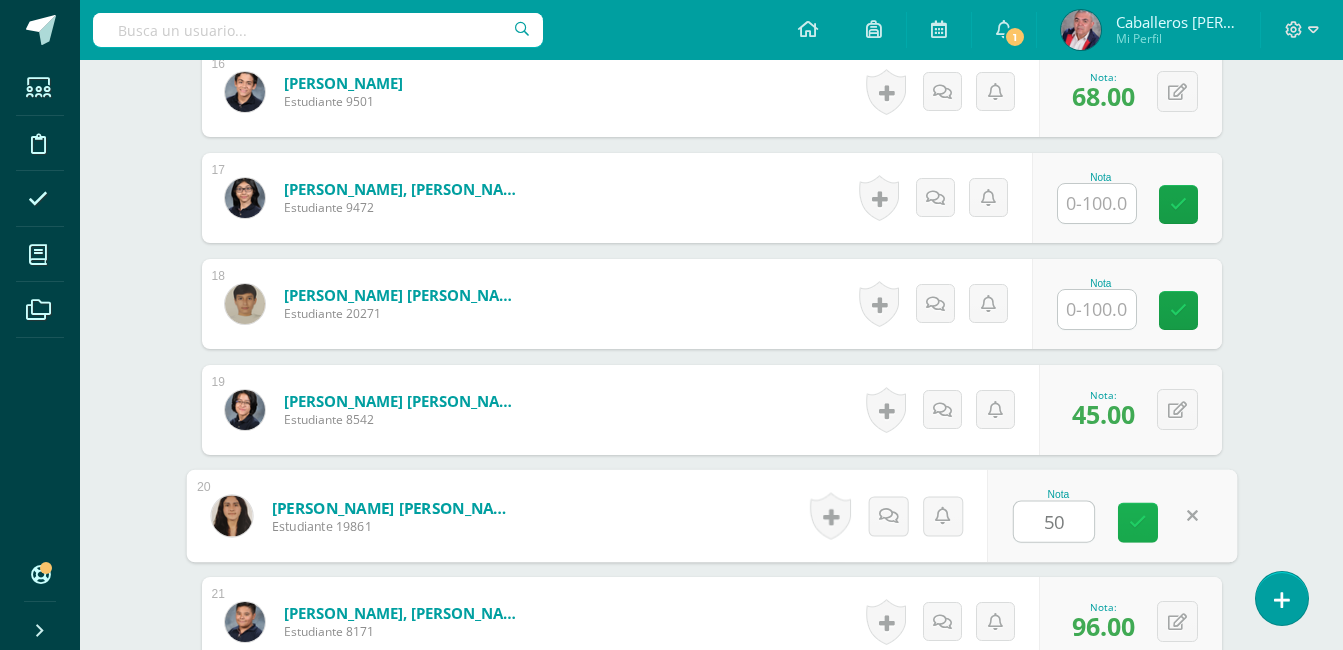 click at bounding box center [1138, 522] 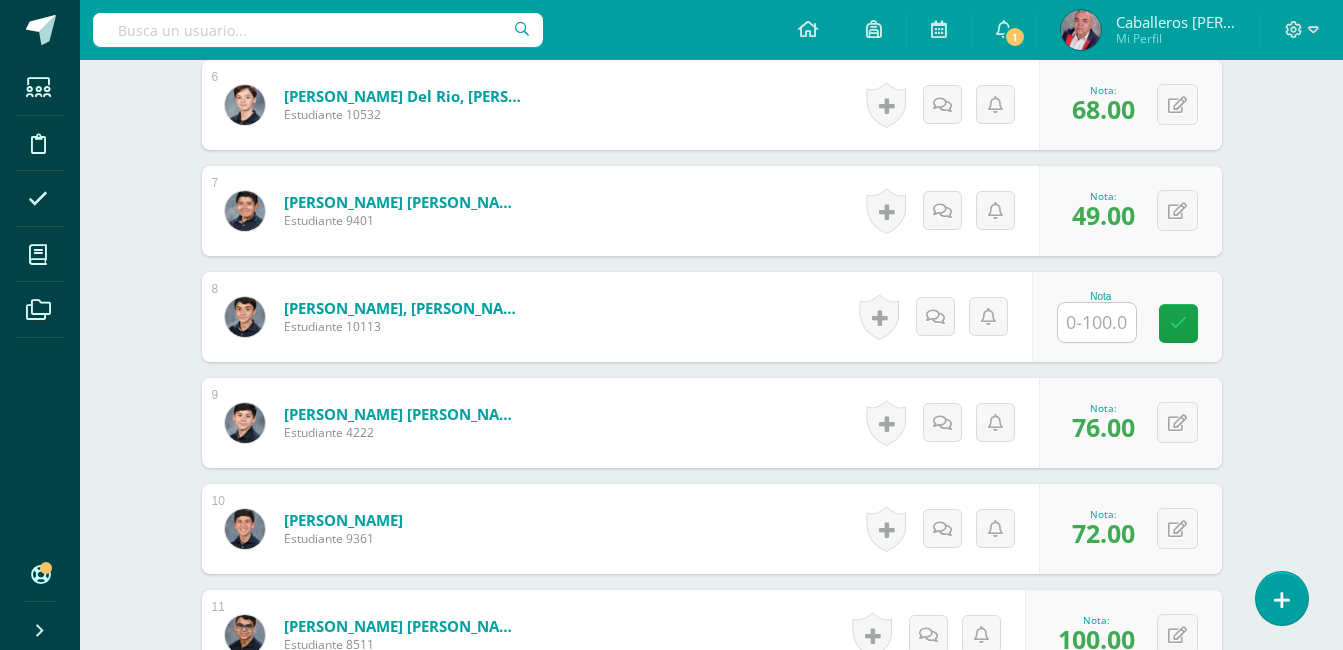scroll, scrollTop: 1154, scrollLeft: 0, axis: vertical 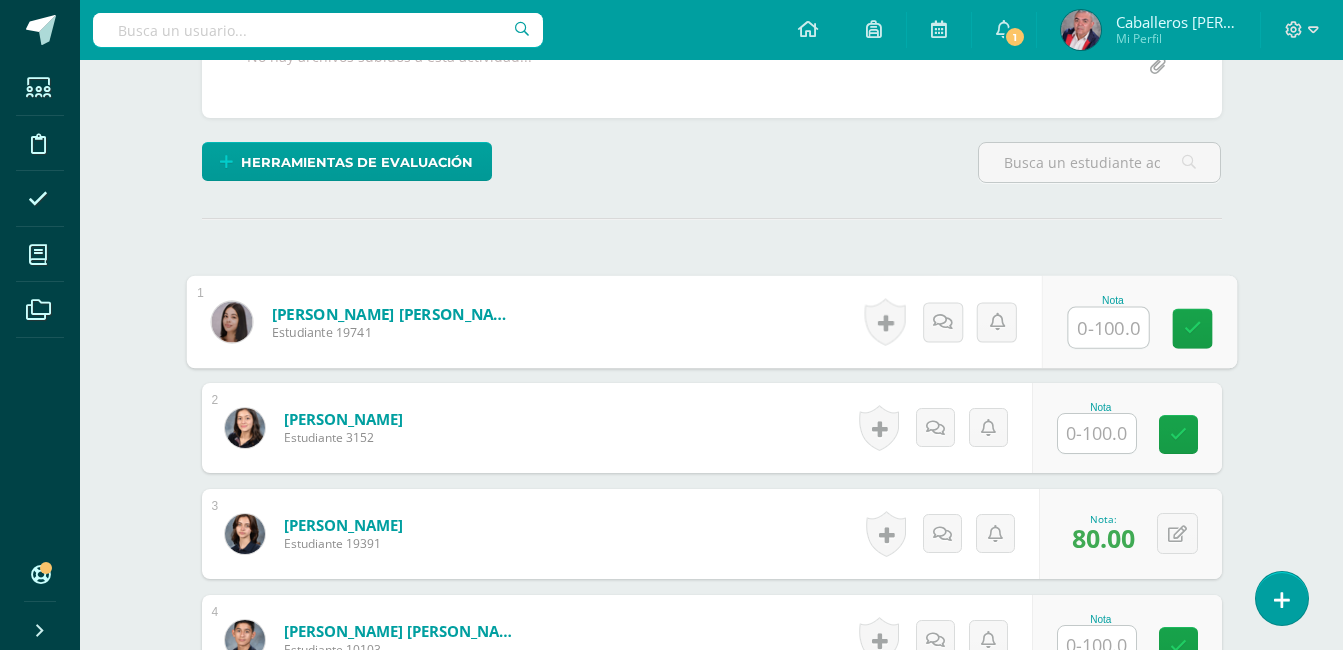 click at bounding box center (1108, 328) 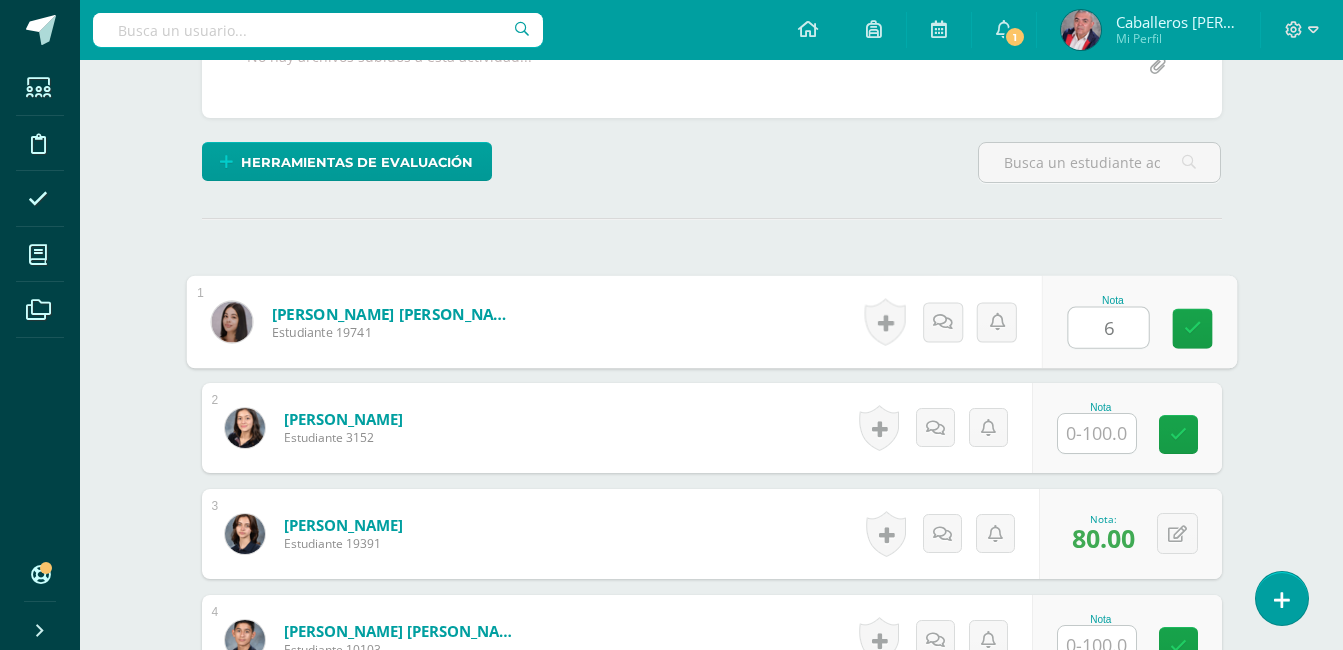 type on "68" 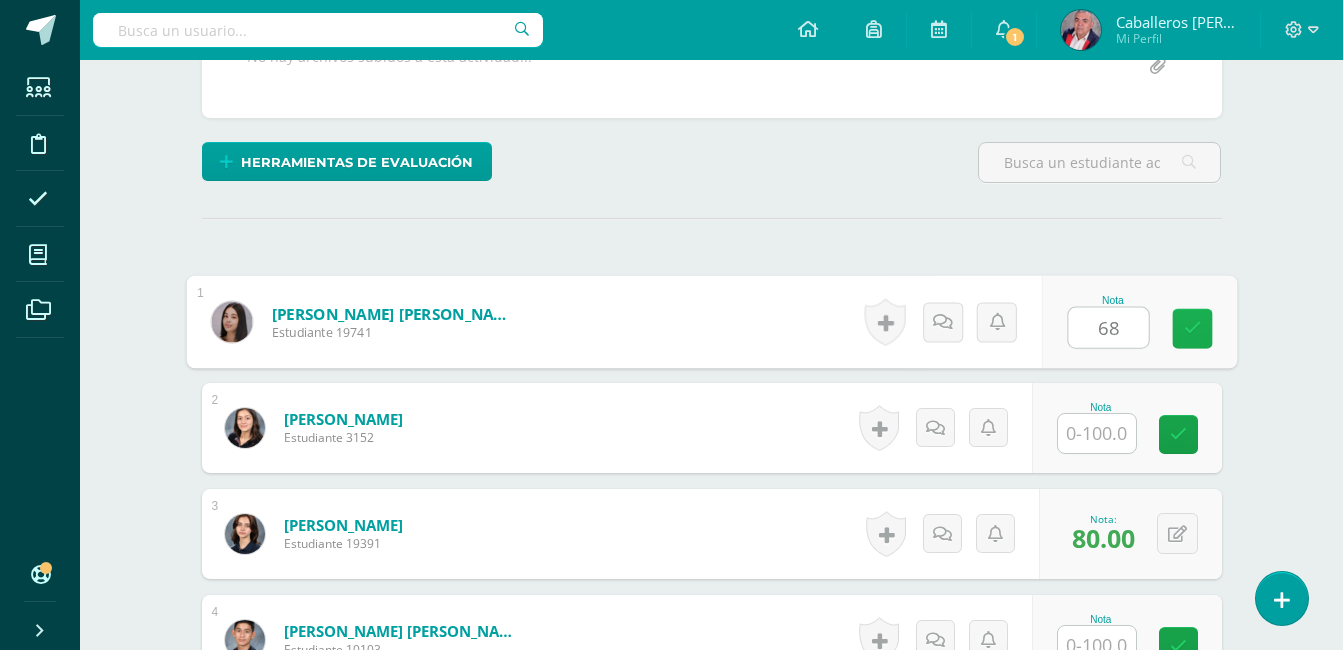 click at bounding box center [1192, 328] 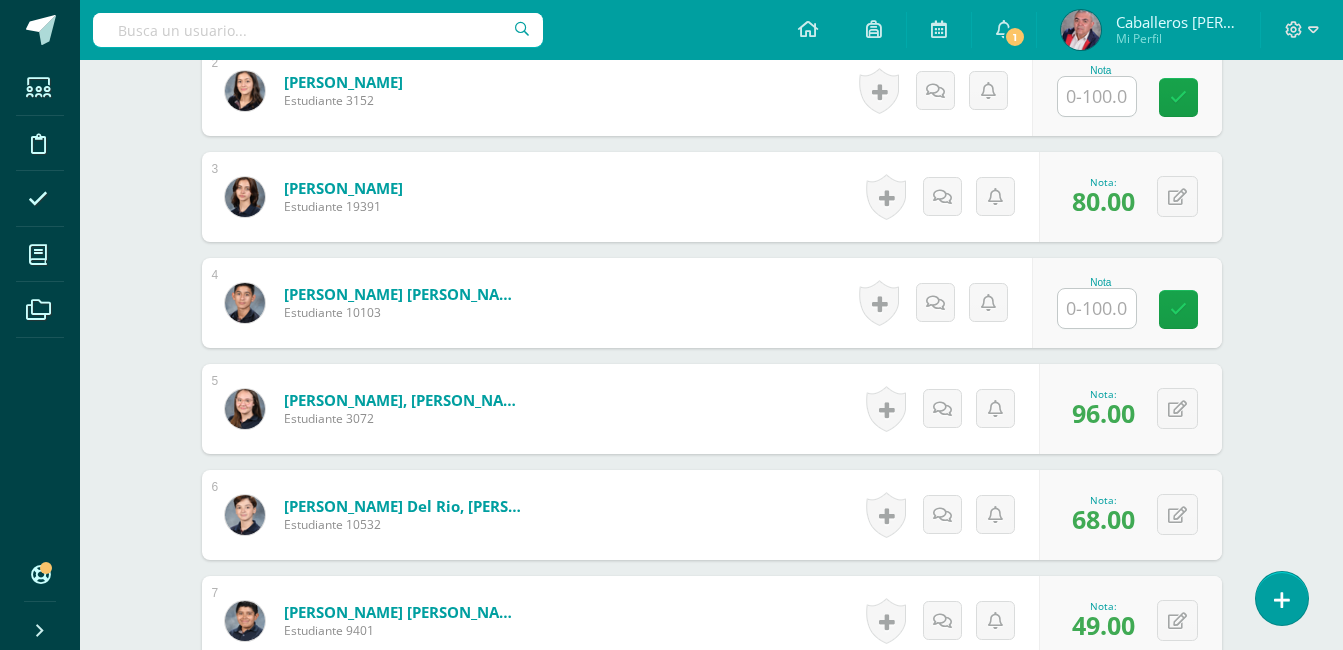 scroll, scrollTop: 1128, scrollLeft: 0, axis: vertical 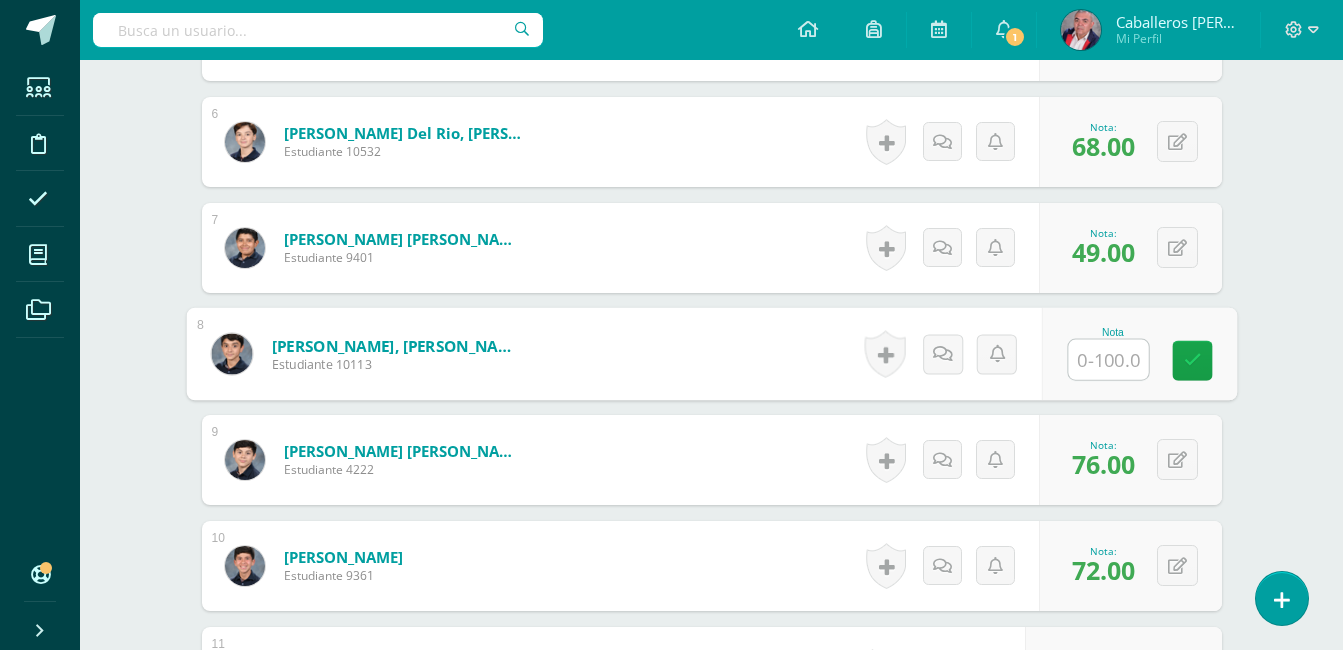 click at bounding box center [1108, 360] 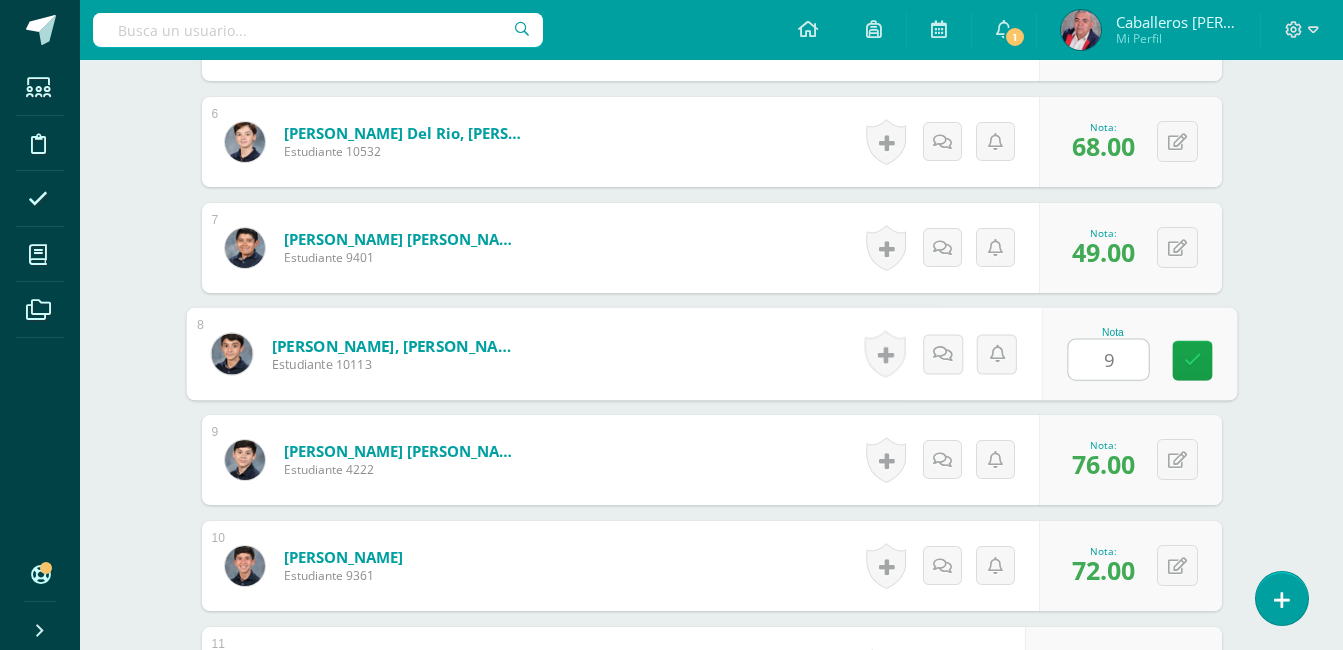 type on "92" 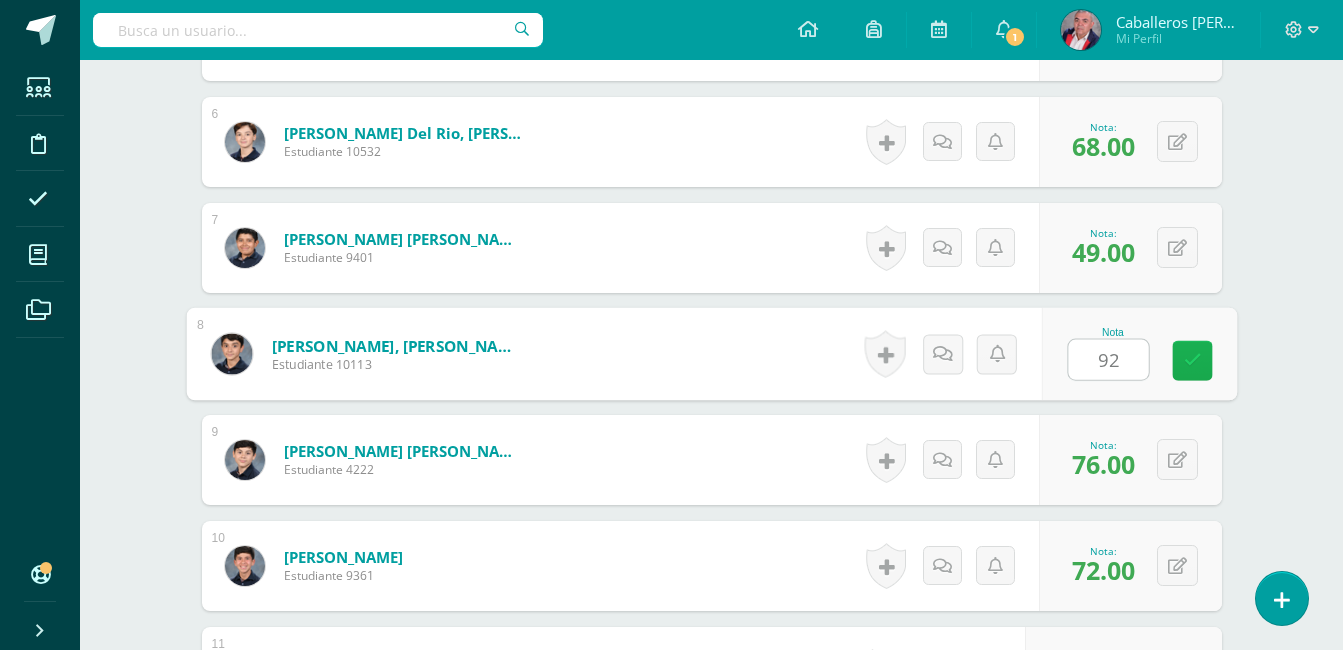 click at bounding box center [1192, 361] 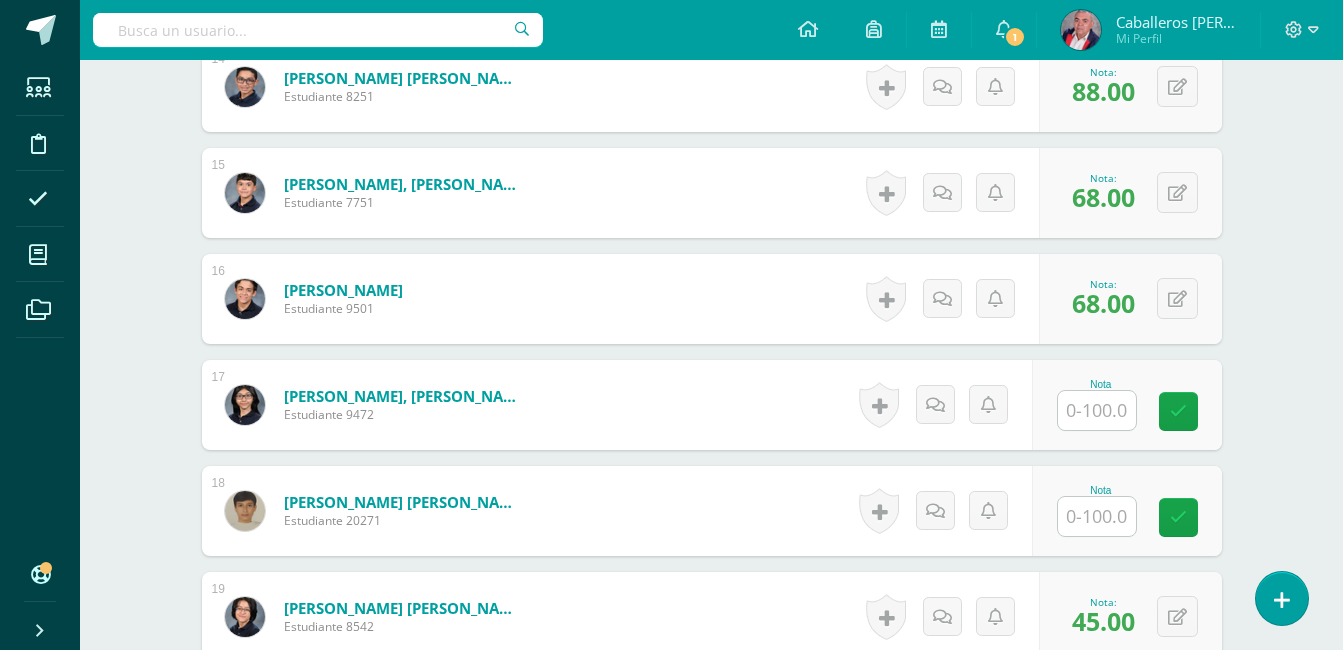 scroll, scrollTop: 2041, scrollLeft: 0, axis: vertical 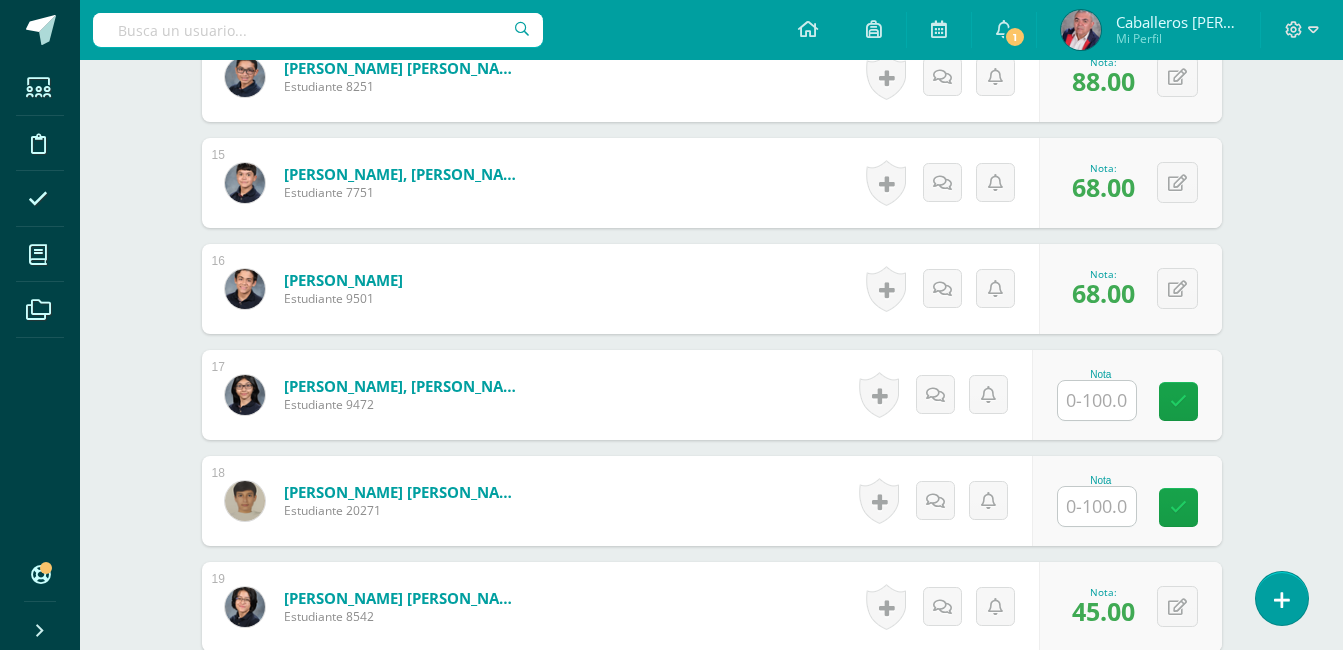 click at bounding box center (1097, 506) 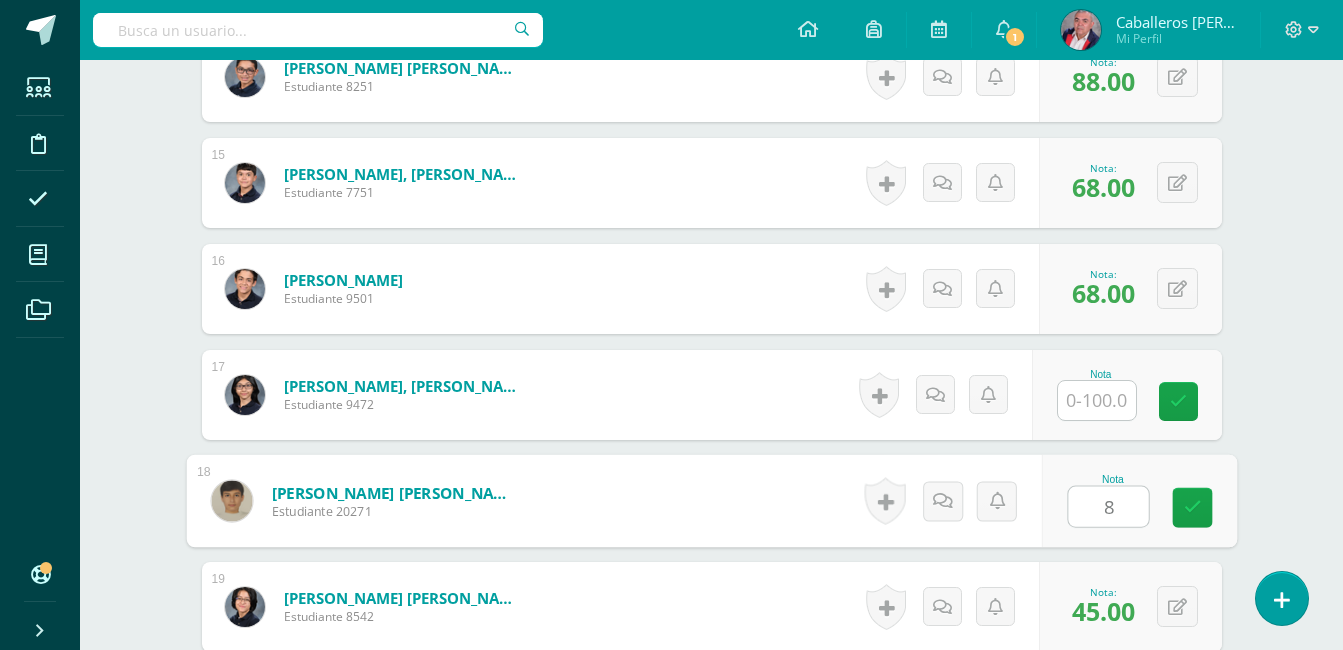 type on "80" 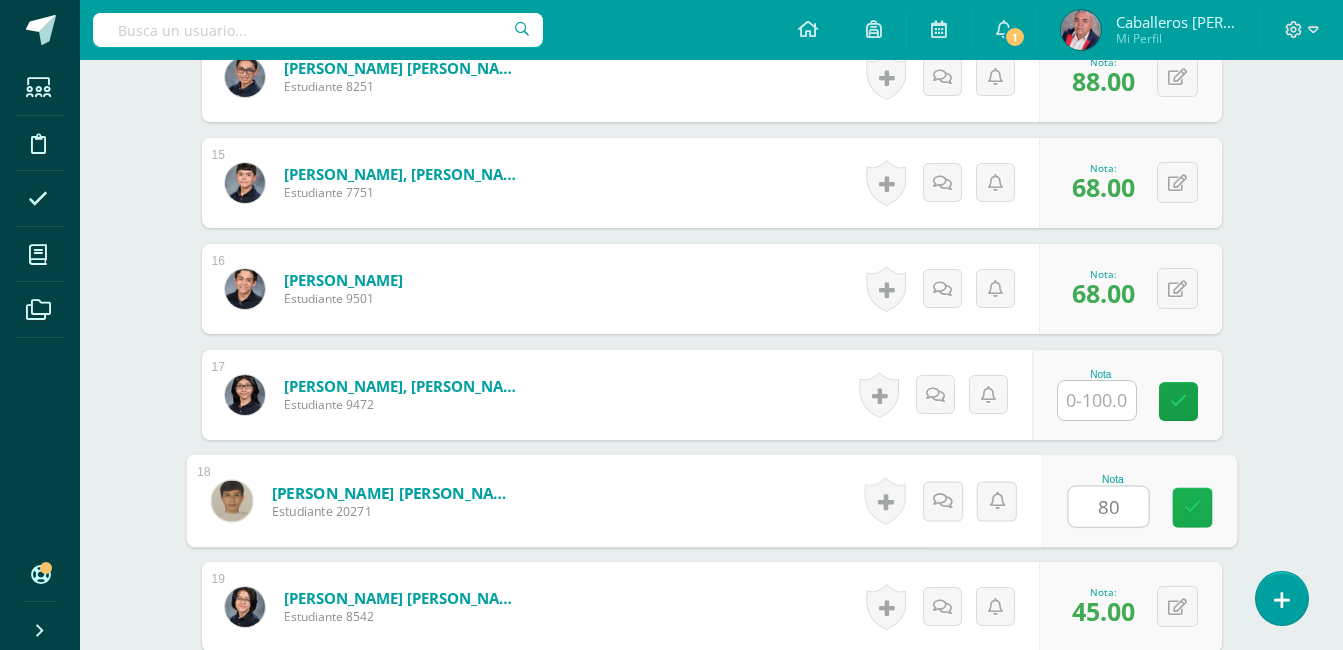 click at bounding box center [1192, 507] 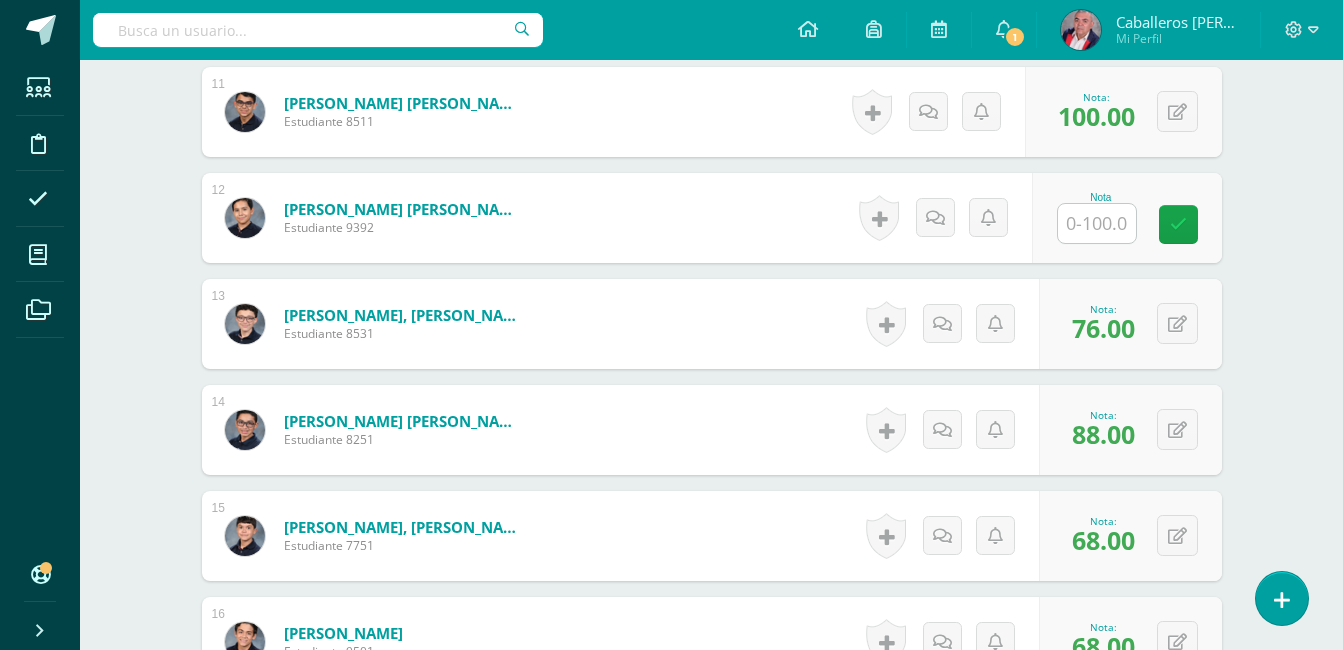 scroll, scrollTop: 1657, scrollLeft: 0, axis: vertical 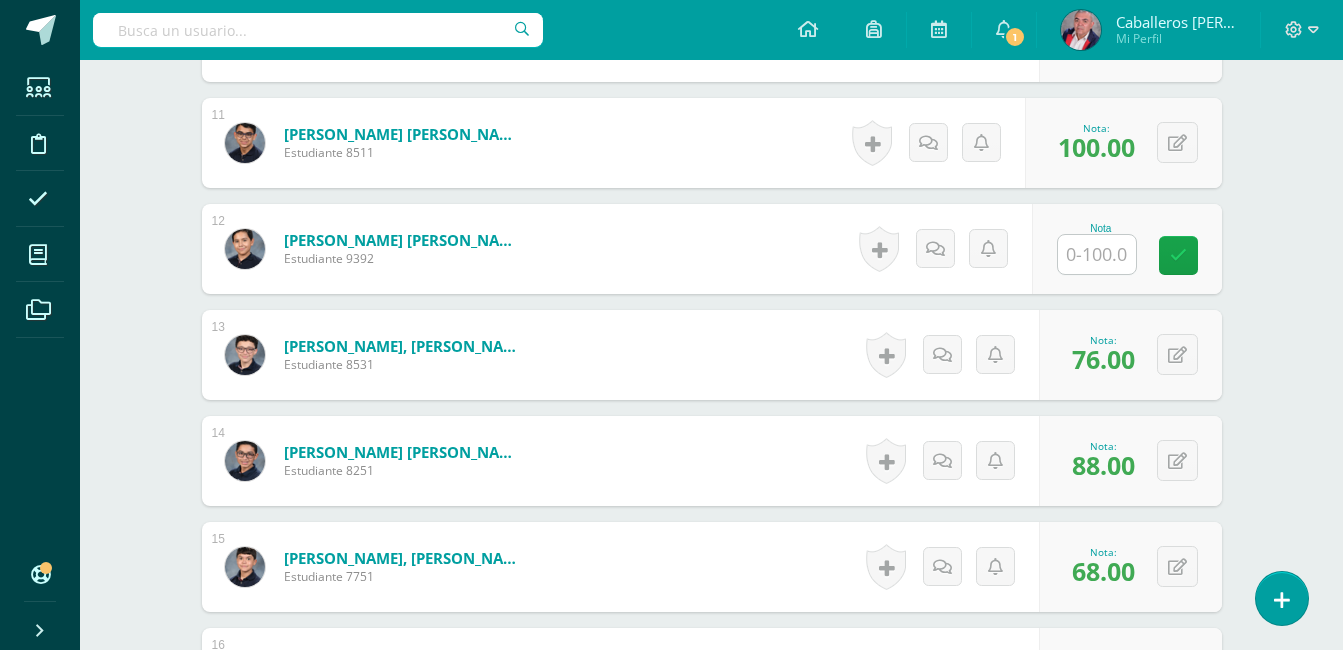 click at bounding box center (1097, 254) 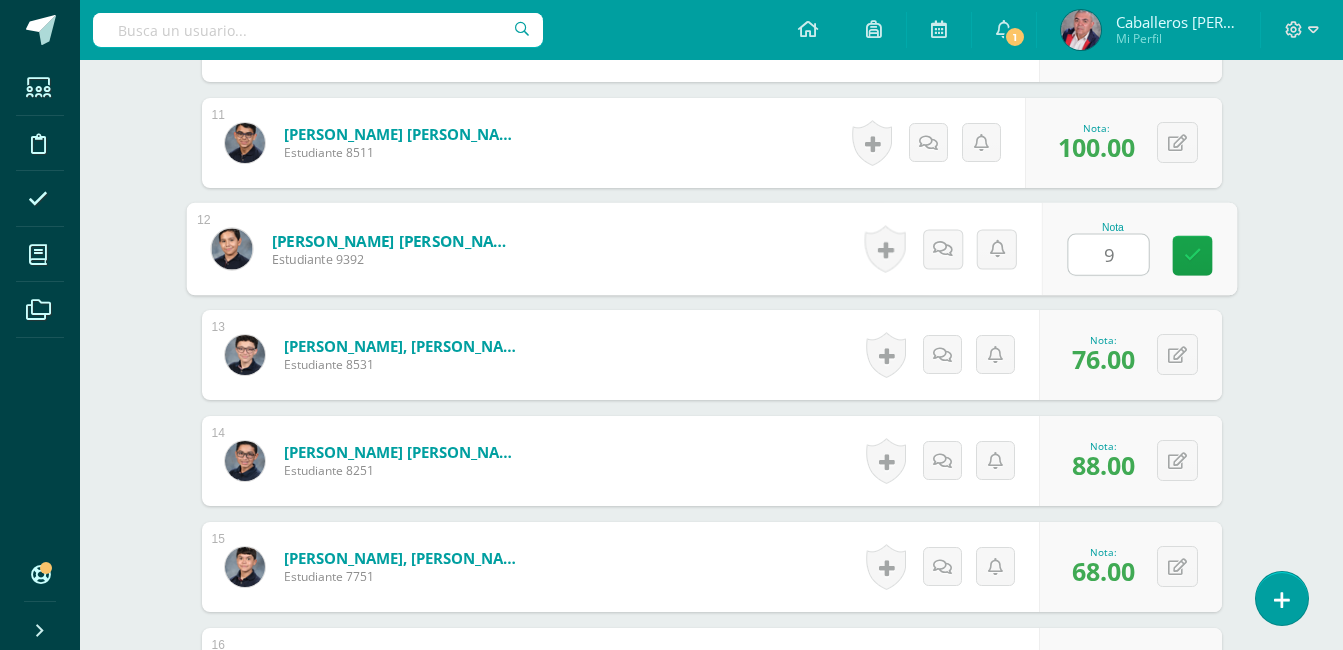 type on "96" 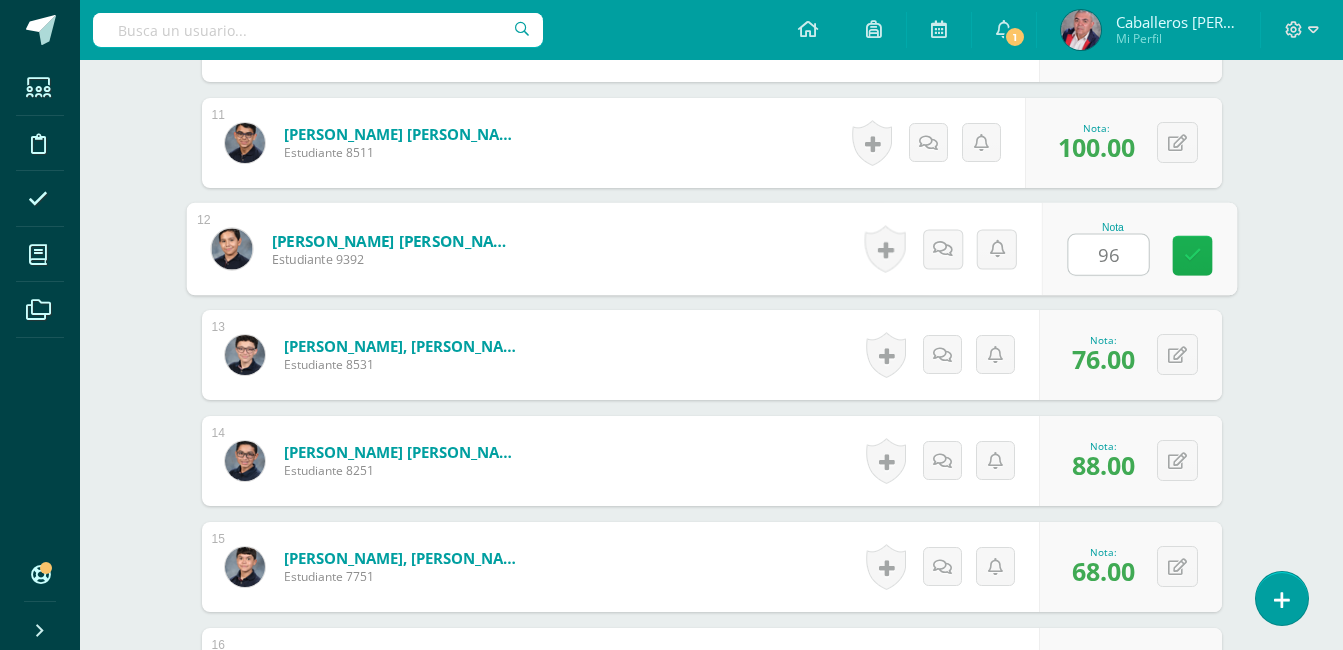 click at bounding box center [1192, 256] 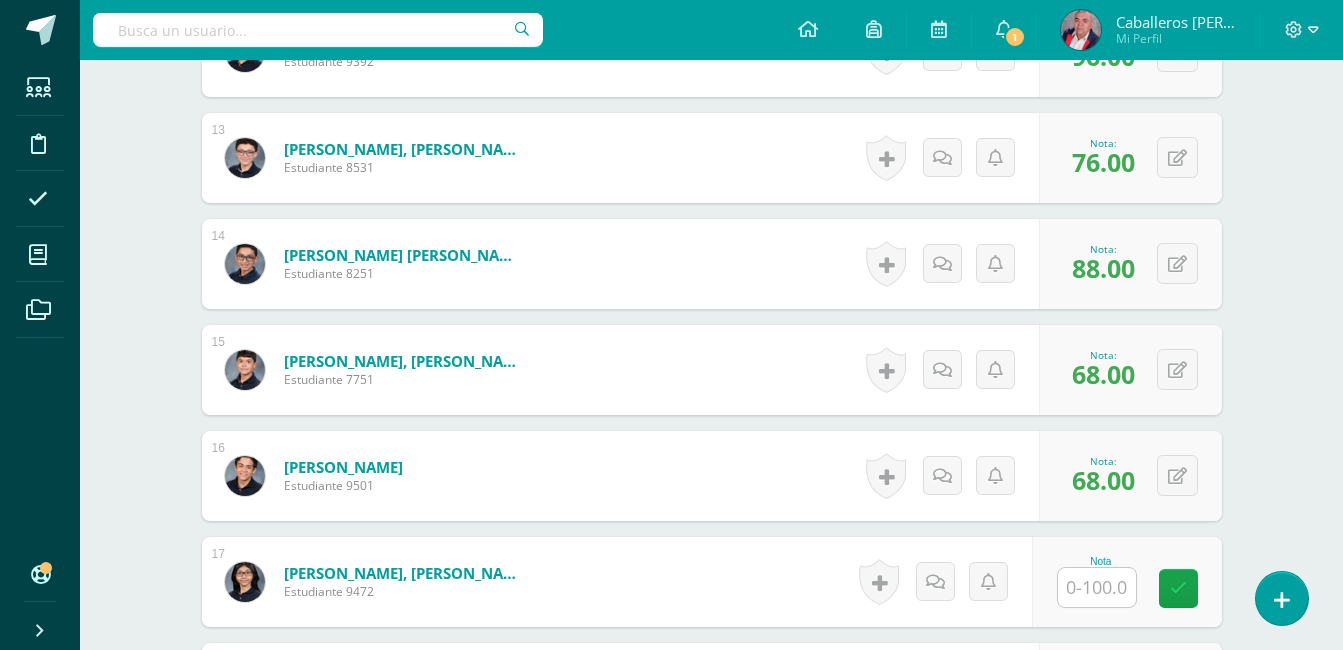 scroll, scrollTop: 1875, scrollLeft: 0, axis: vertical 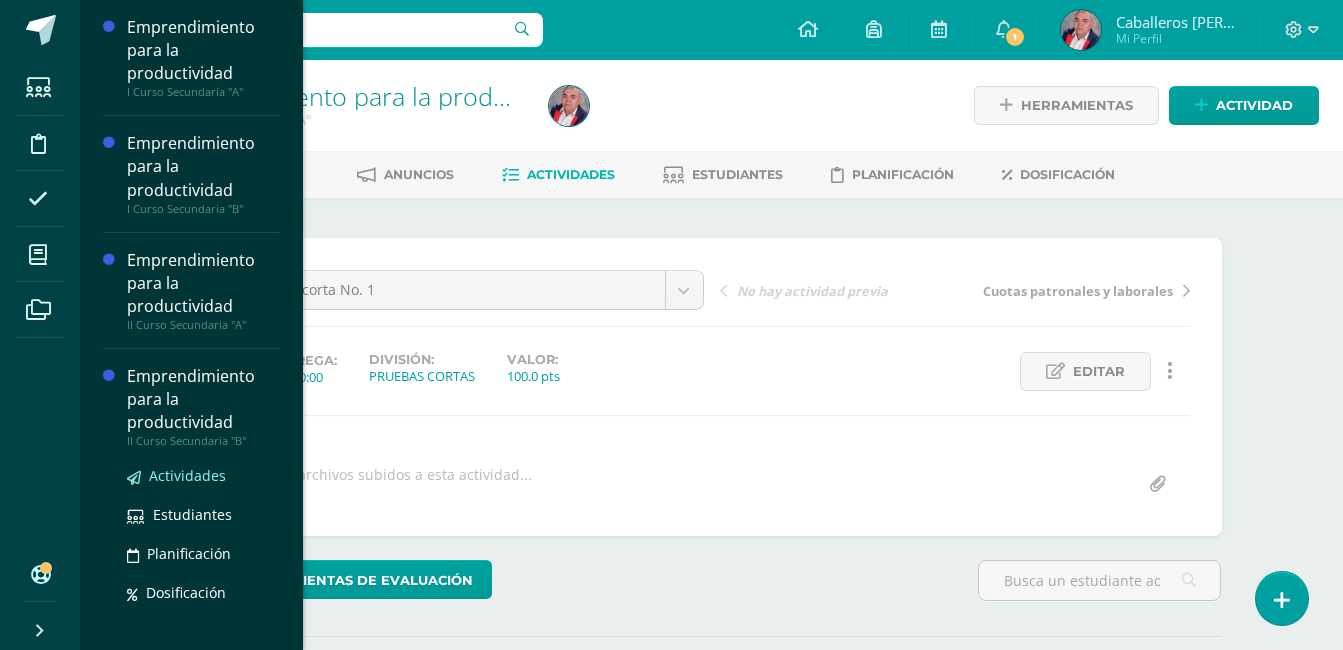 click on "Actividades" at bounding box center [187, 475] 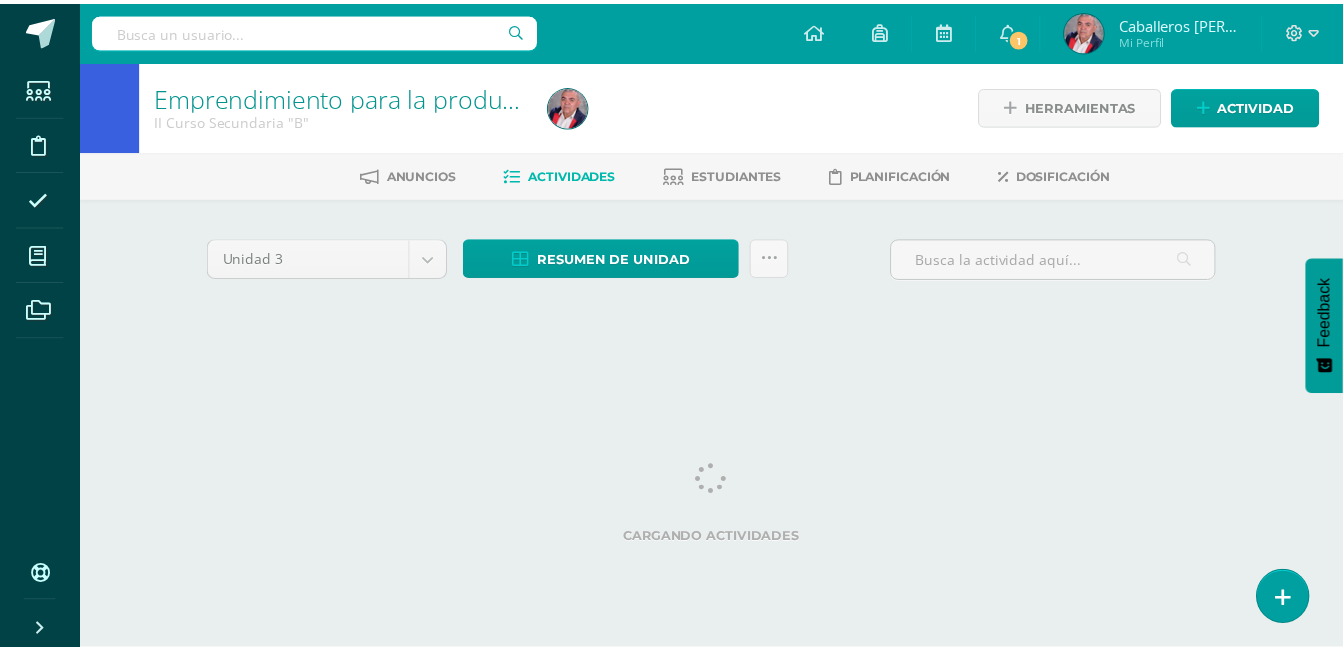 scroll, scrollTop: 0, scrollLeft: 0, axis: both 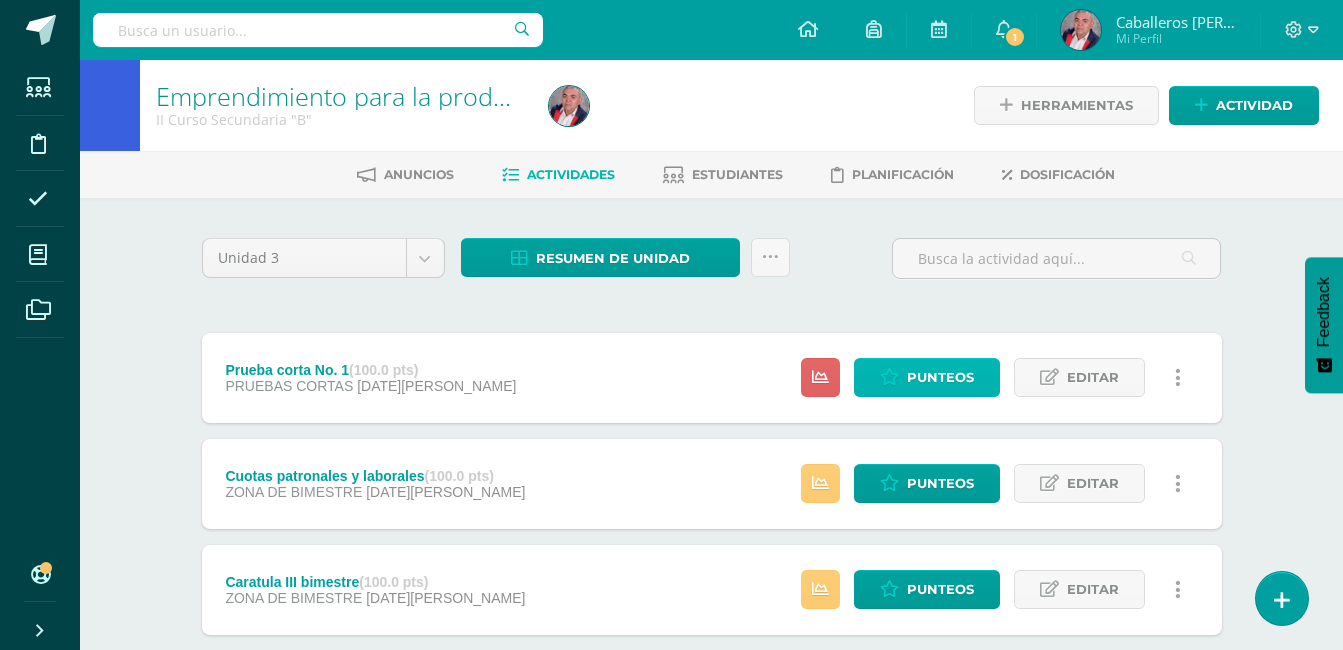 click on "Punteos" at bounding box center [940, 377] 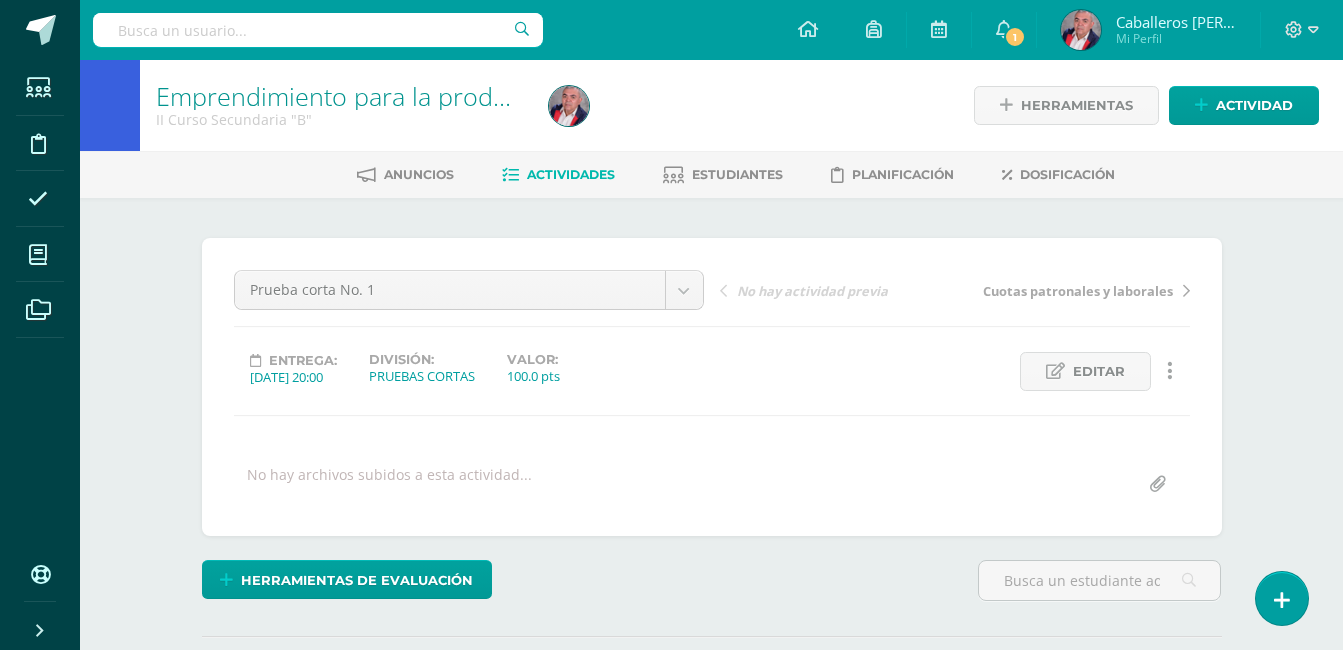scroll, scrollTop: 0, scrollLeft: 0, axis: both 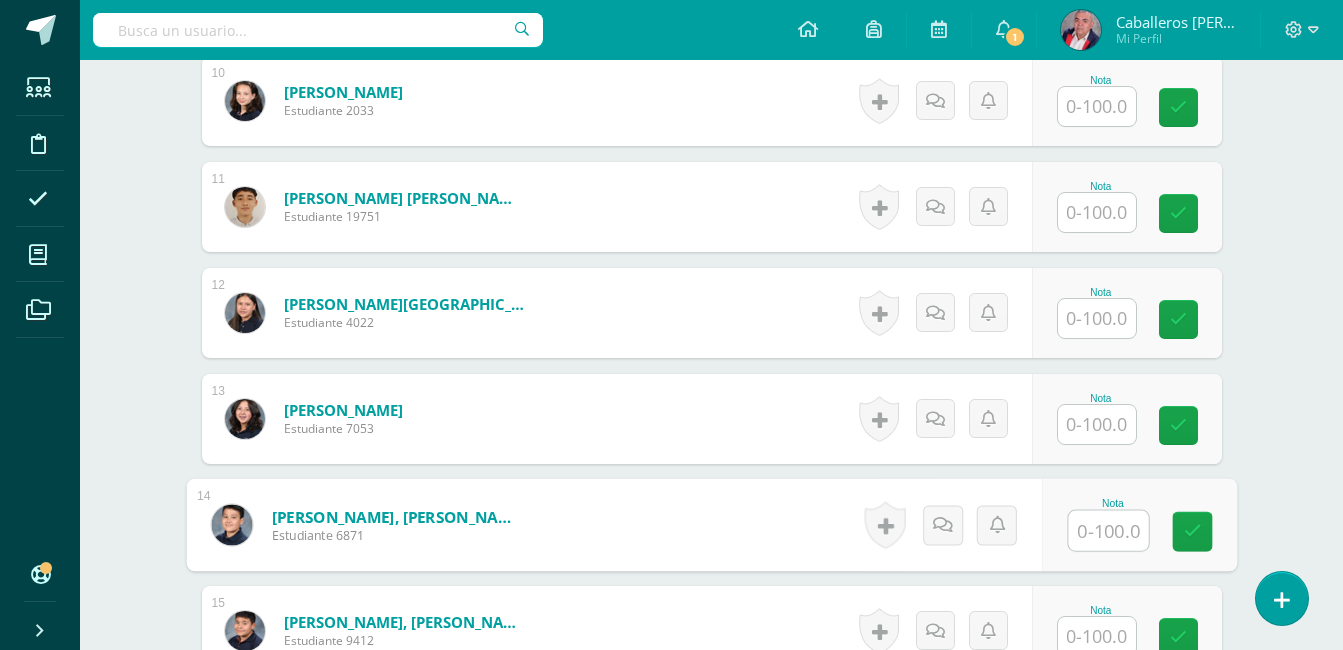 click at bounding box center [1108, 531] 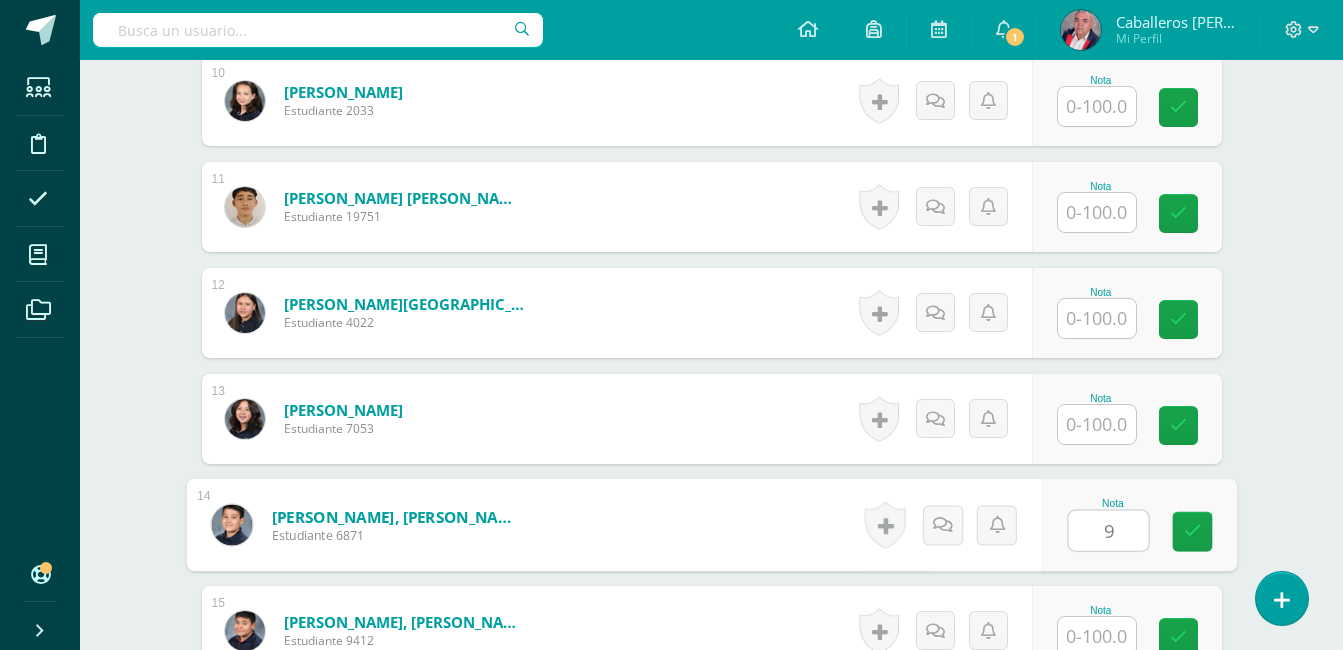 type on "96" 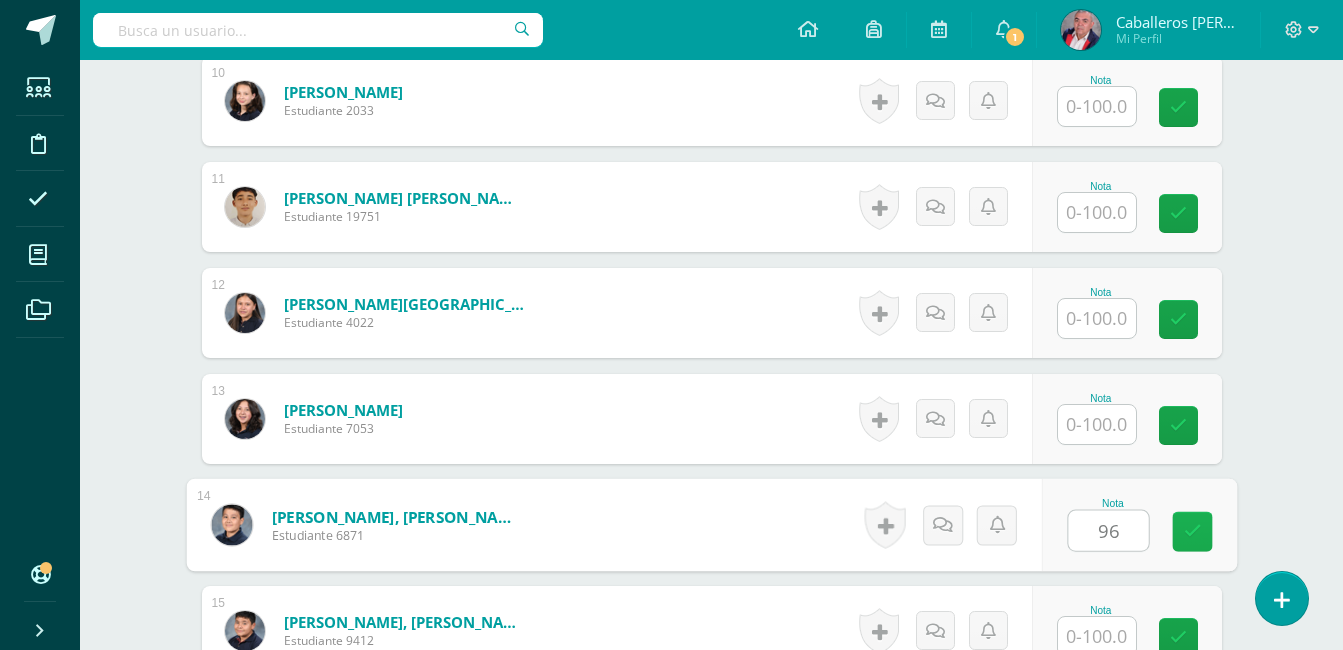click at bounding box center (1192, 531) 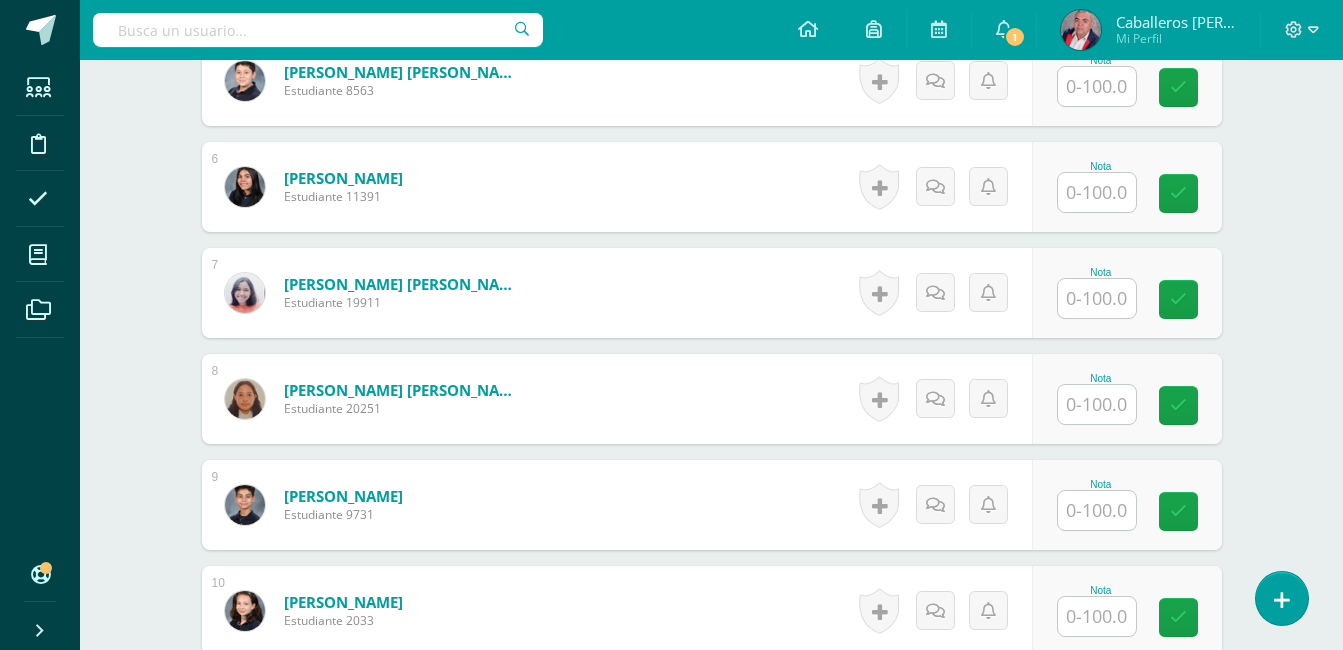 scroll, scrollTop: 949, scrollLeft: 0, axis: vertical 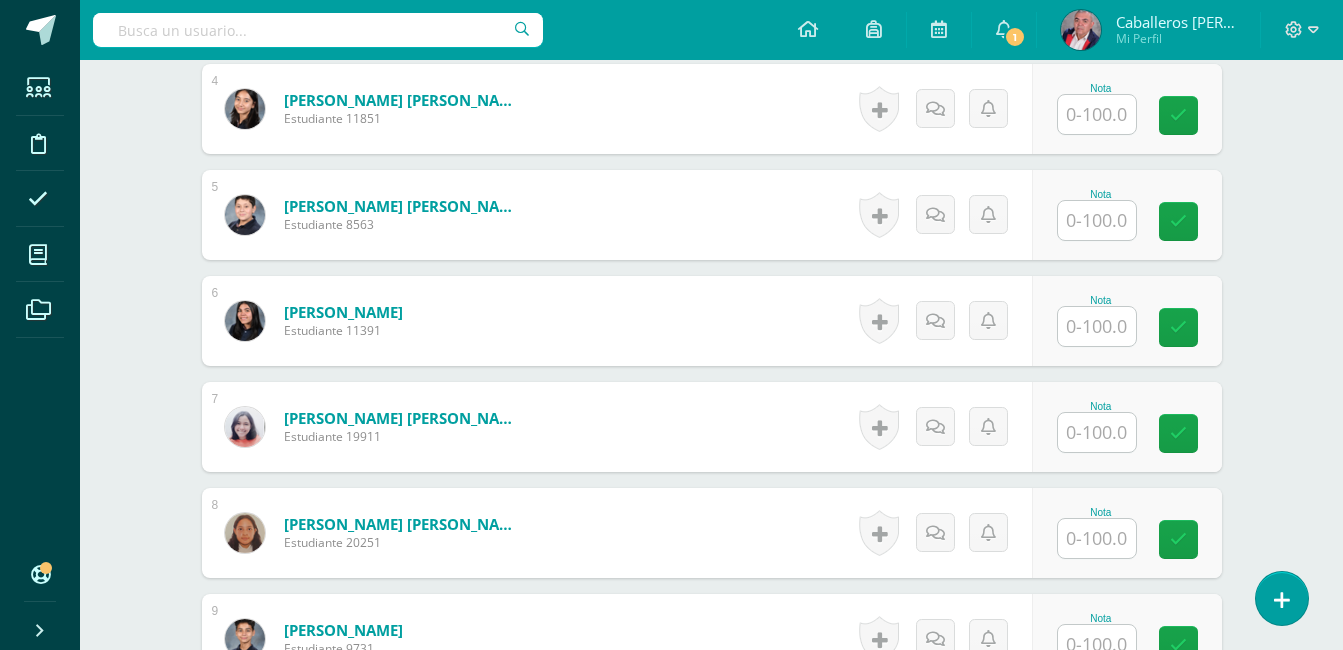 click at bounding box center (1097, 114) 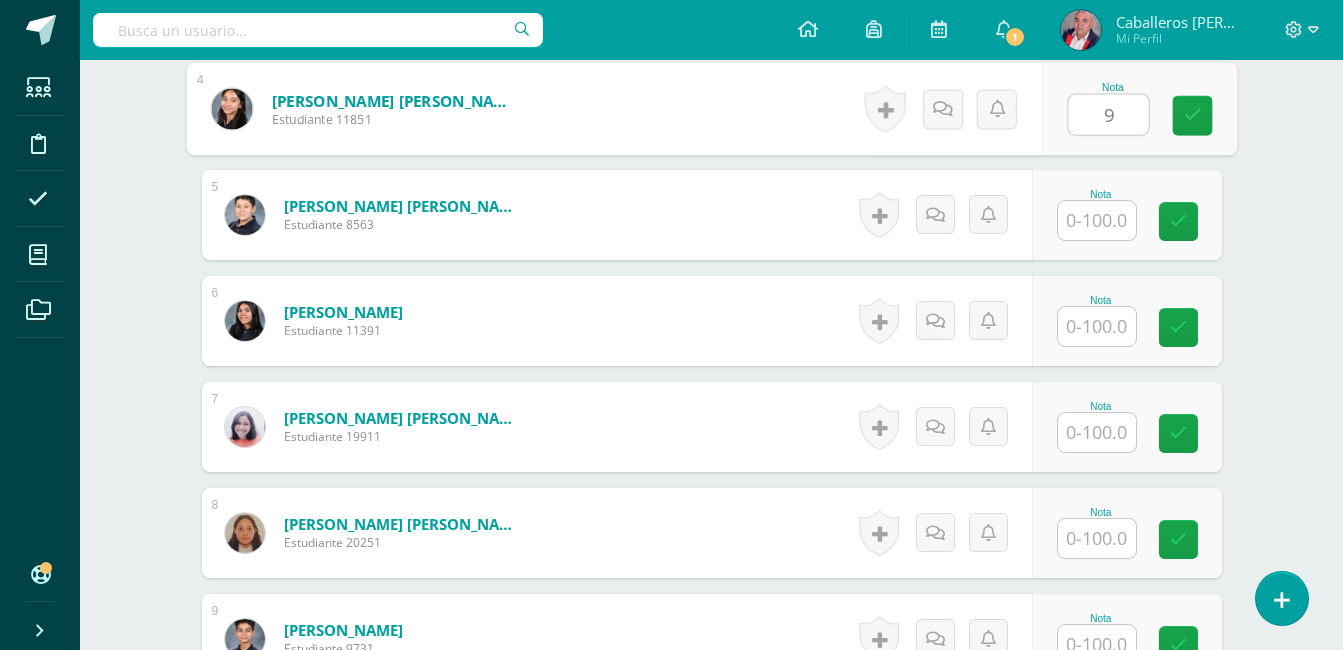type on "92" 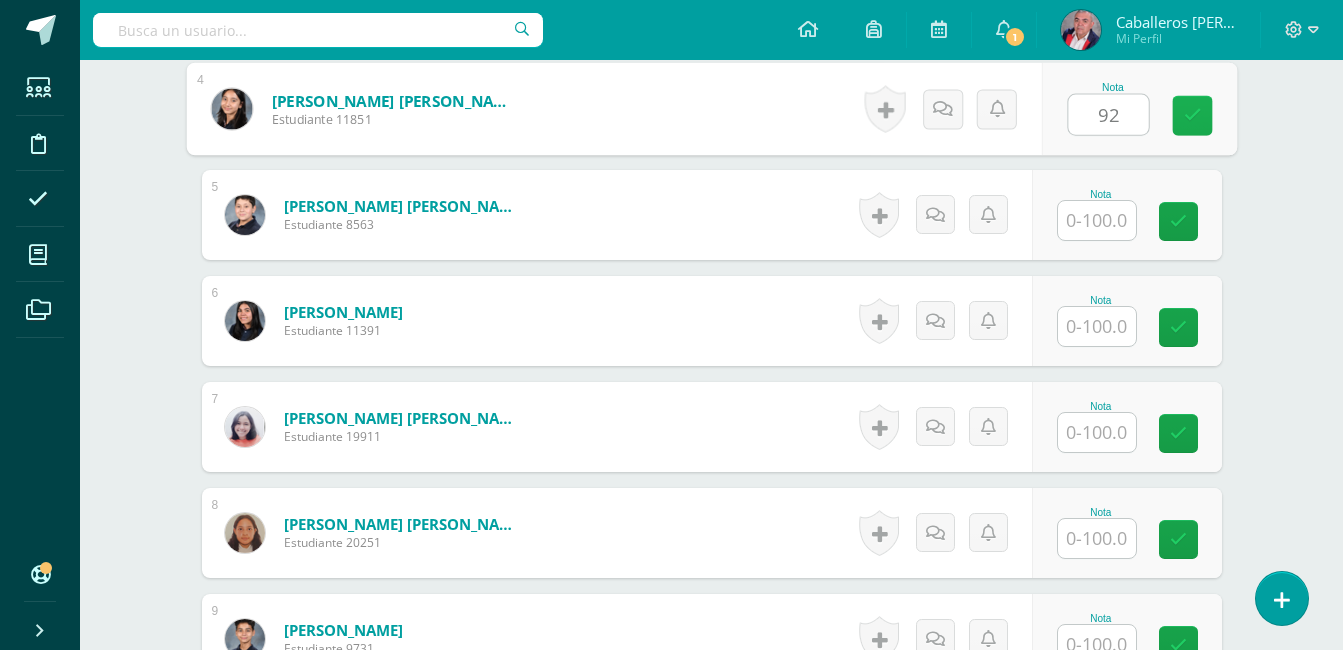 click at bounding box center [1192, 115] 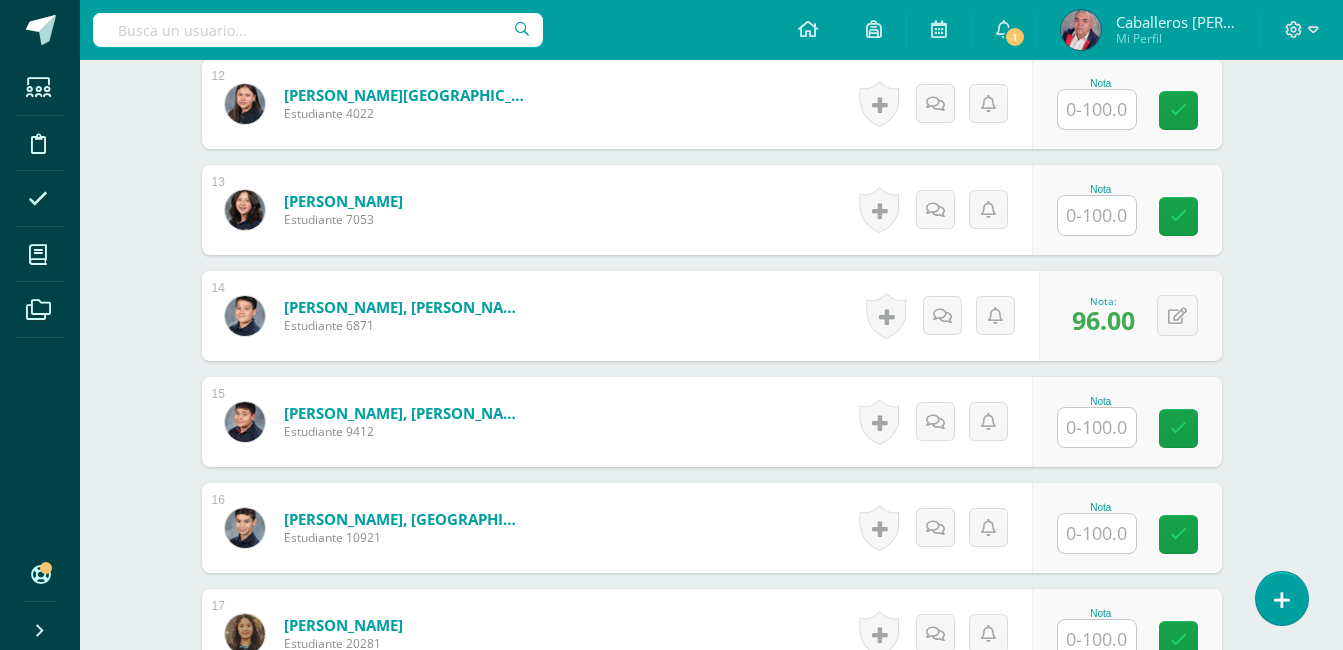 scroll, scrollTop: 1812, scrollLeft: 0, axis: vertical 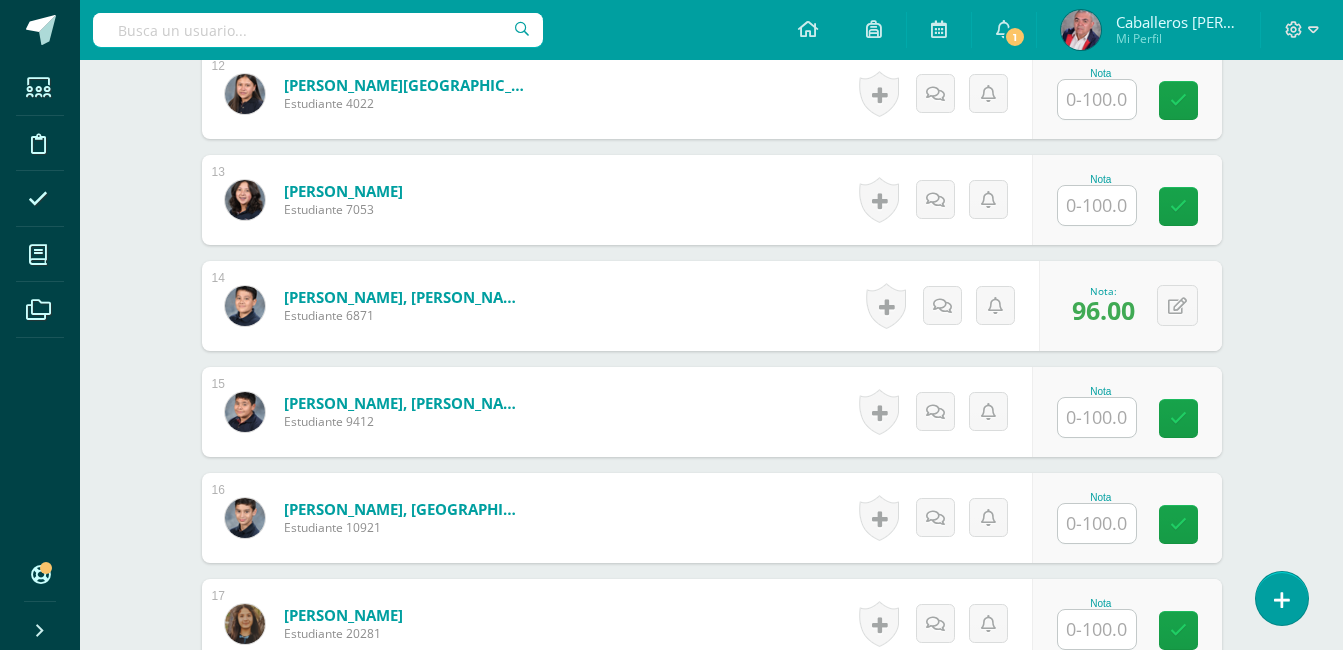click at bounding box center [1097, 523] 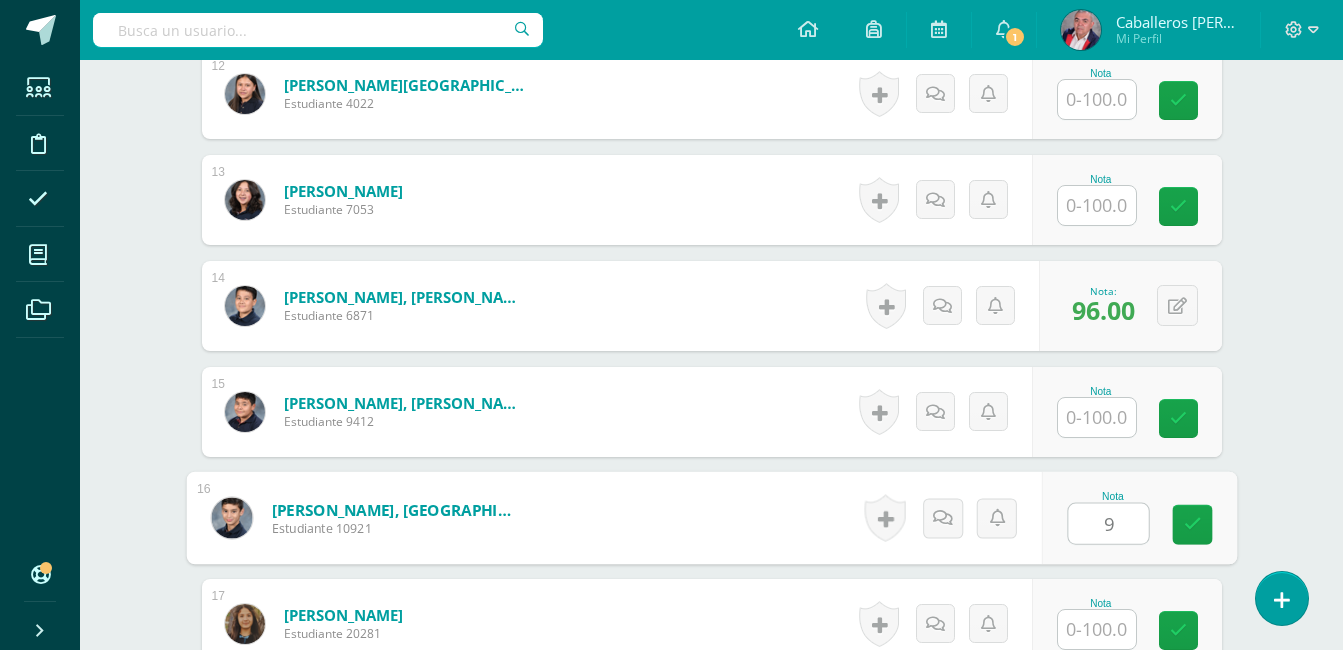 type on "96" 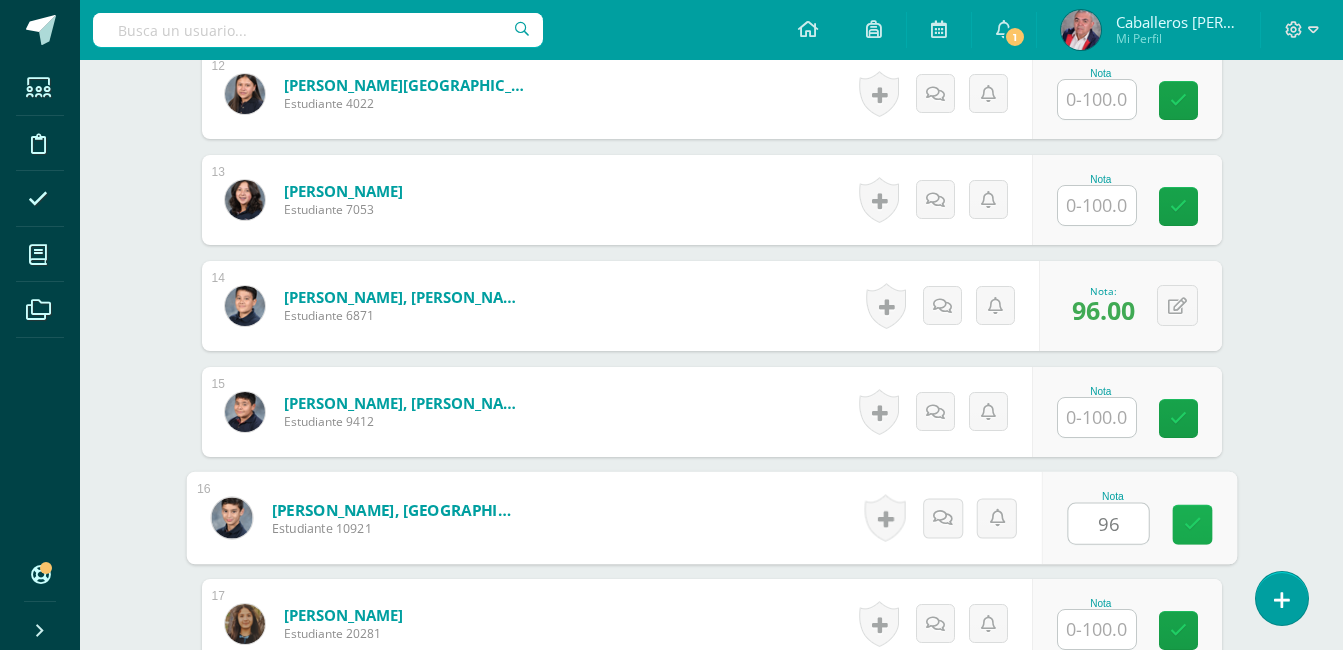 click at bounding box center [1192, 524] 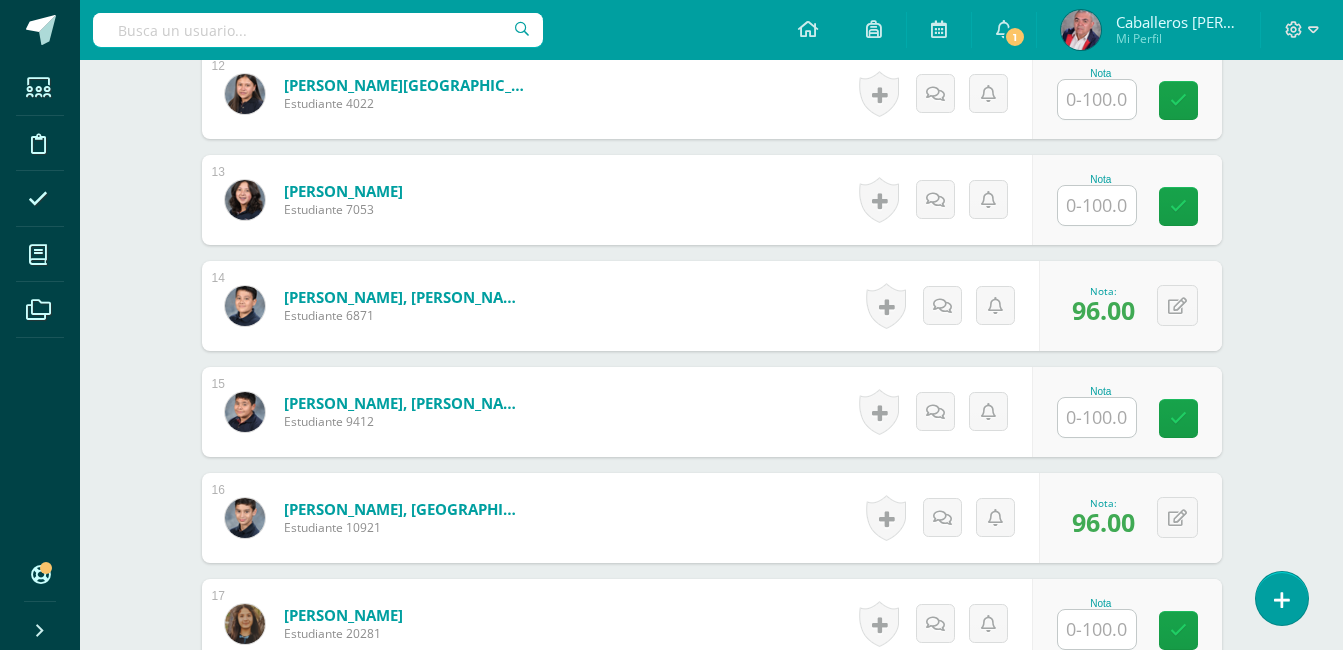 scroll, scrollTop: 1008, scrollLeft: 0, axis: vertical 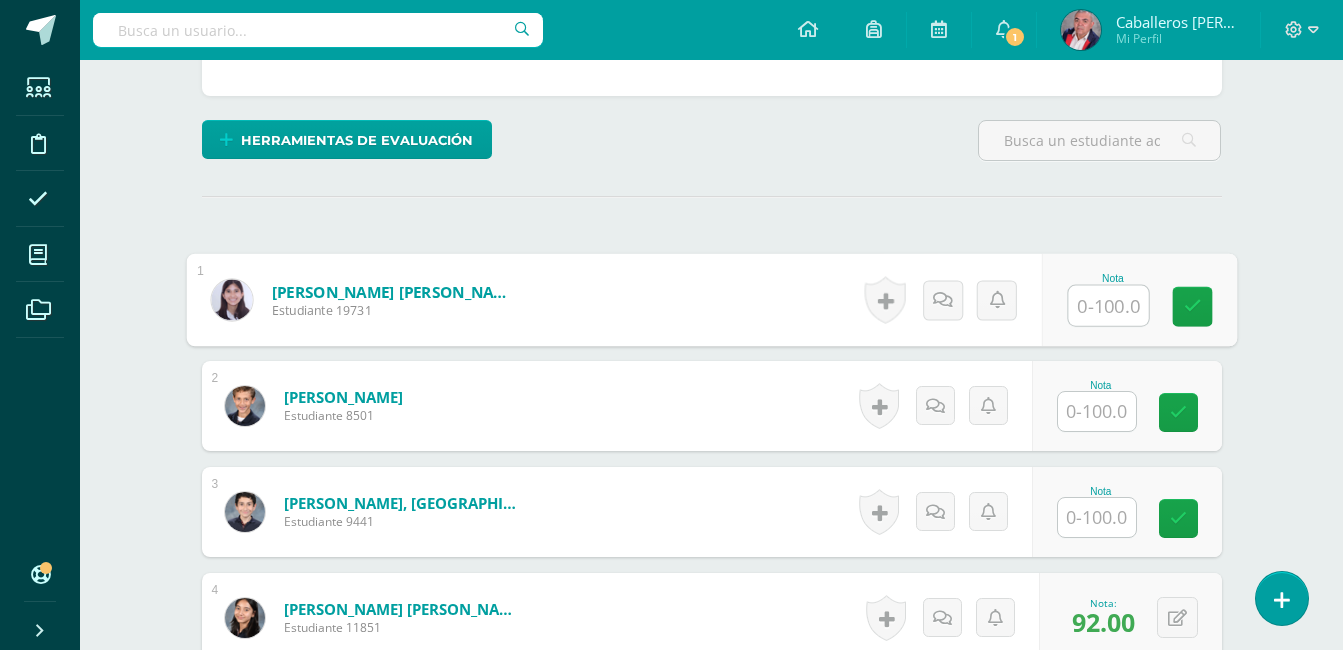 click at bounding box center [1108, 306] 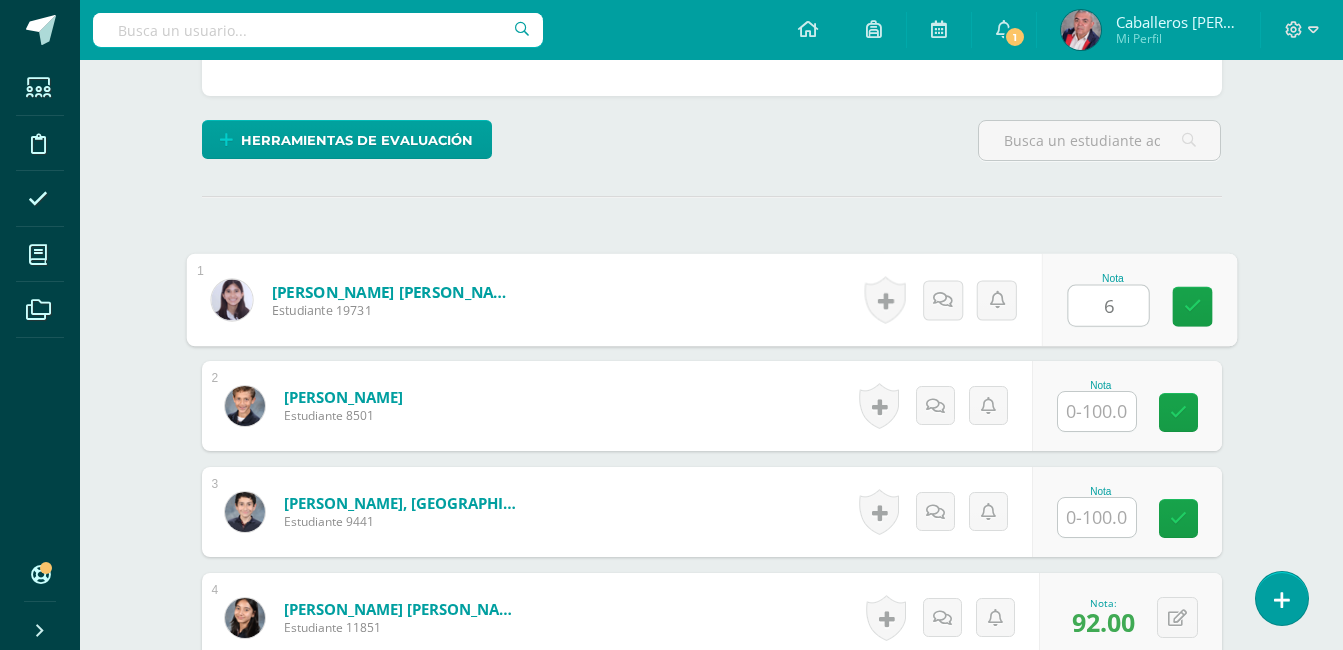 type on "68" 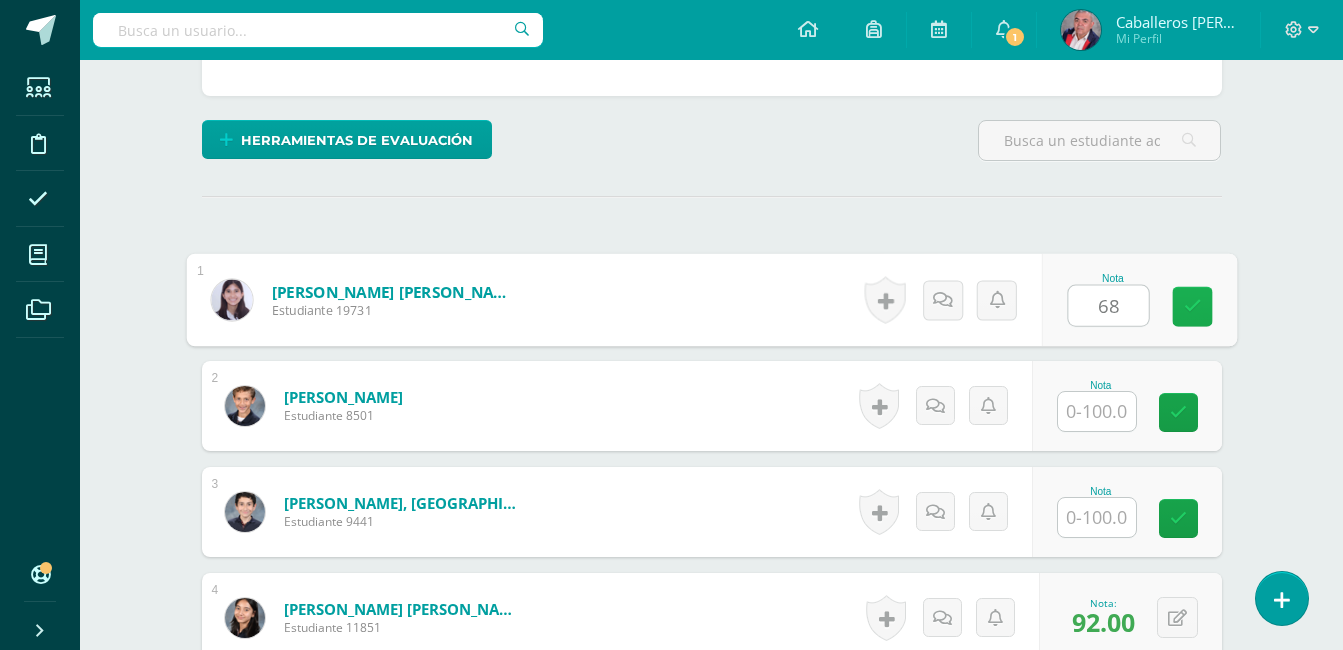 click at bounding box center (1192, 306) 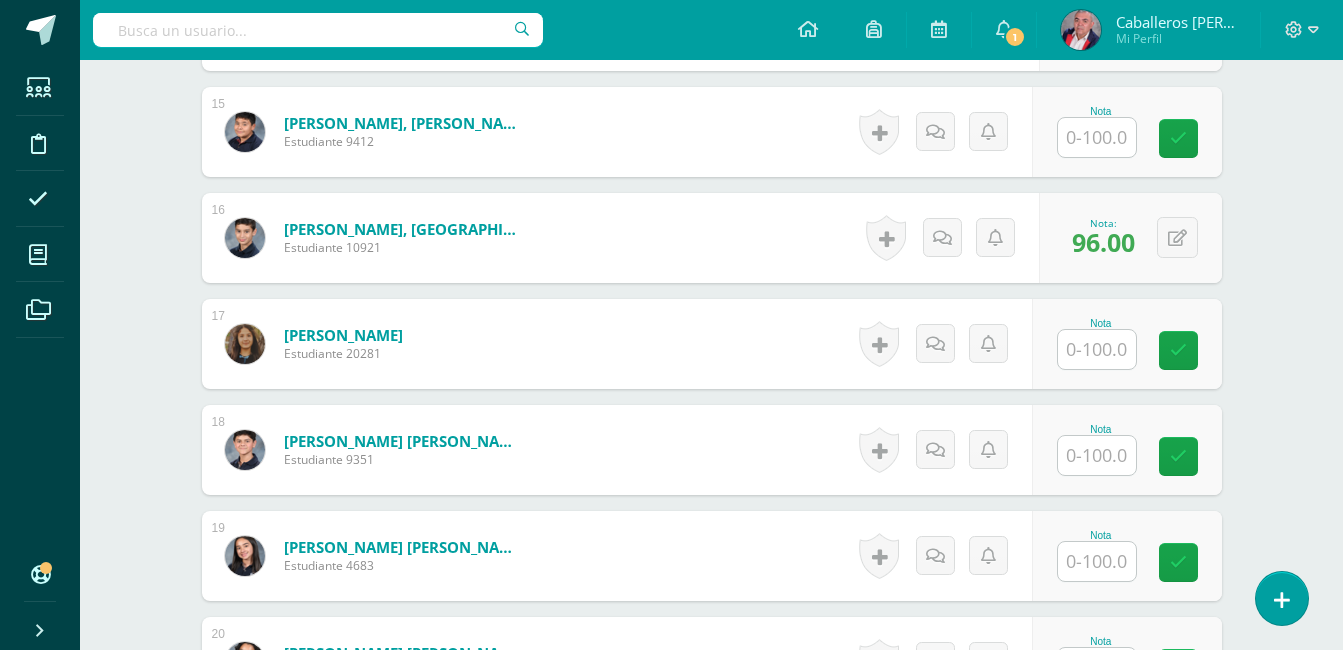 scroll, scrollTop: 2188, scrollLeft: 0, axis: vertical 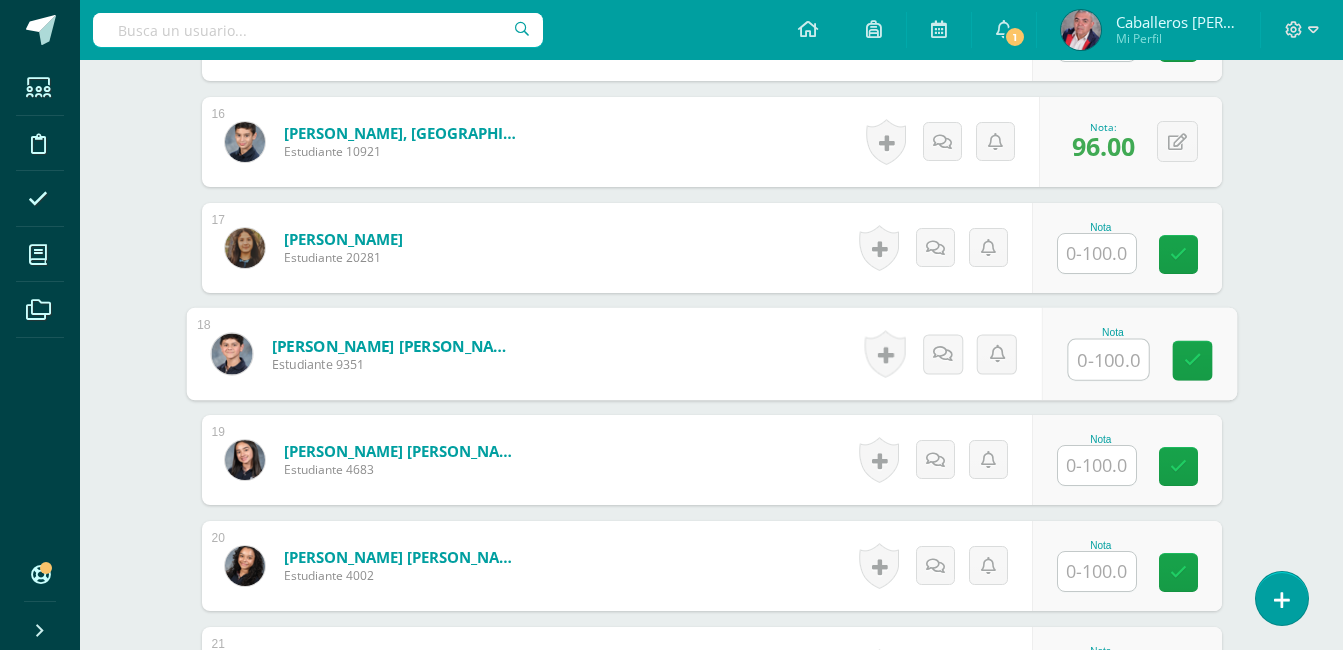 click at bounding box center [1108, 360] 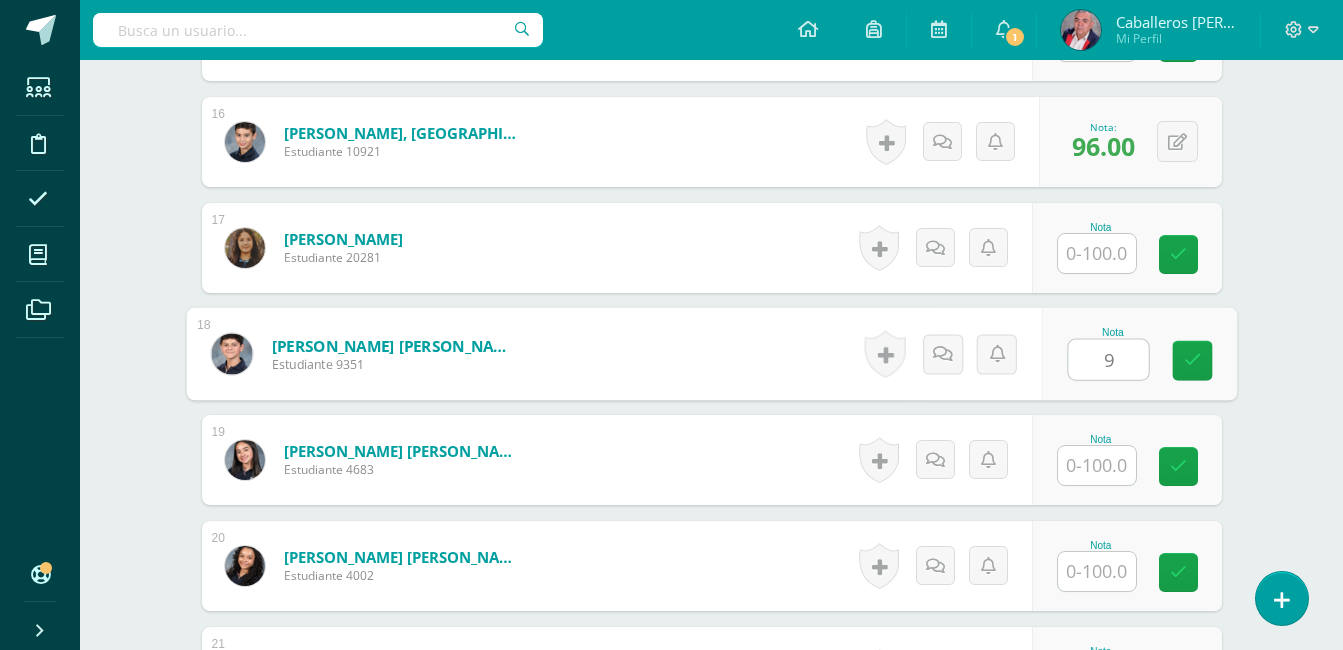 type on "92" 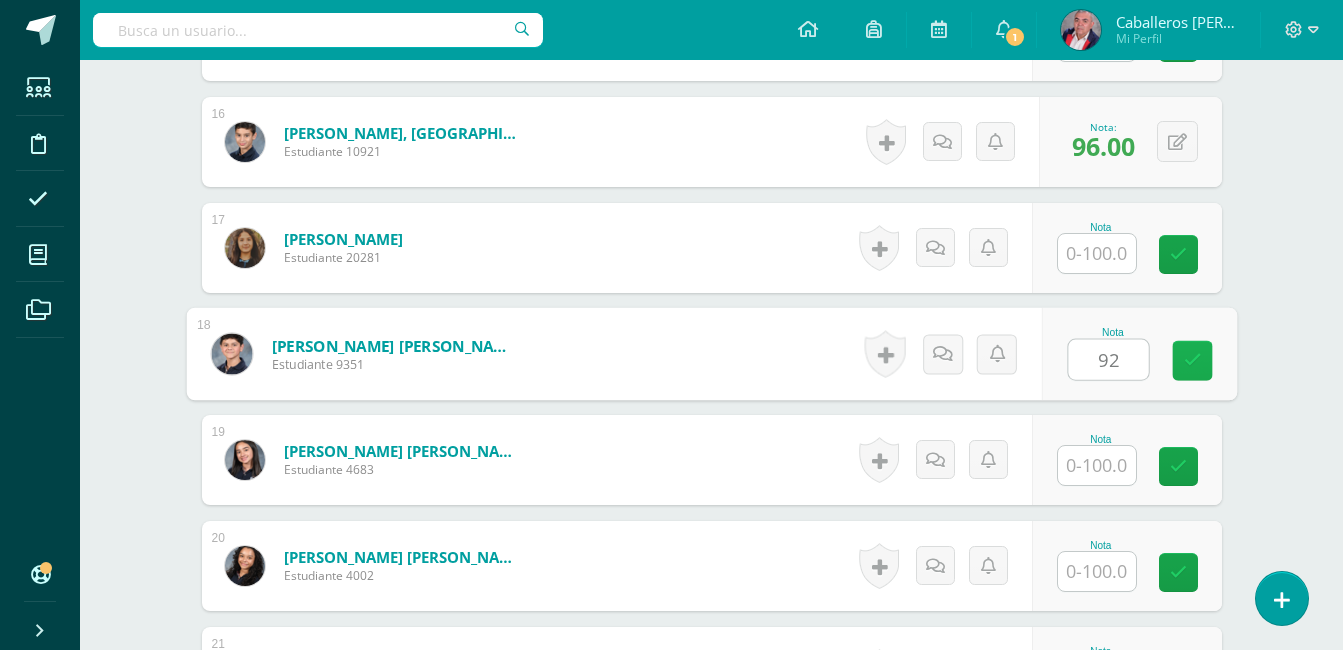 click at bounding box center (1192, 361) 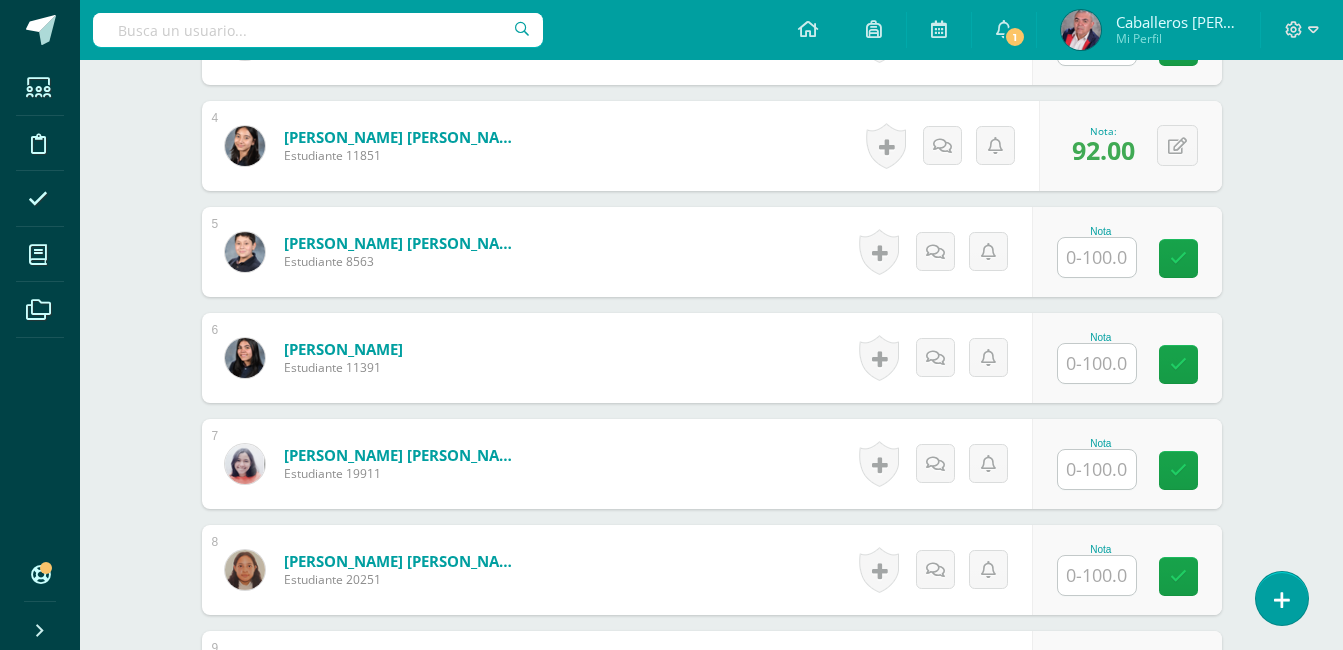scroll, scrollTop: 907, scrollLeft: 0, axis: vertical 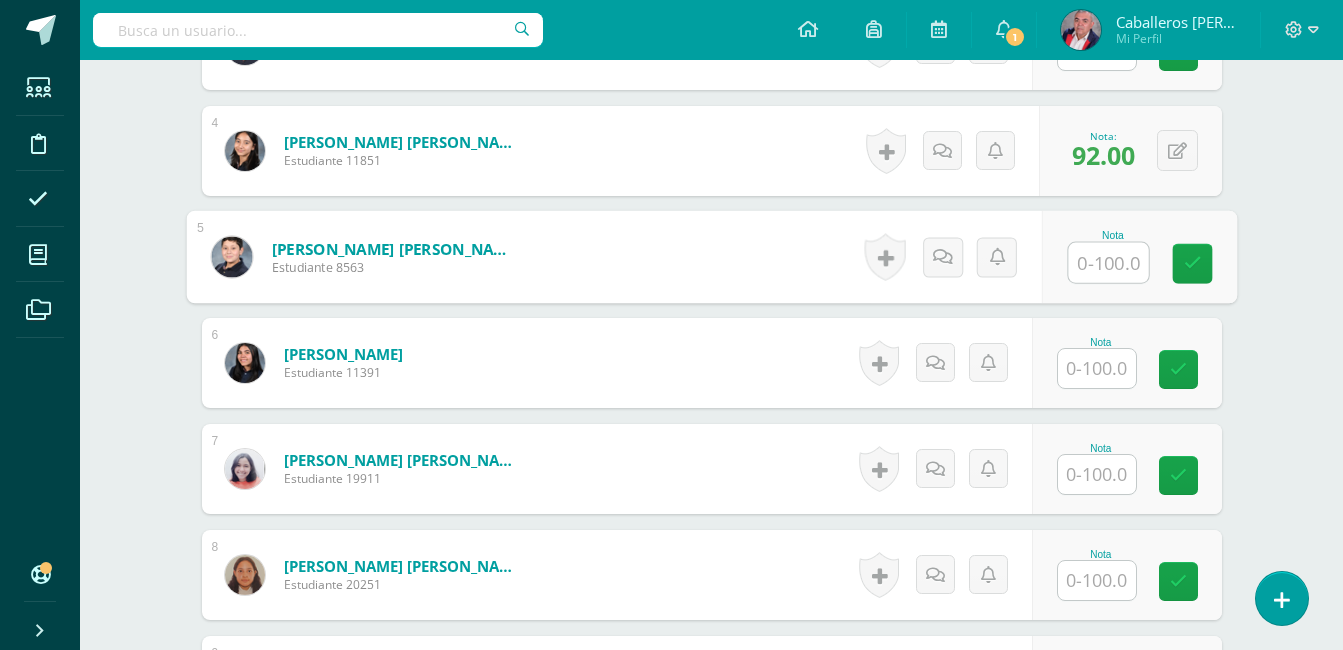 click at bounding box center [1108, 263] 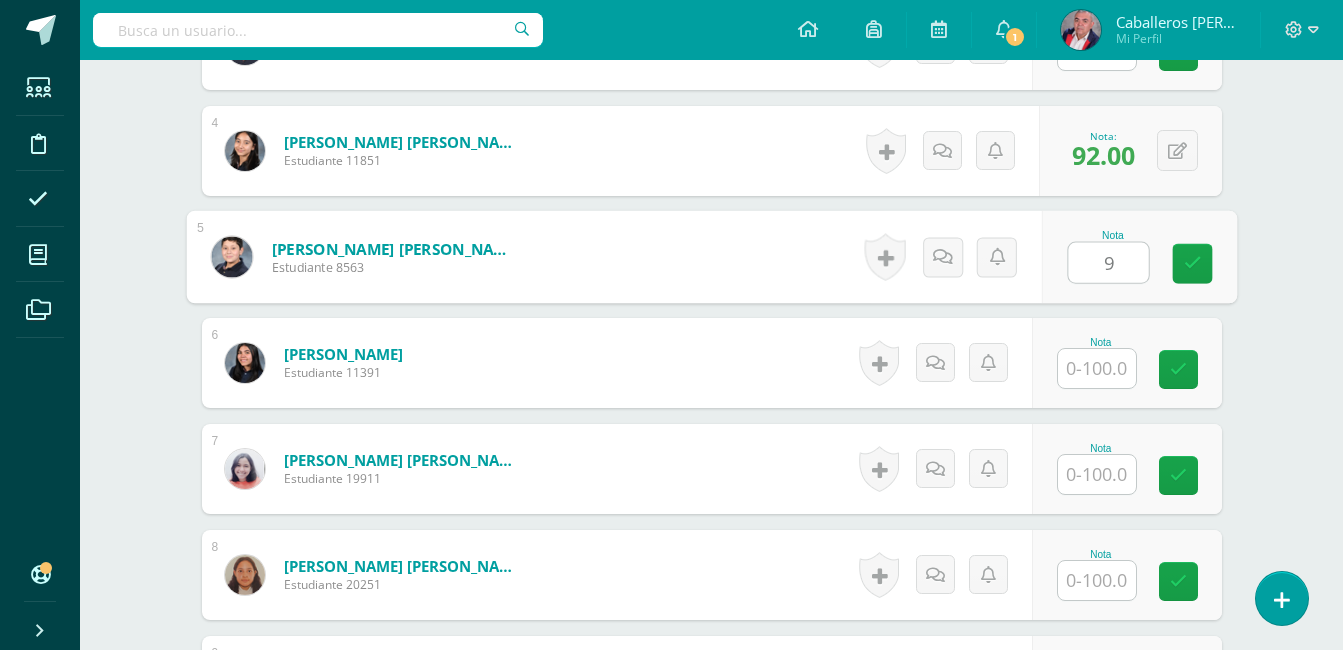 type on "96" 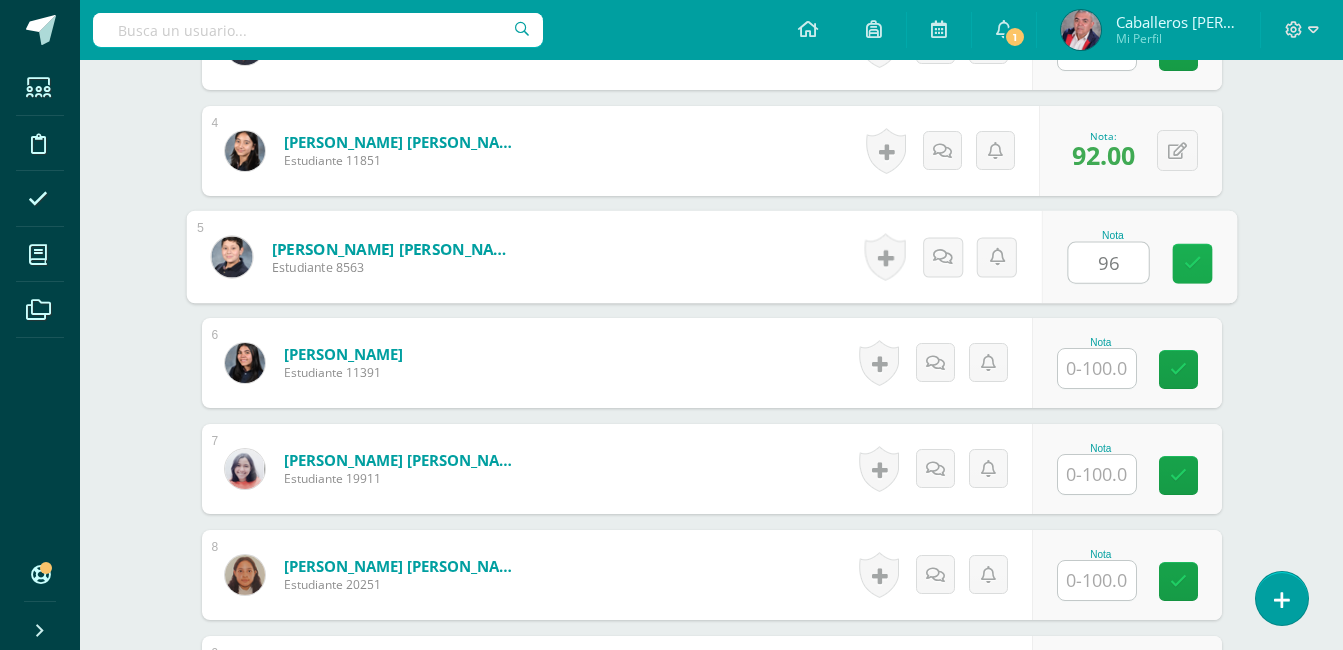 click at bounding box center (1192, 264) 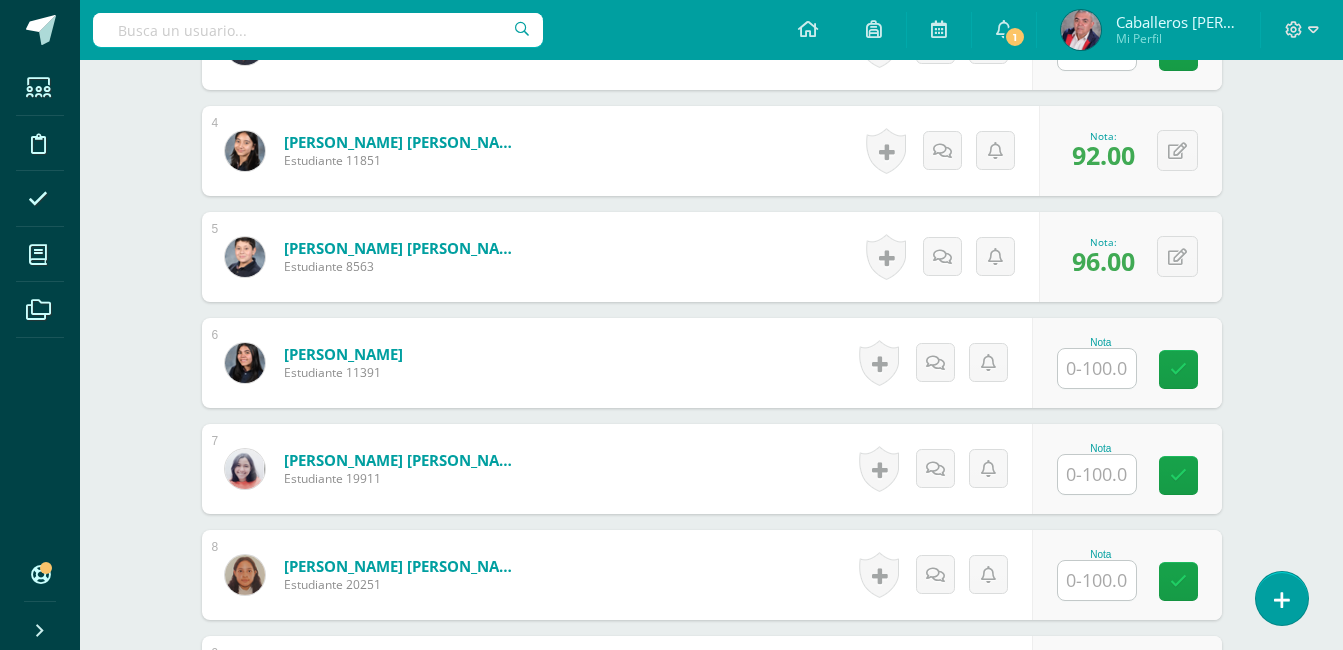 scroll, scrollTop: 939, scrollLeft: 0, axis: vertical 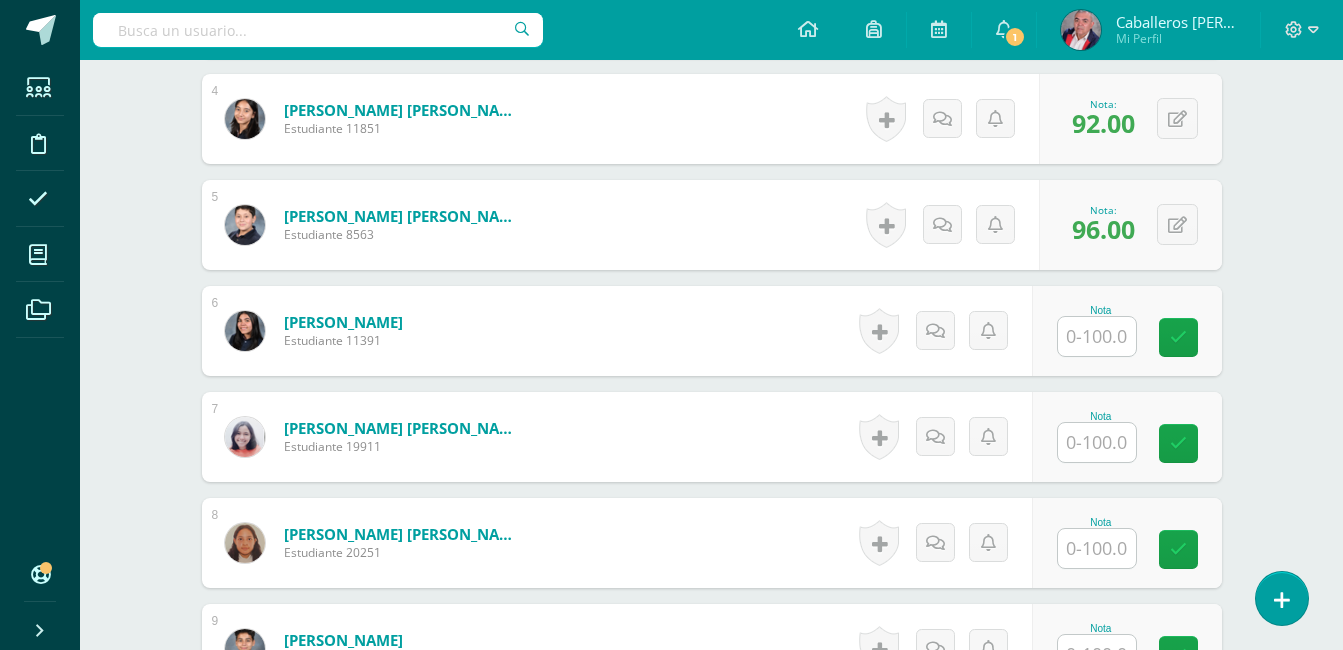 click at bounding box center (1097, 336) 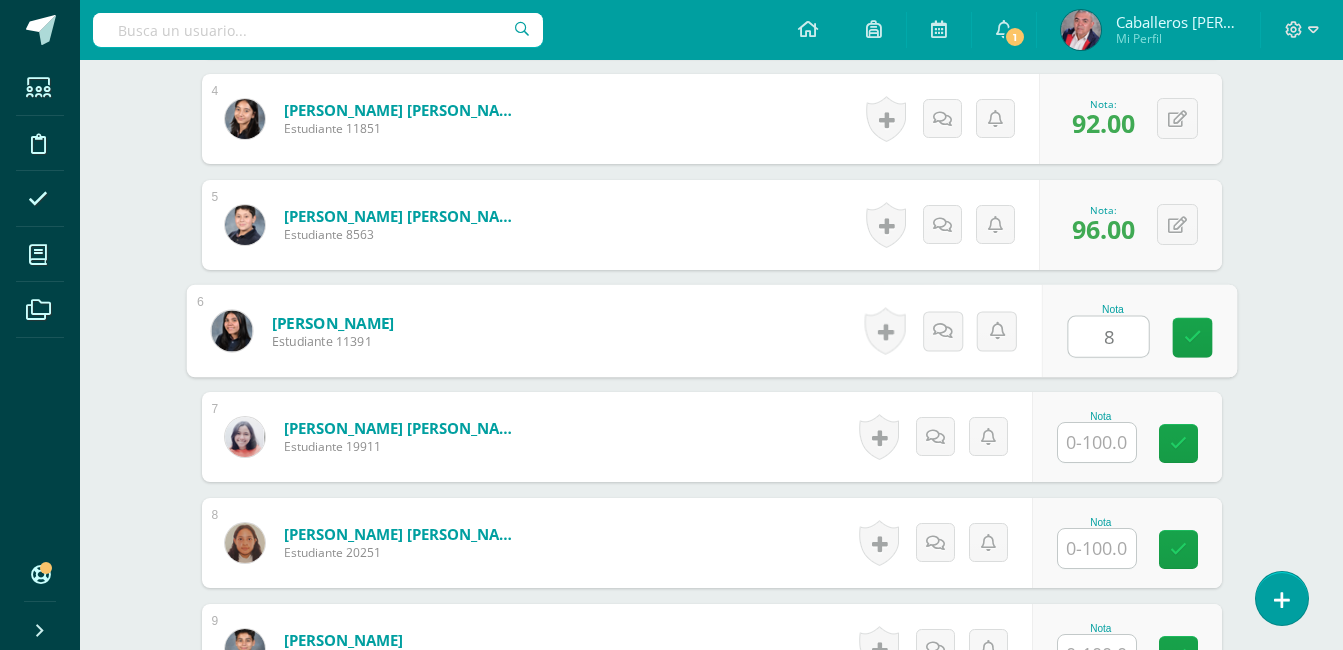 type on "81" 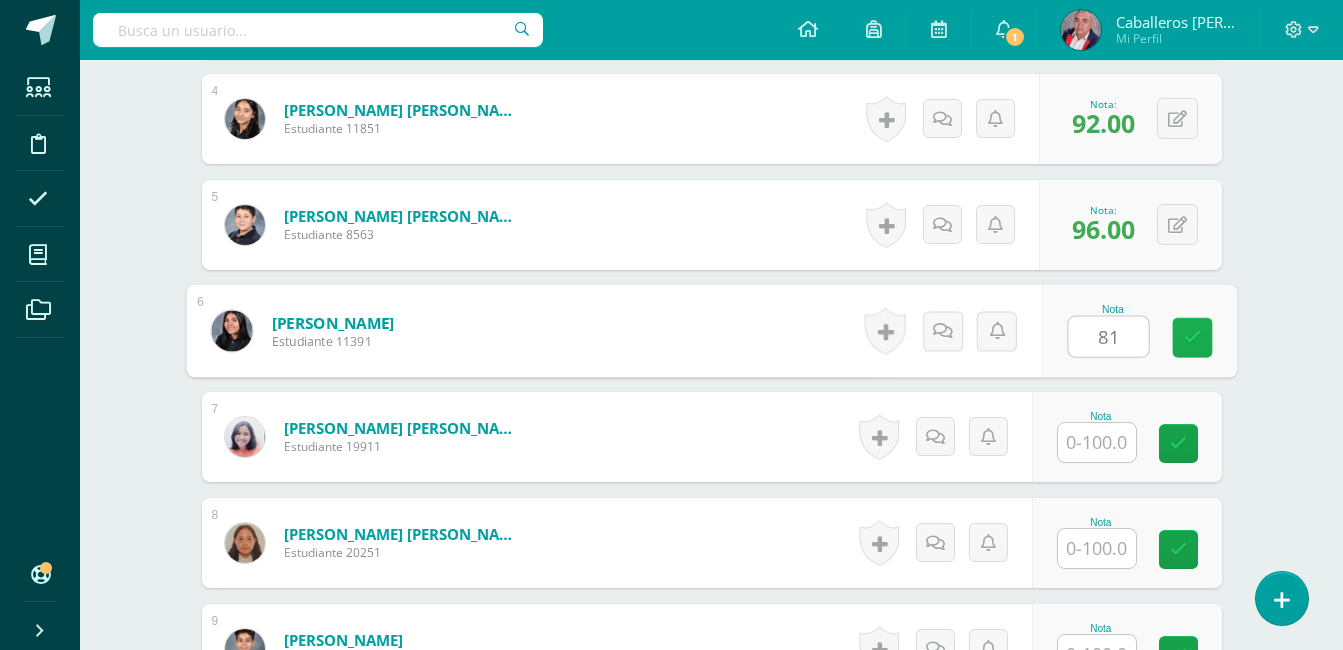 click at bounding box center [1192, 338] 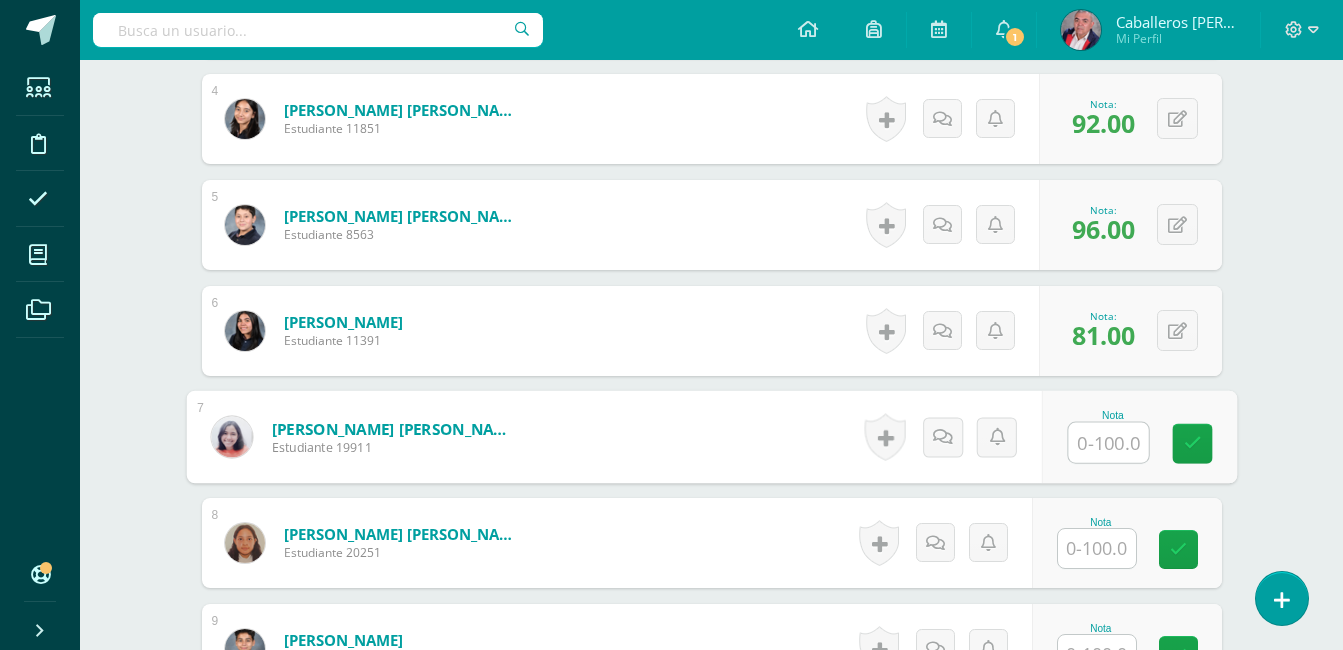 click at bounding box center [1108, 443] 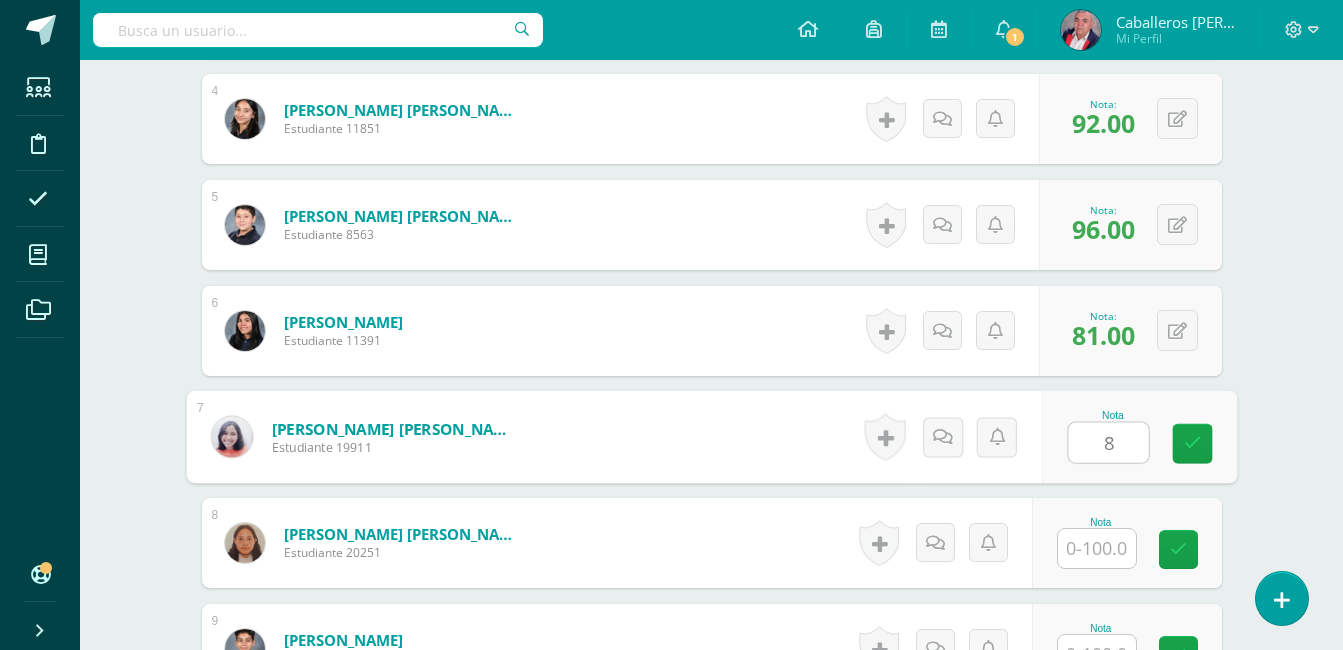 type on "81" 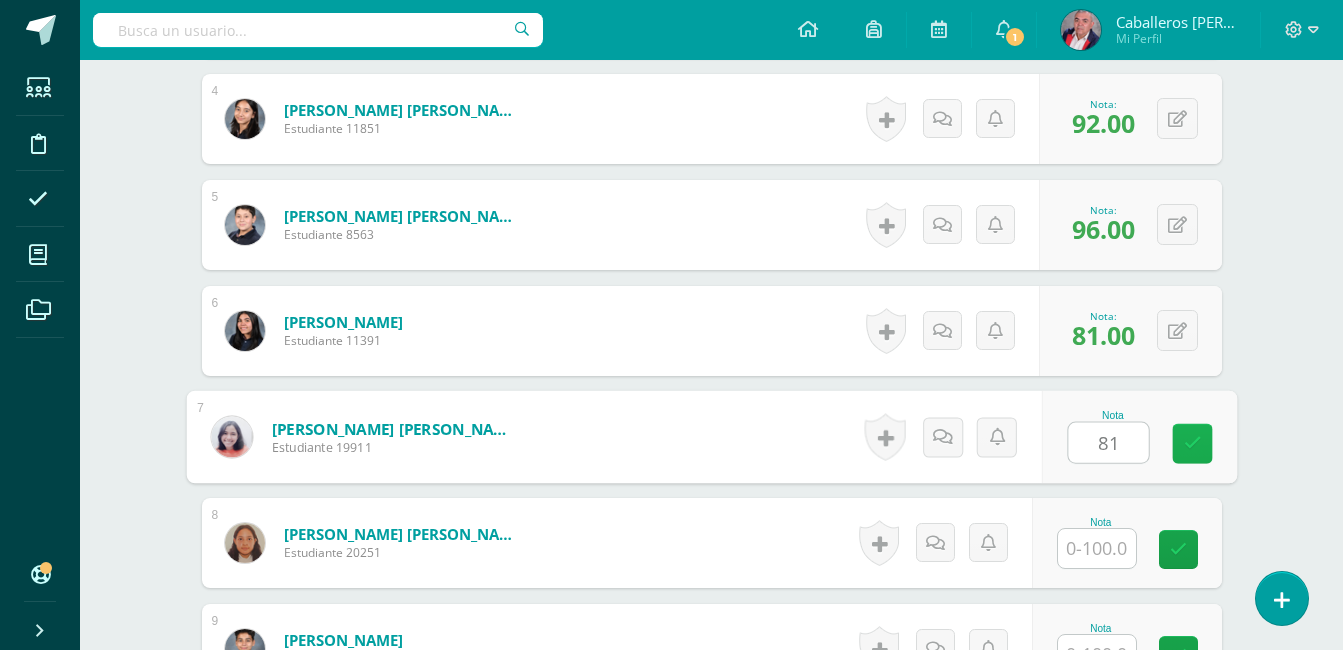 click at bounding box center [1192, 444] 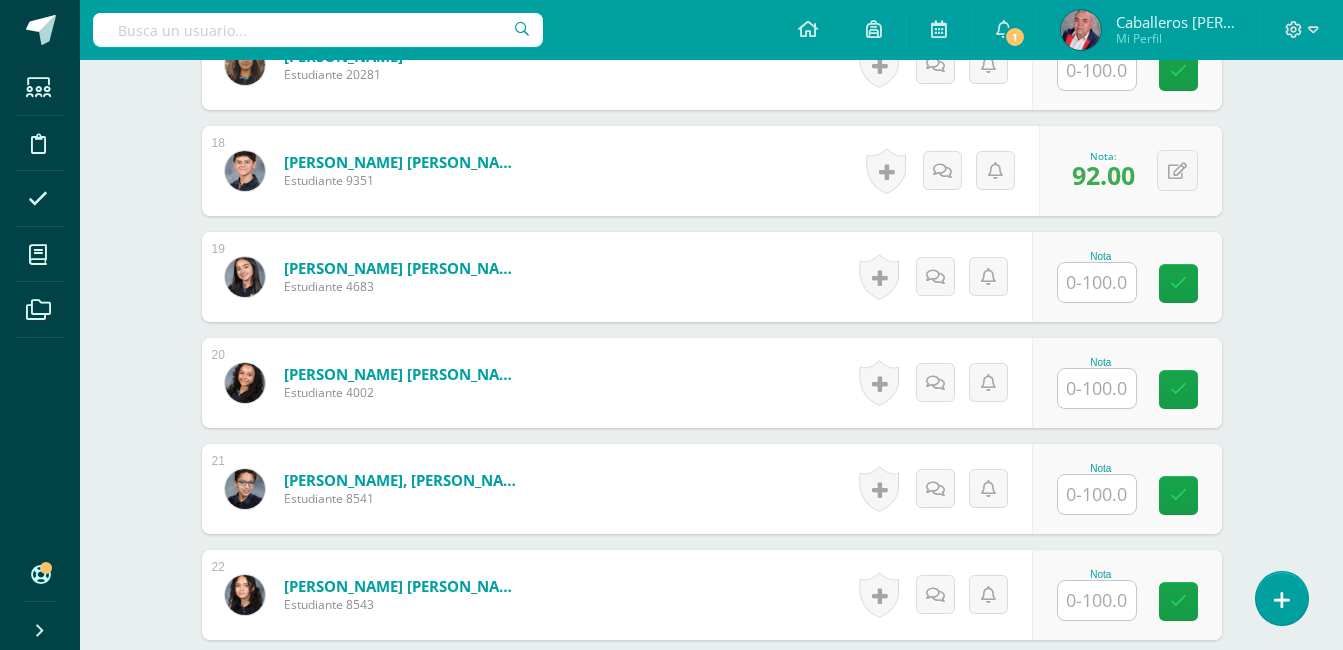 scroll, scrollTop: 2376, scrollLeft: 0, axis: vertical 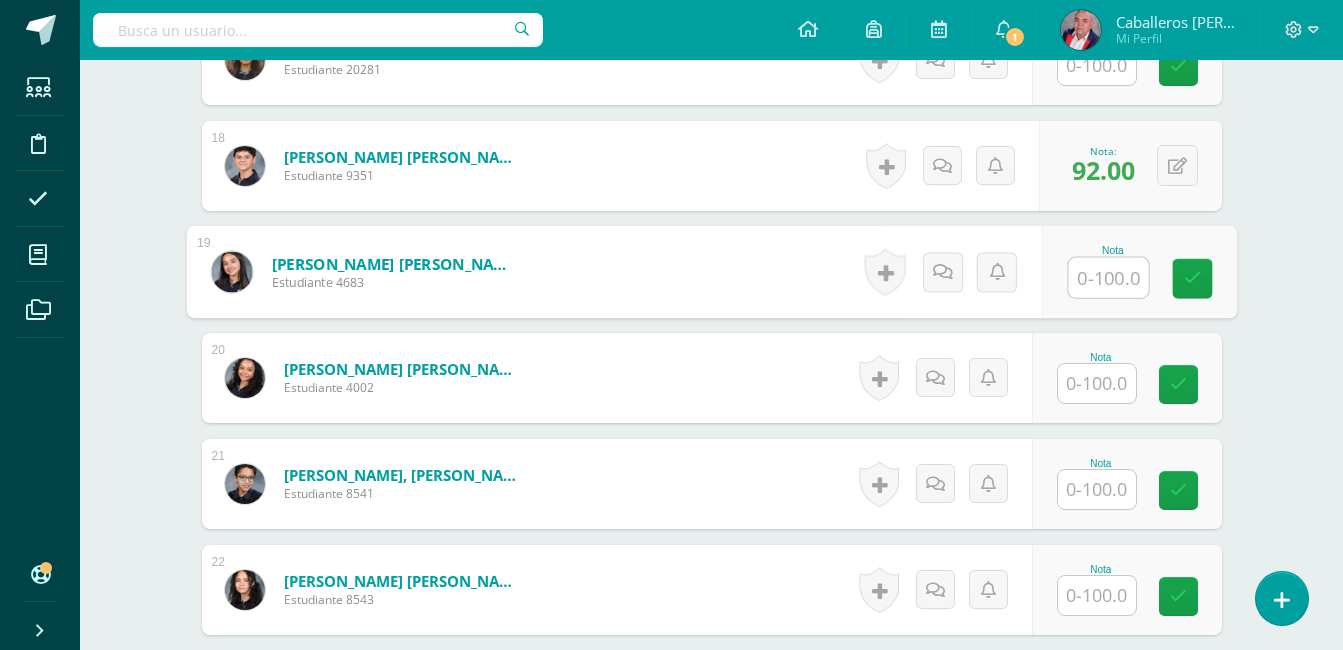 click at bounding box center [1108, 278] 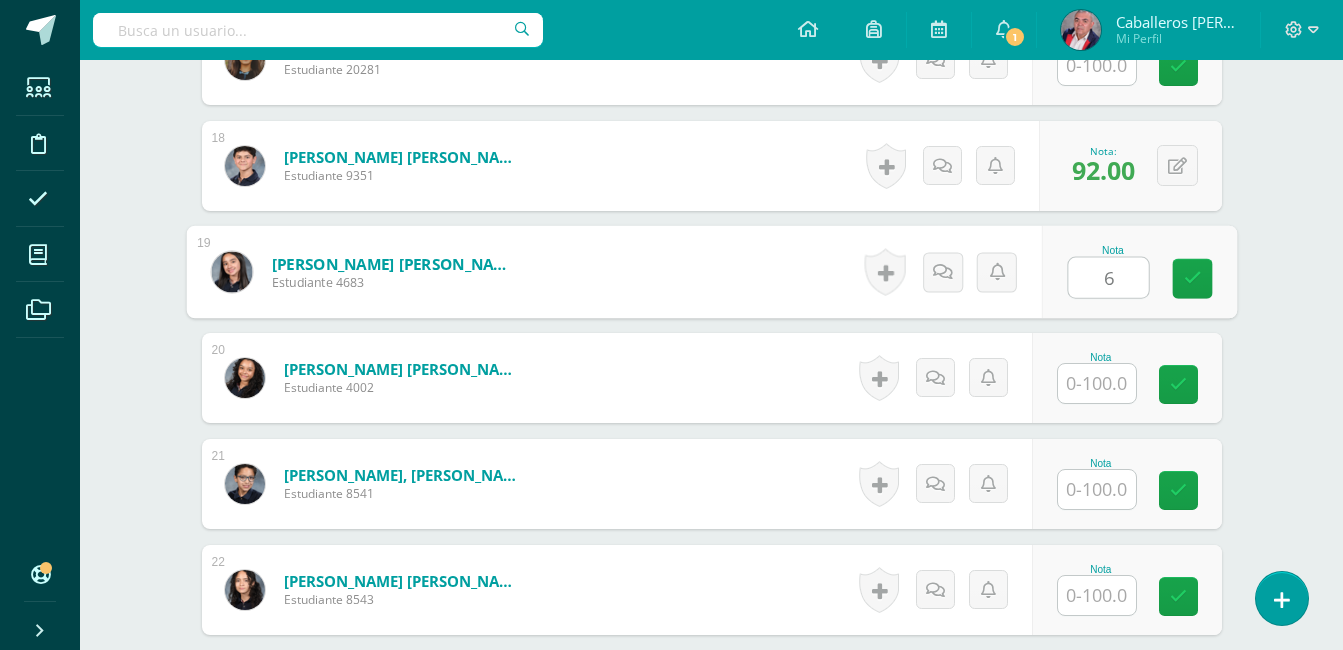 type on "60" 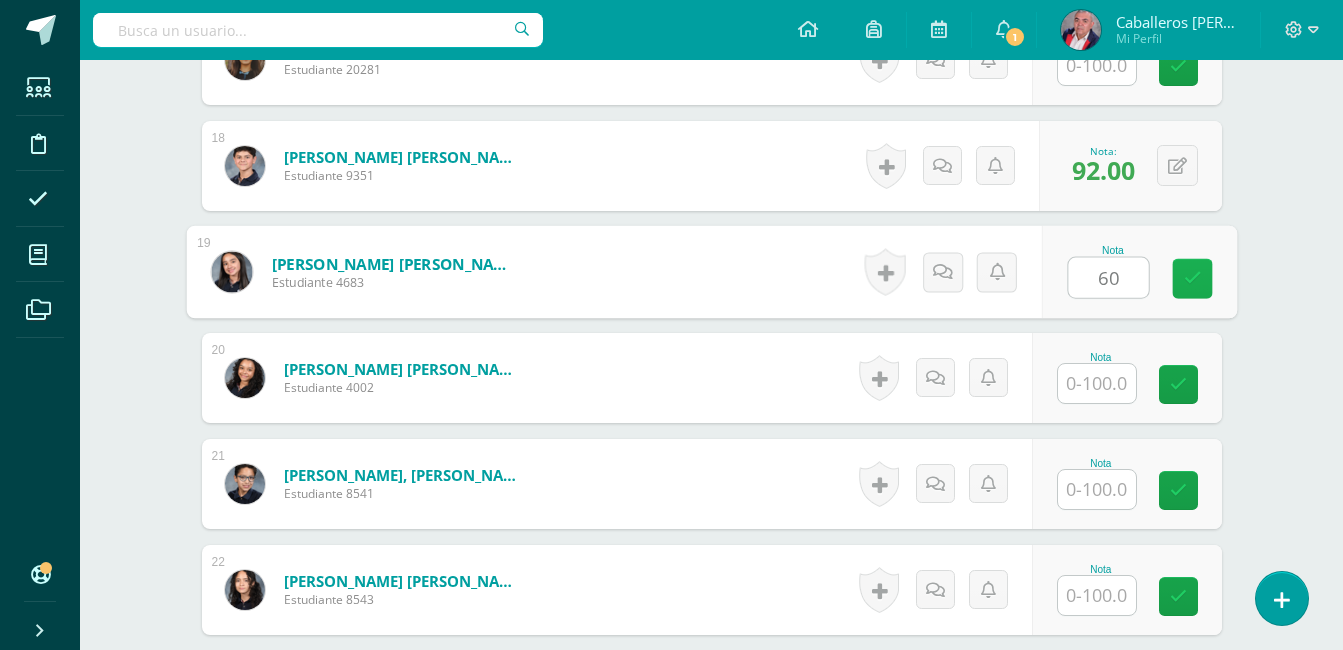 click at bounding box center [1192, 279] 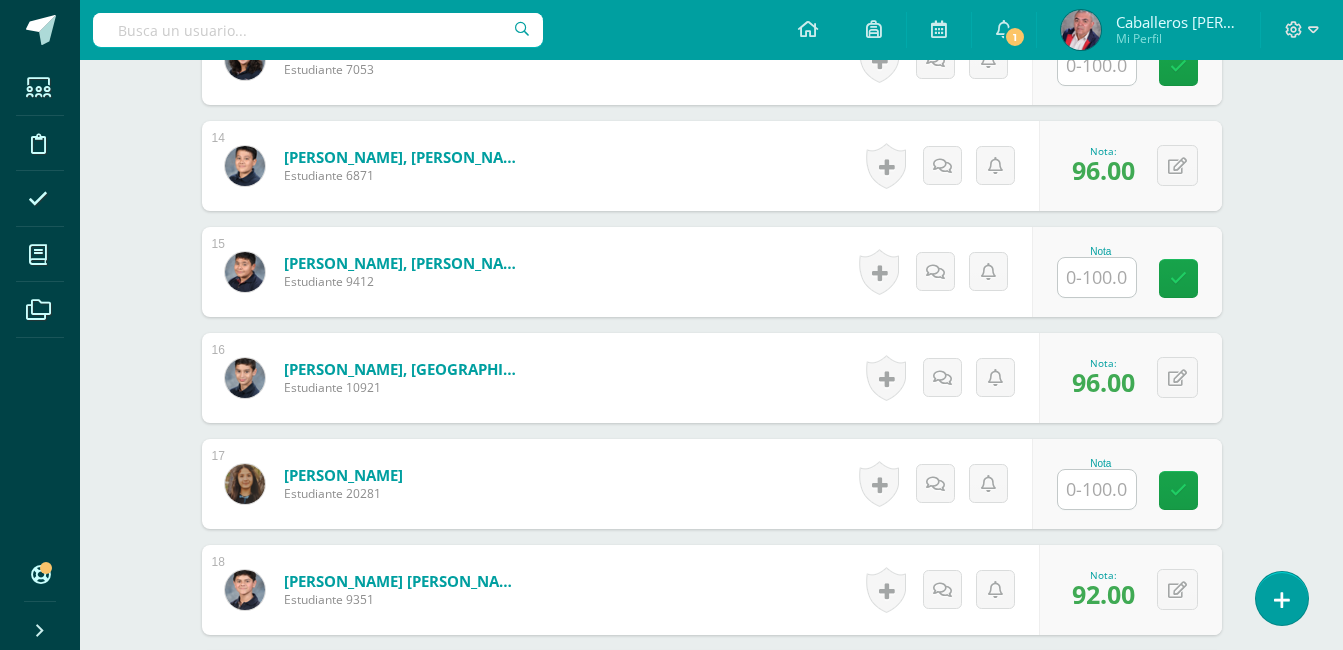 scroll, scrollTop: 1947, scrollLeft: 0, axis: vertical 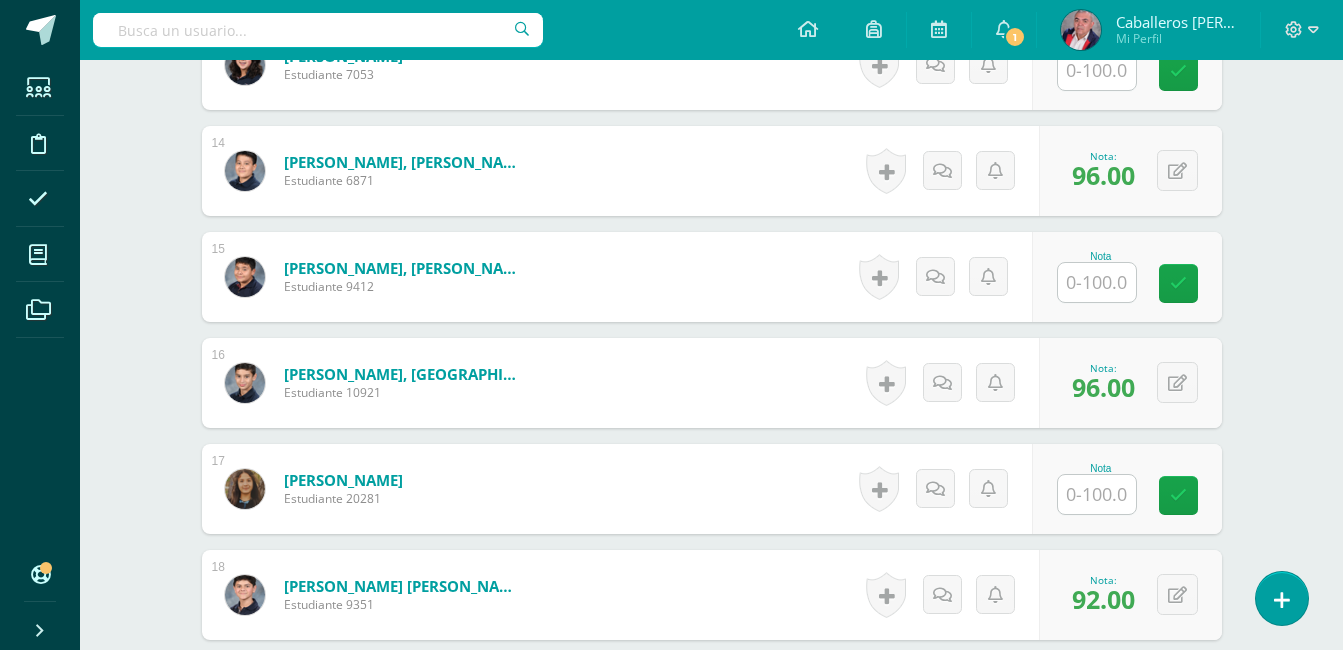 click at bounding box center [1097, 282] 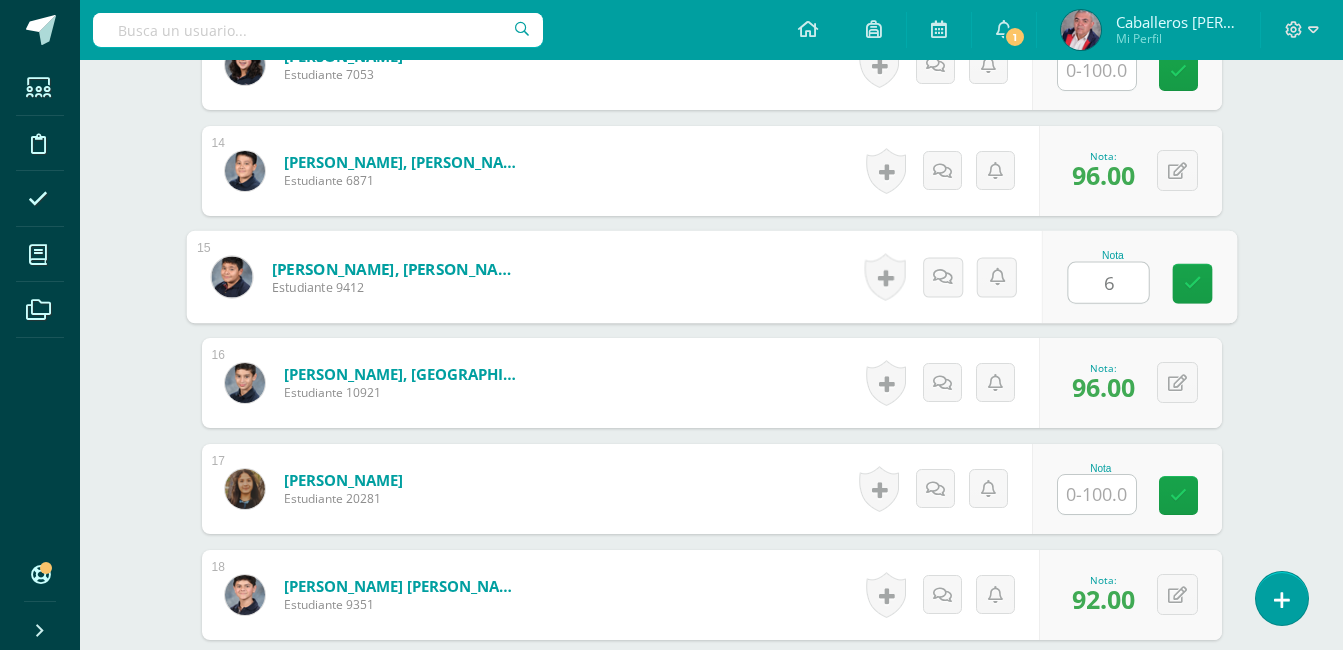type on "60" 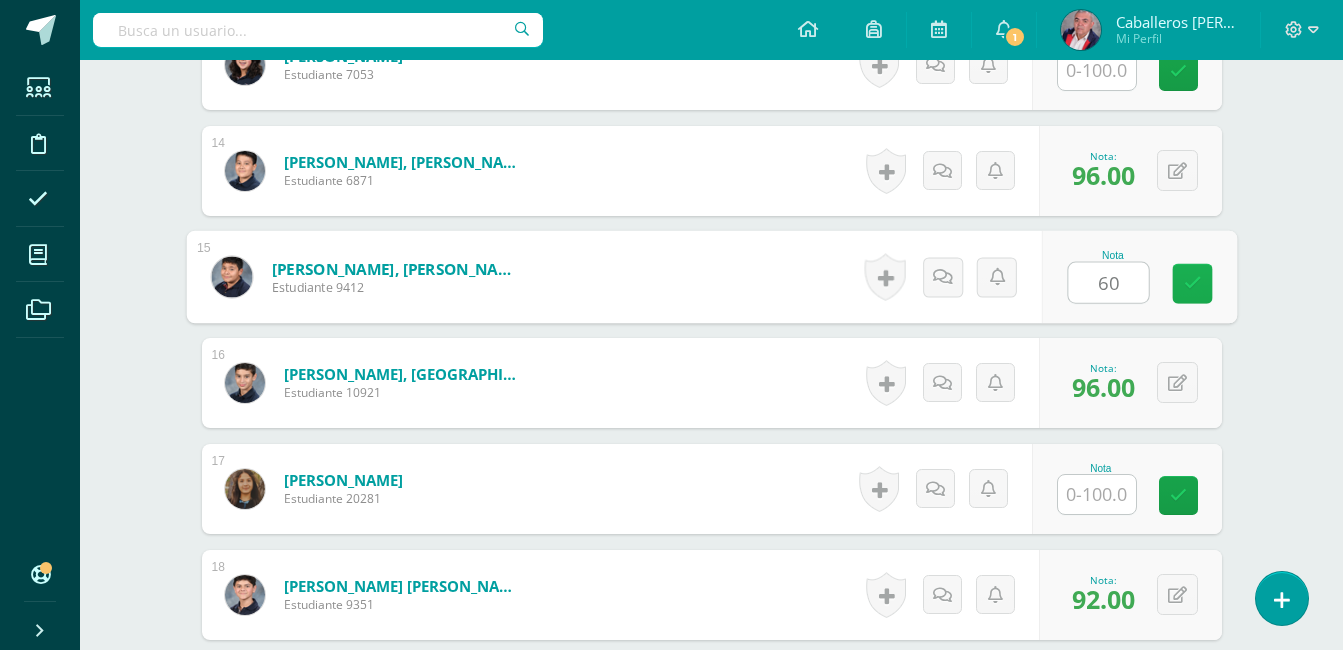 click at bounding box center [1192, 284] 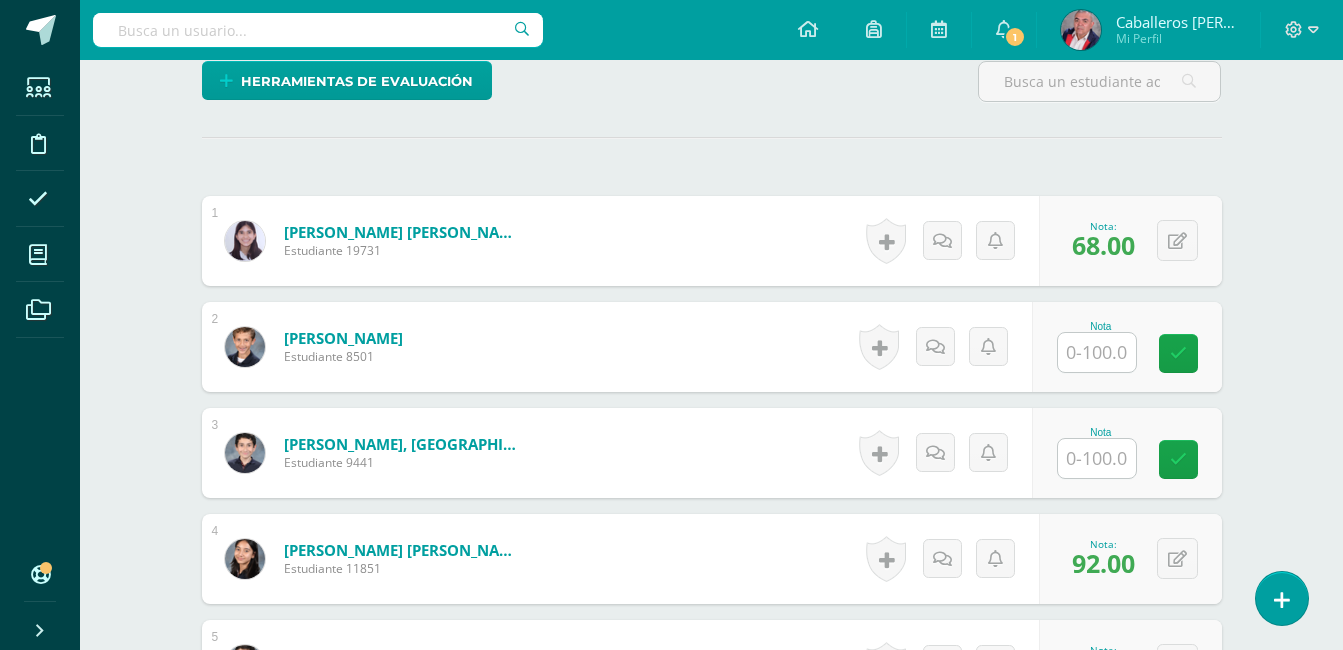 scroll, scrollTop: 494, scrollLeft: 0, axis: vertical 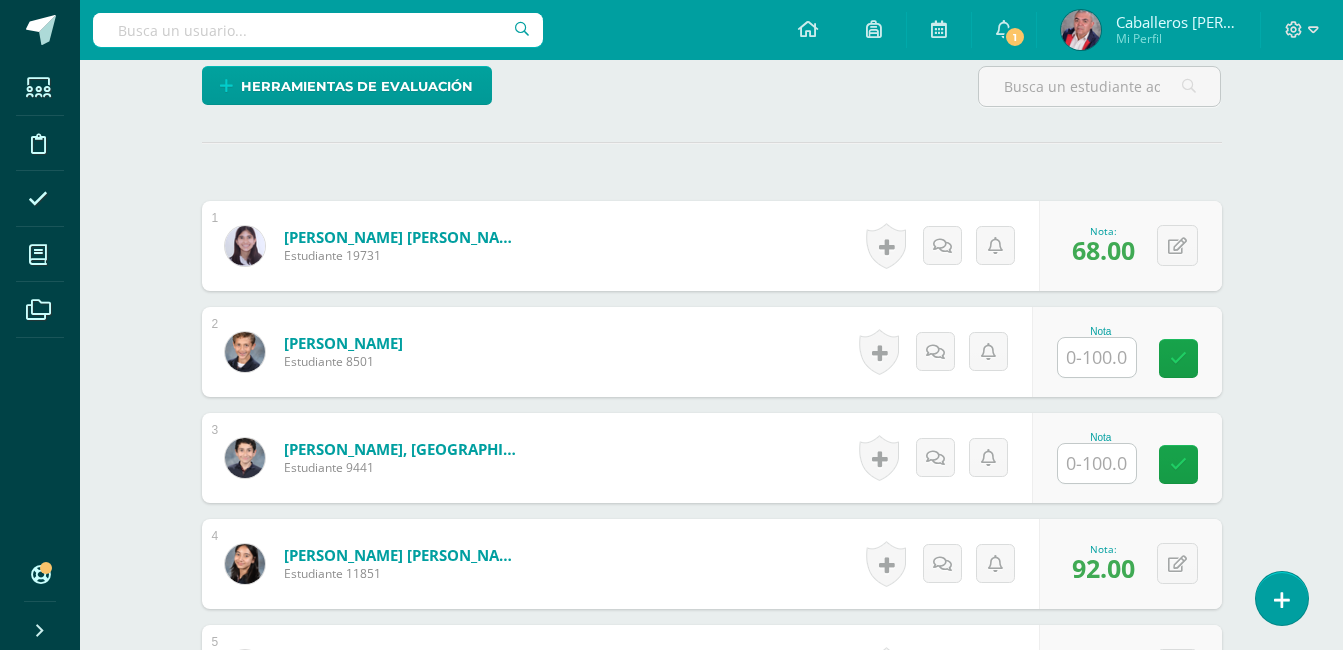 click at bounding box center [1097, 357] 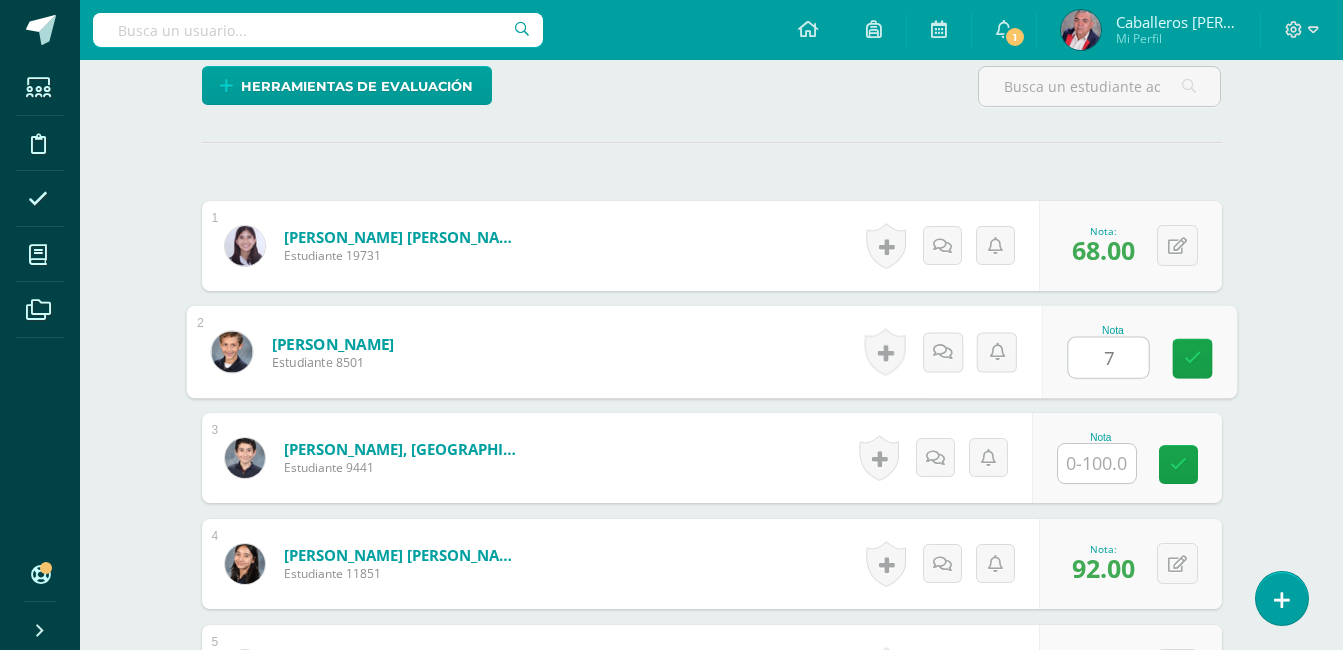 type on "72" 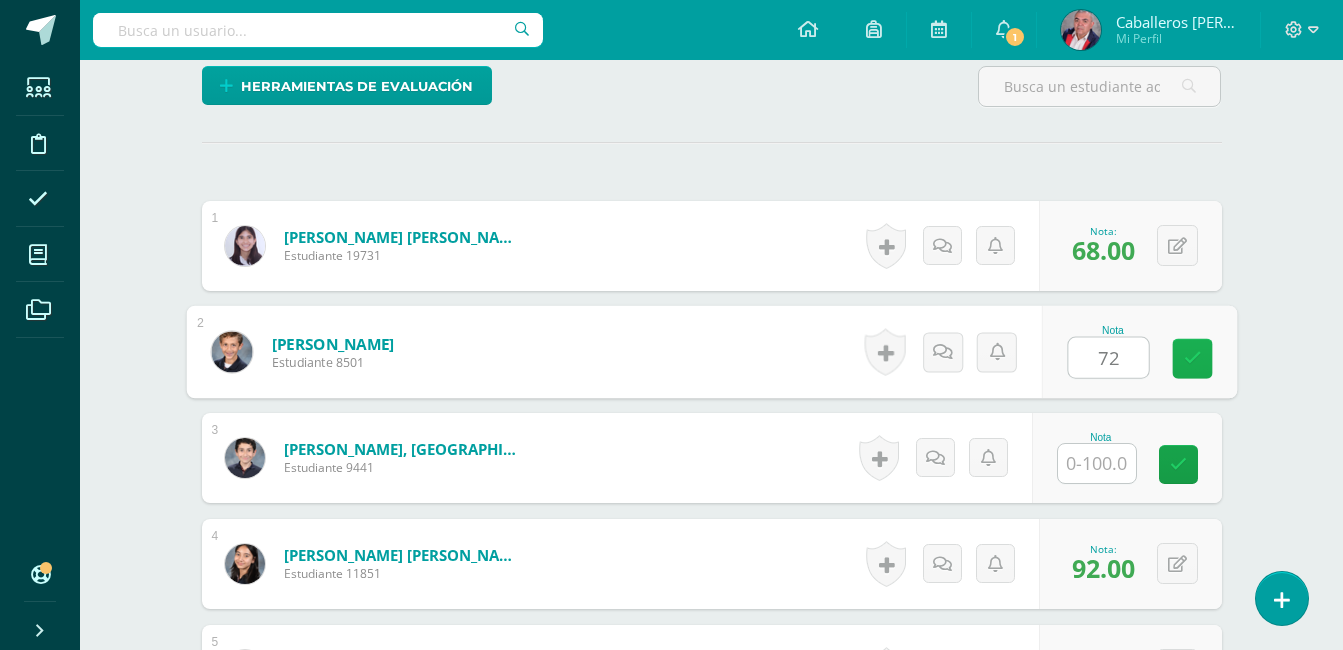 click at bounding box center [1192, 358] 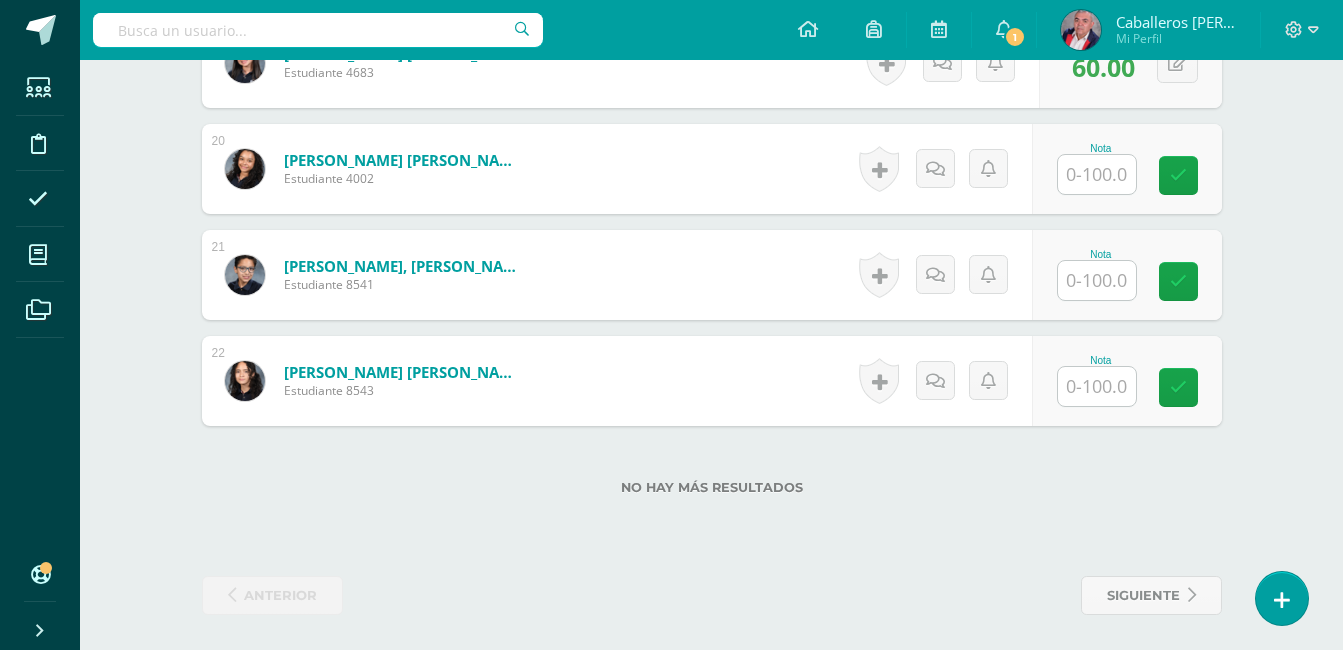 scroll, scrollTop: 2590, scrollLeft: 0, axis: vertical 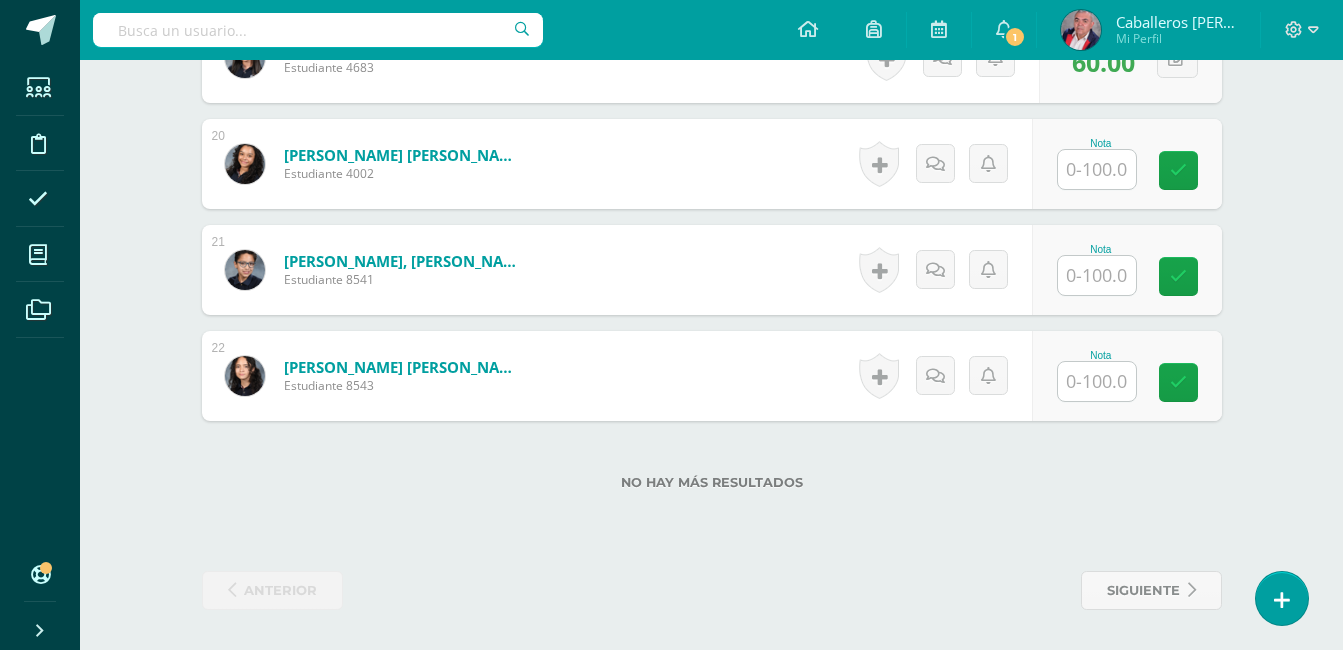 click at bounding box center [1097, 381] 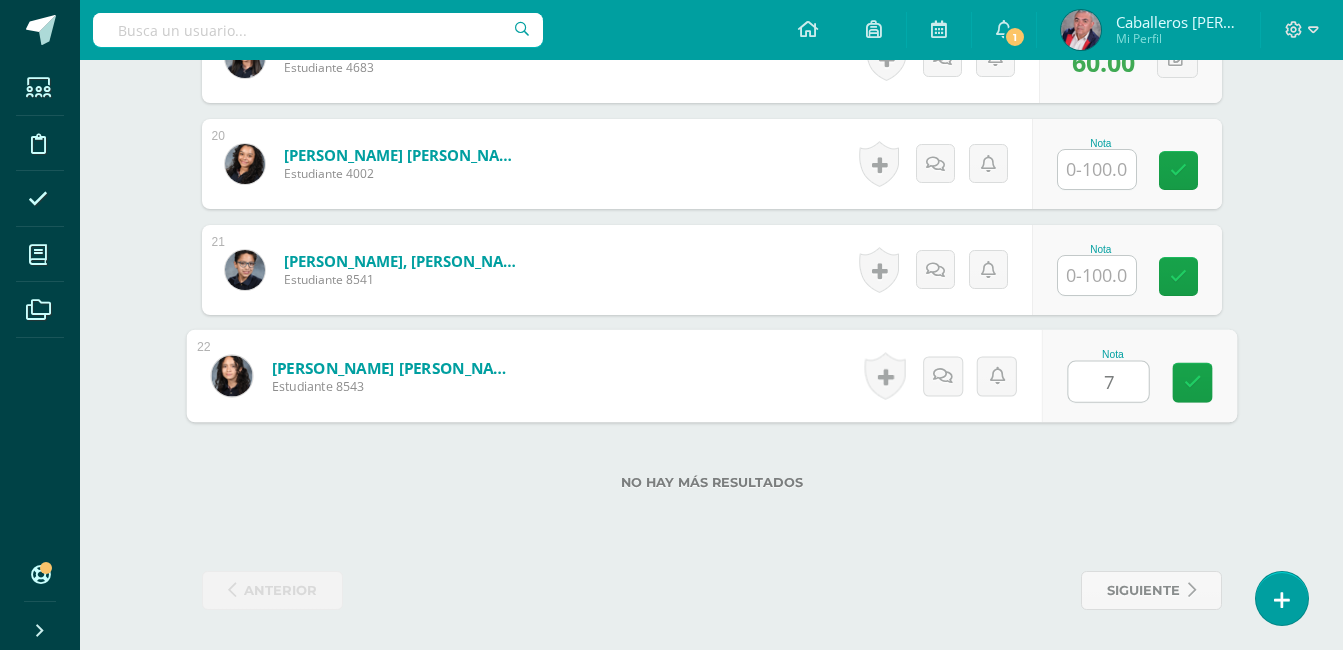 type on "76" 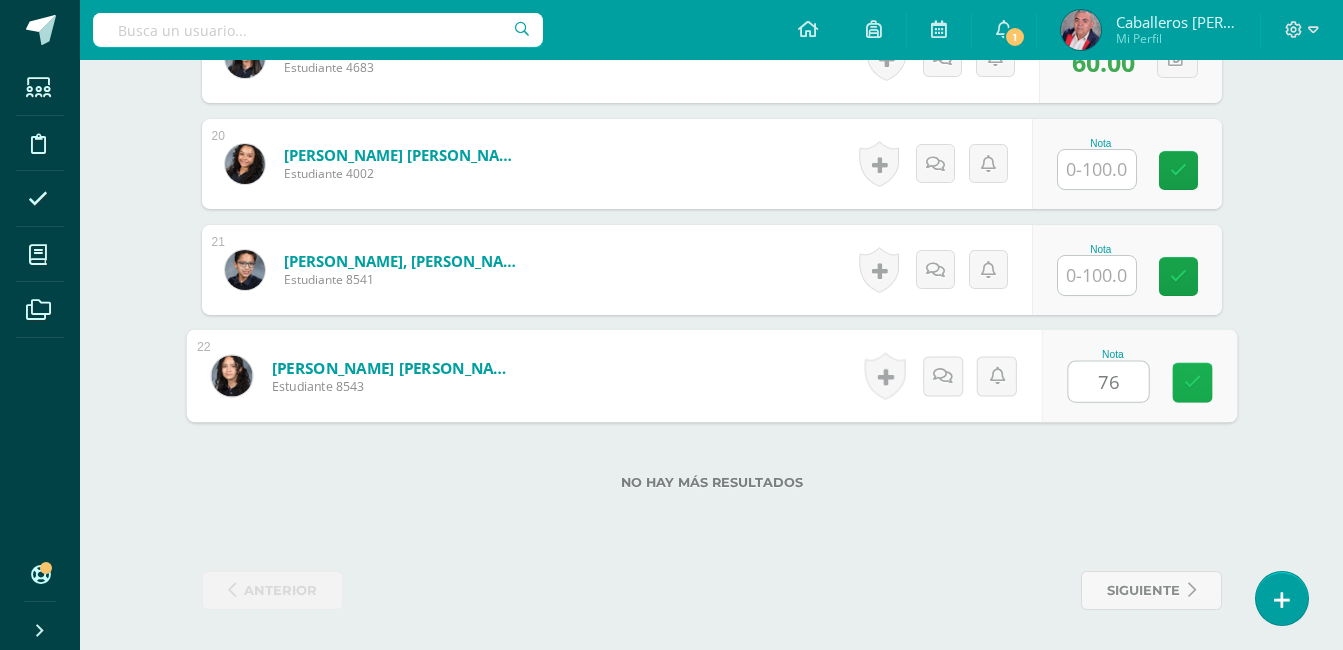 click at bounding box center [1192, 382] 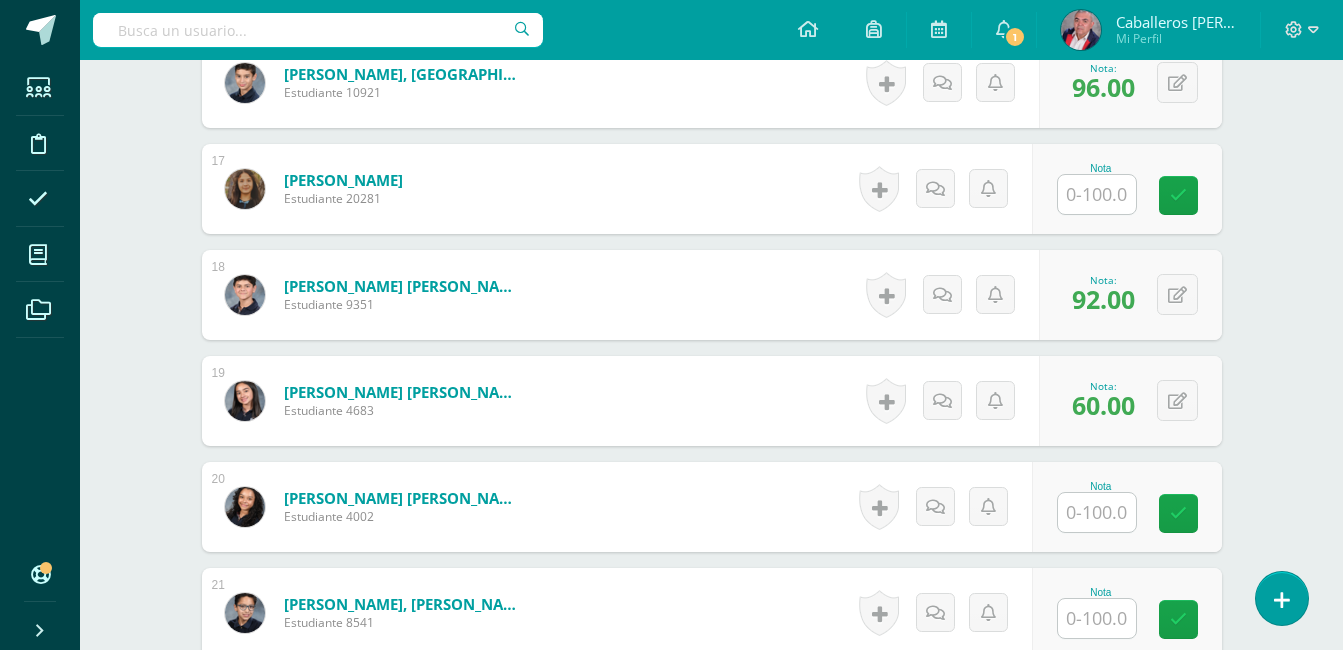 scroll, scrollTop: 1748, scrollLeft: 0, axis: vertical 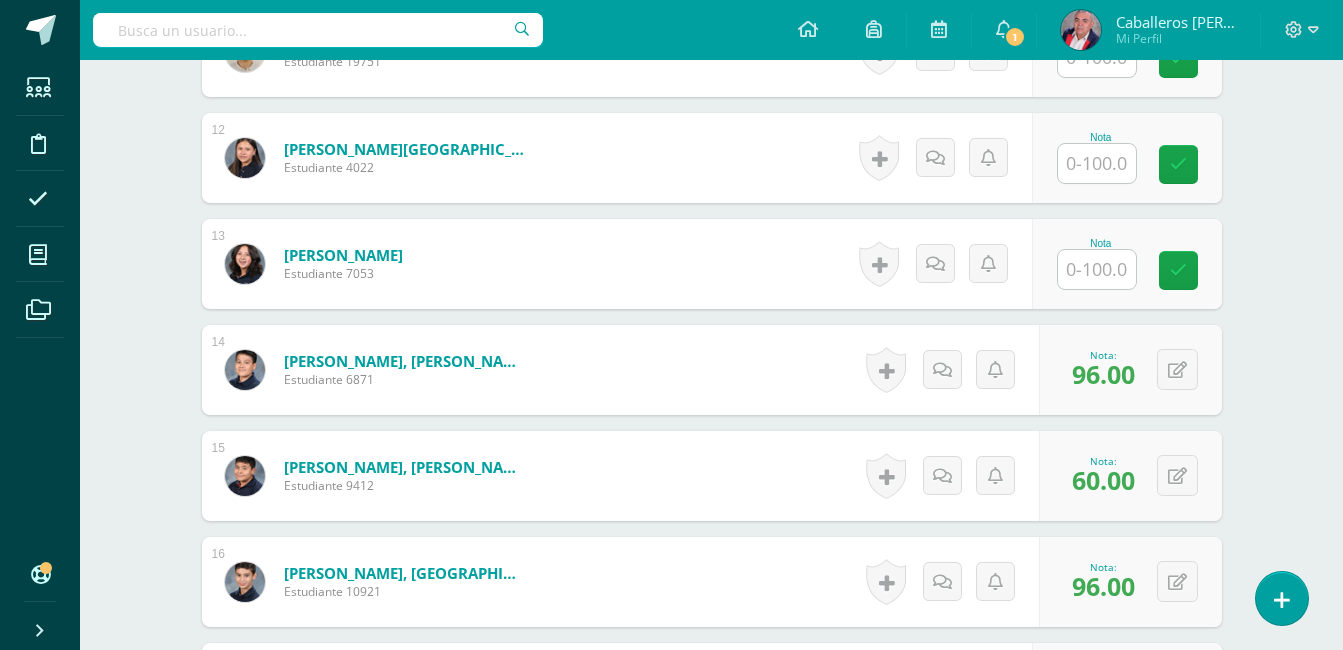 click at bounding box center (1097, 163) 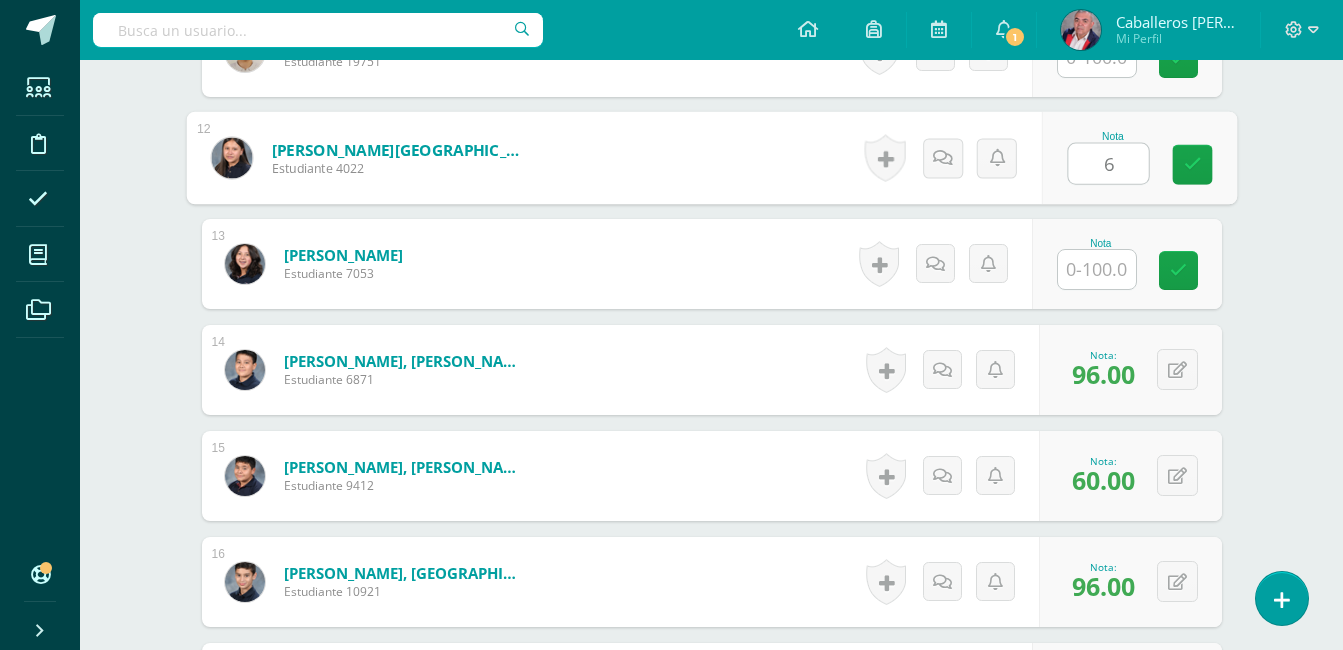 type on "60" 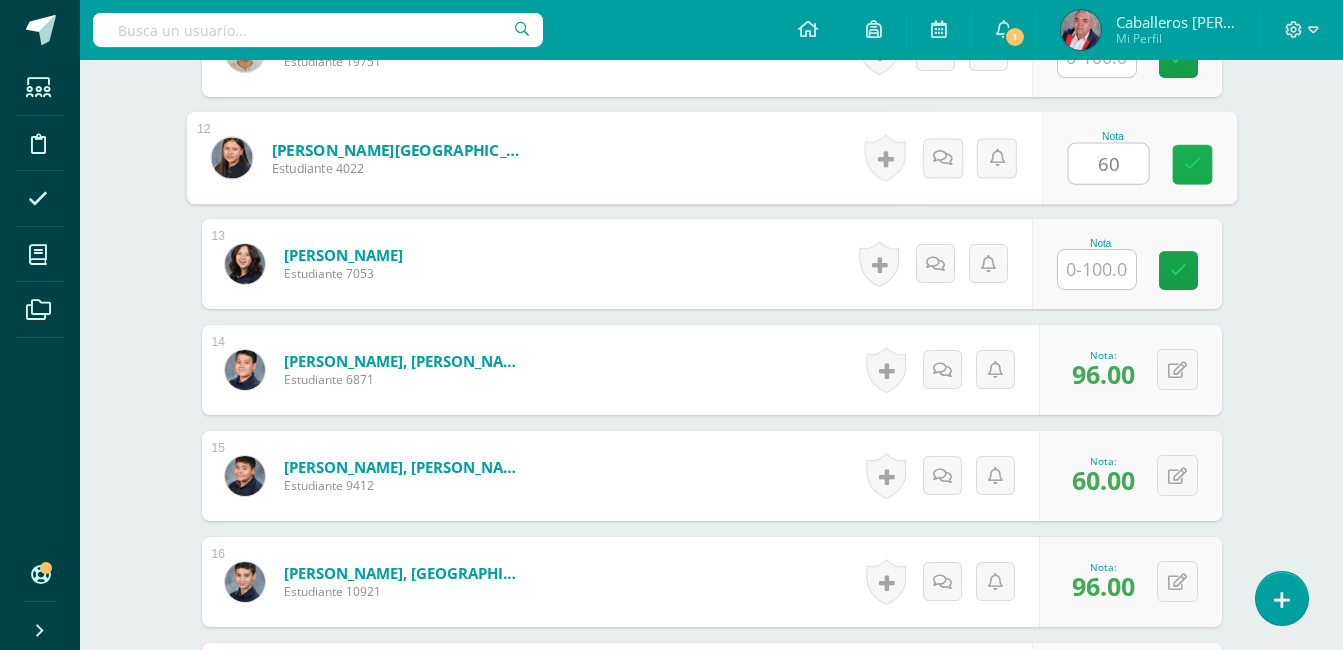 click at bounding box center (1192, 164) 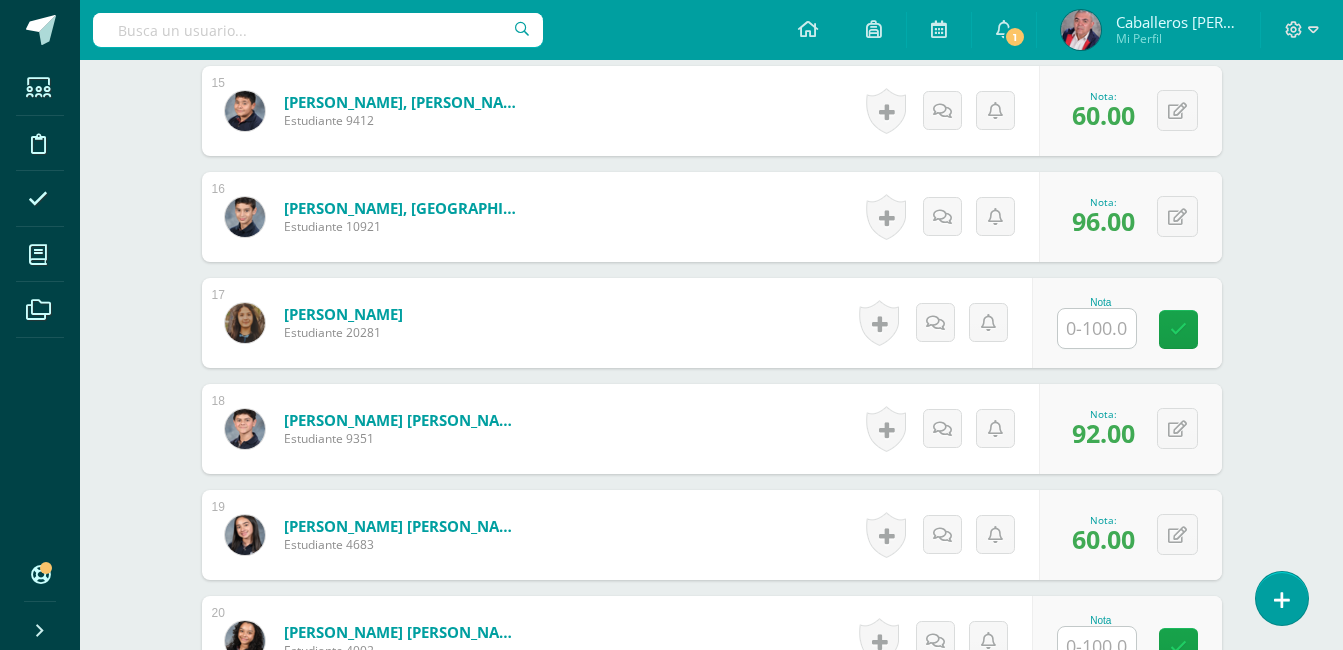 scroll, scrollTop: 2166, scrollLeft: 0, axis: vertical 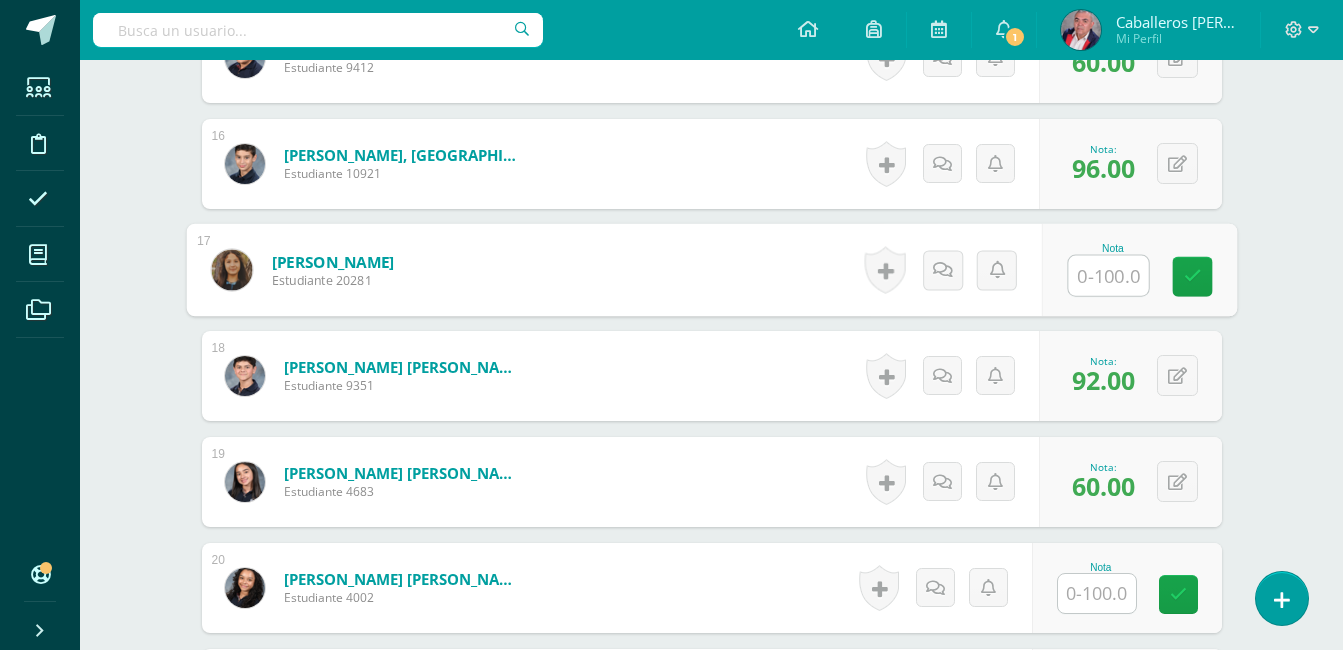 click at bounding box center [1108, 276] 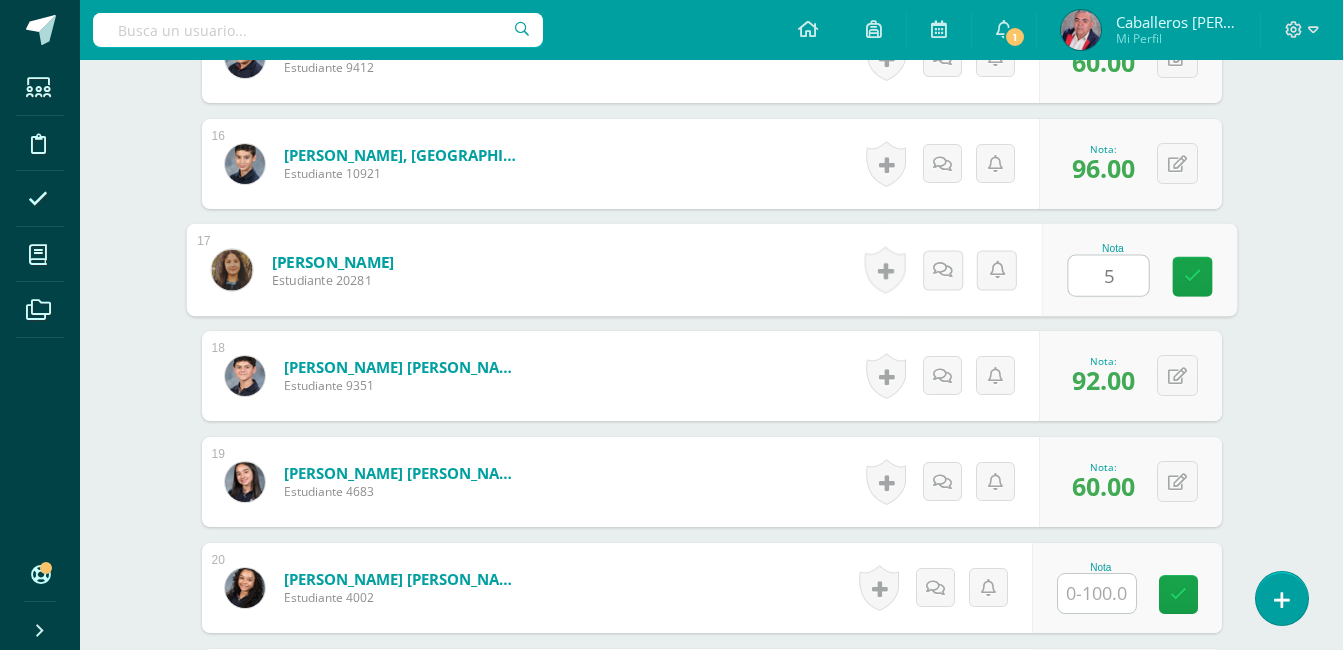 type on "55" 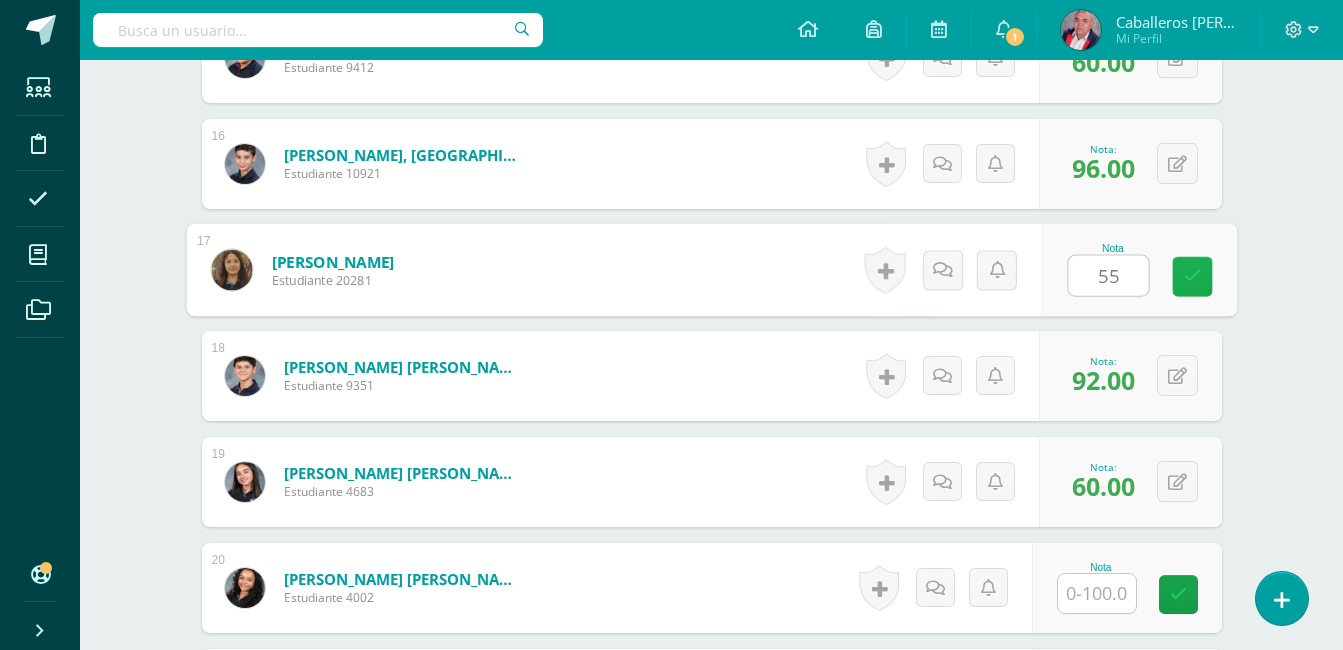 click at bounding box center [1192, 277] 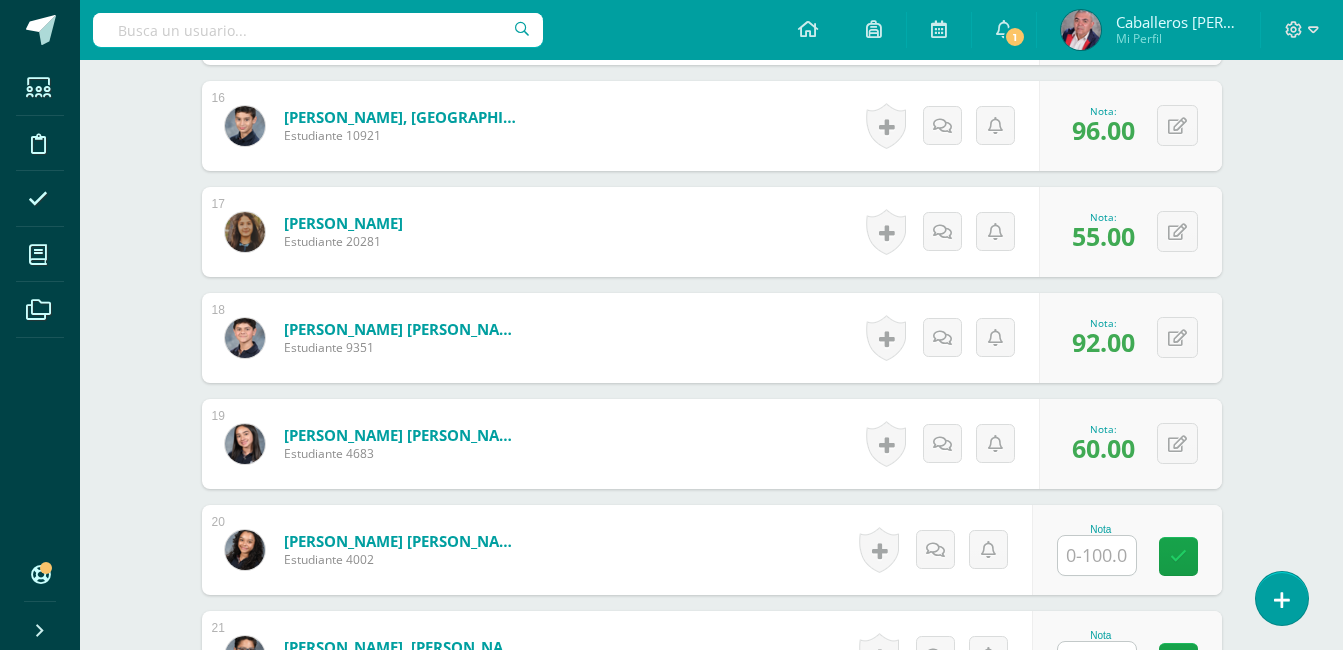scroll, scrollTop: 2590, scrollLeft: 0, axis: vertical 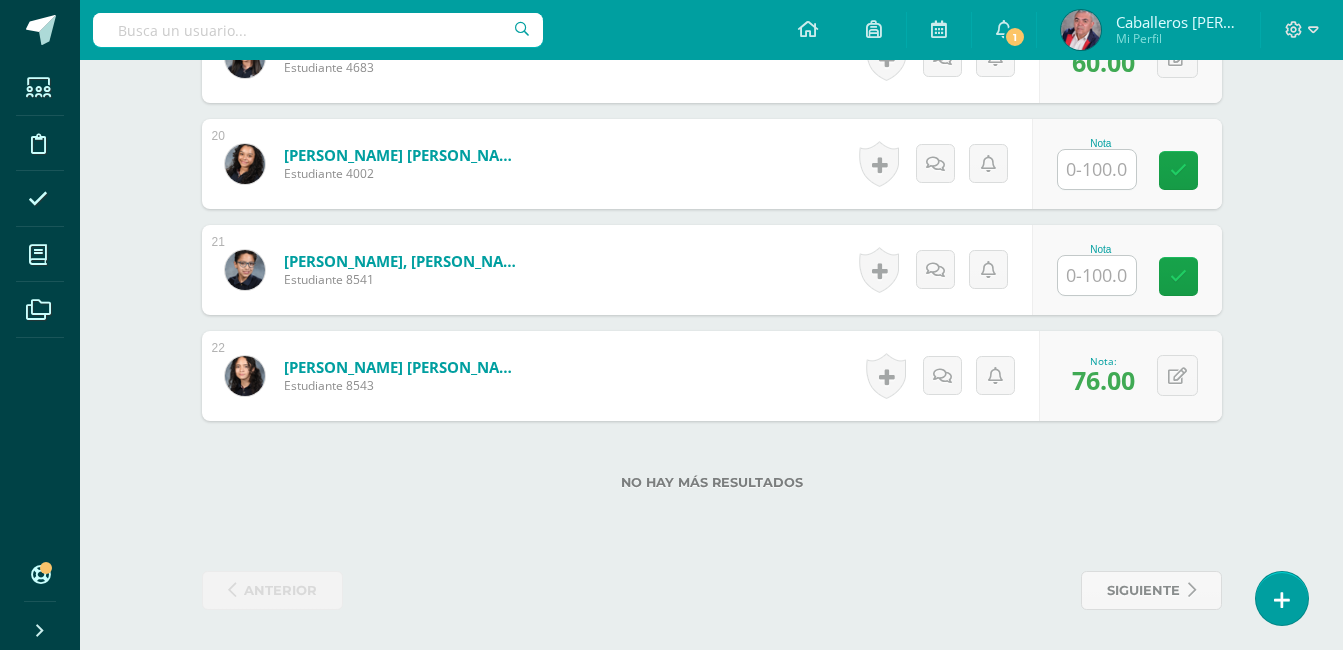 click at bounding box center (1097, 275) 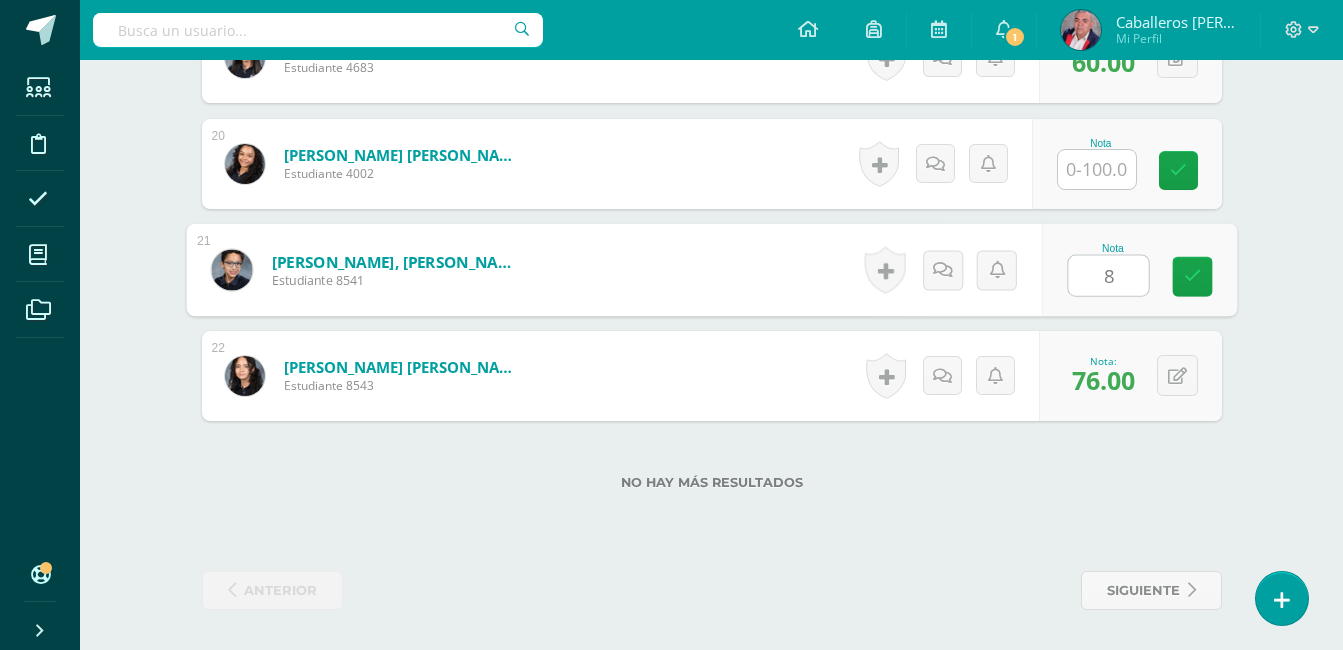 type on "84" 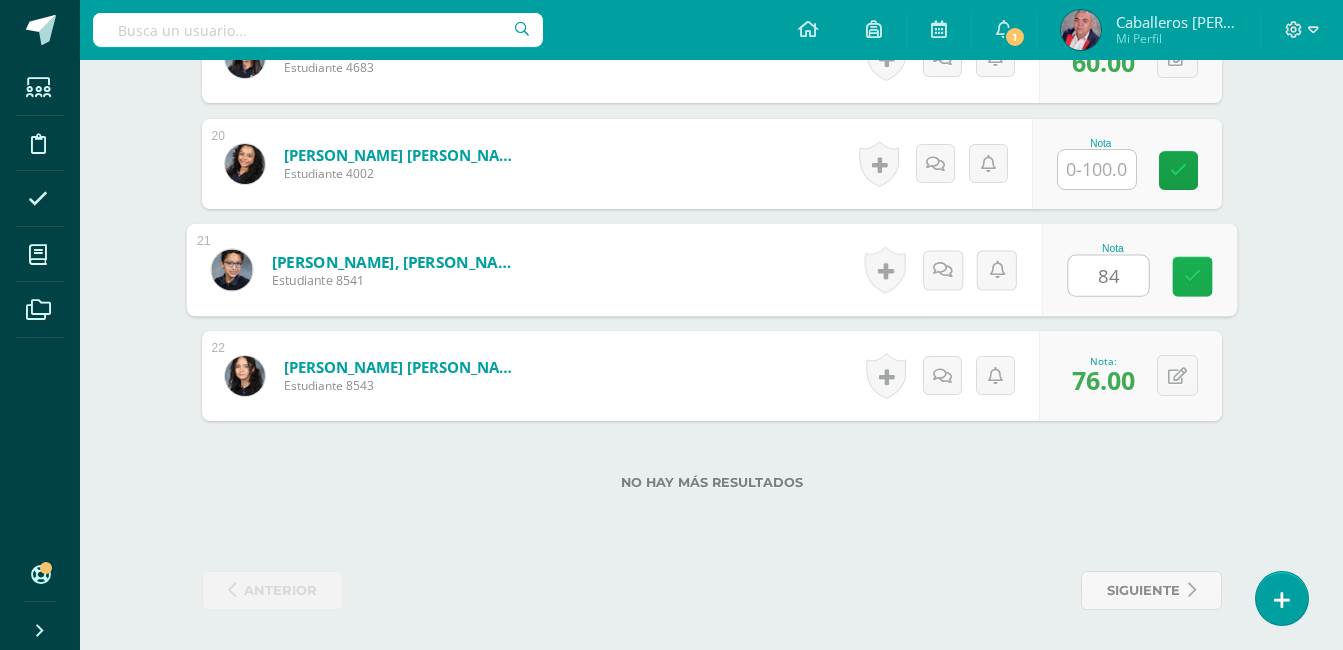 click at bounding box center (1192, 277) 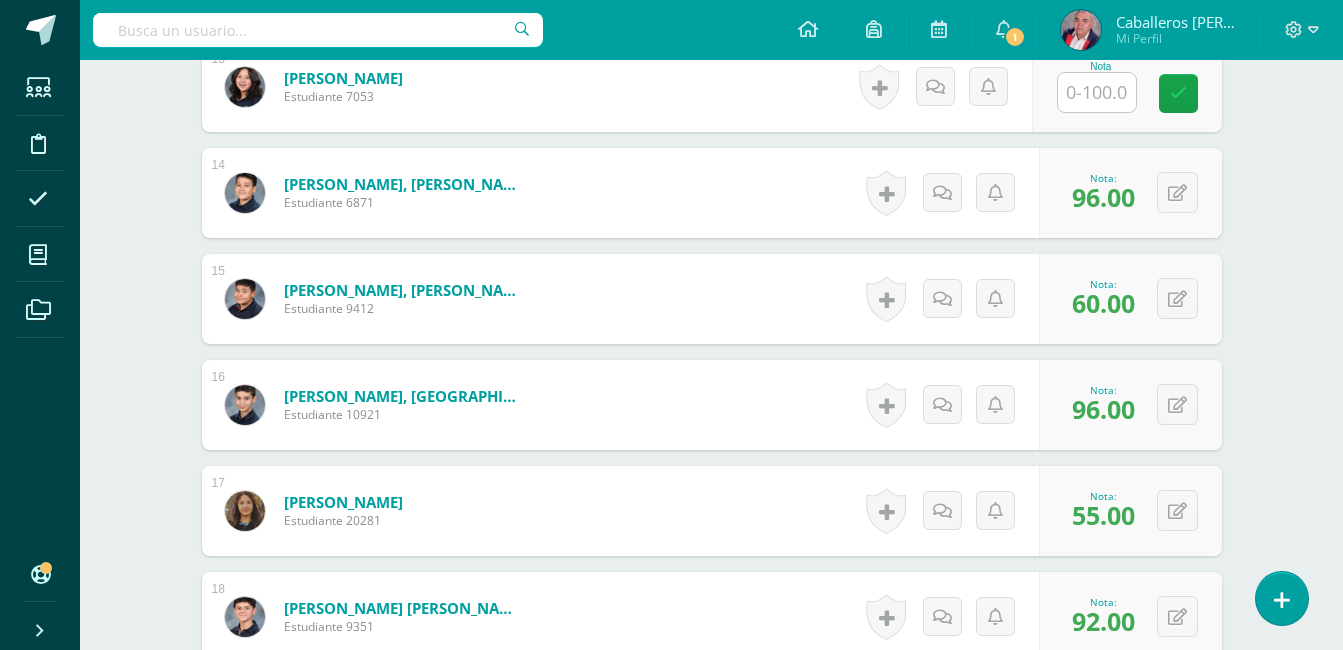 scroll, scrollTop: 1855, scrollLeft: 0, axis: vertical 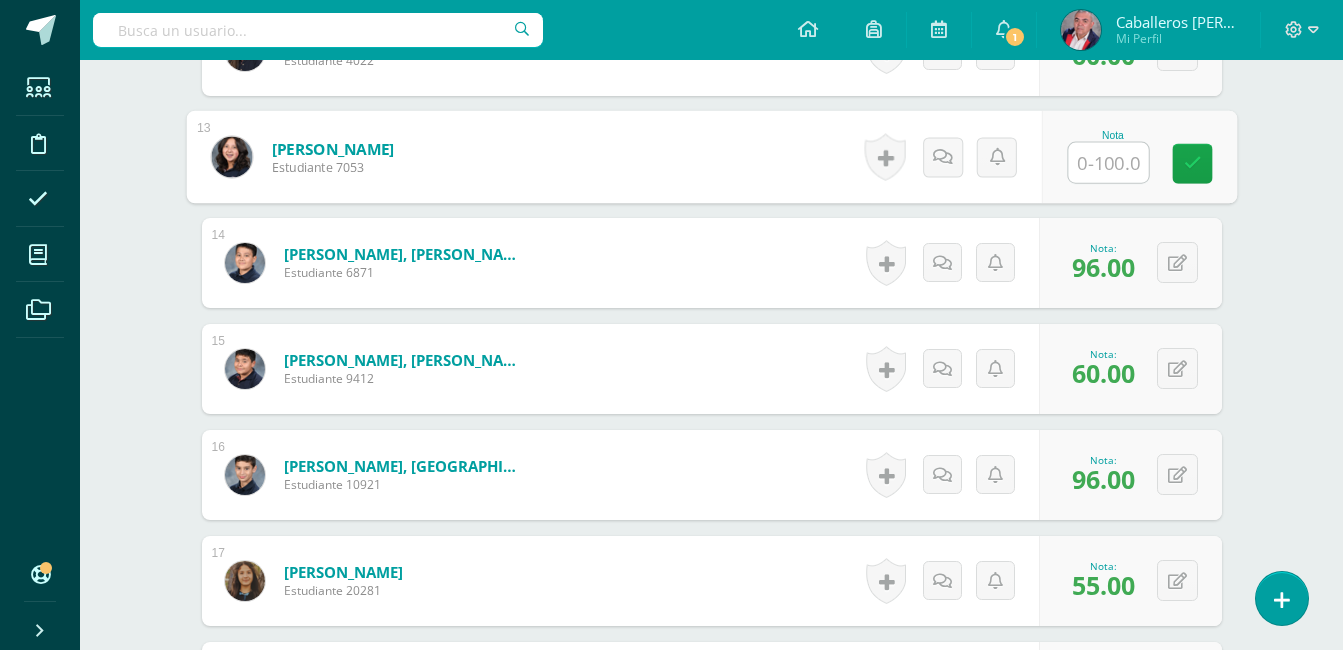 click at bounding box center (1108, 163) 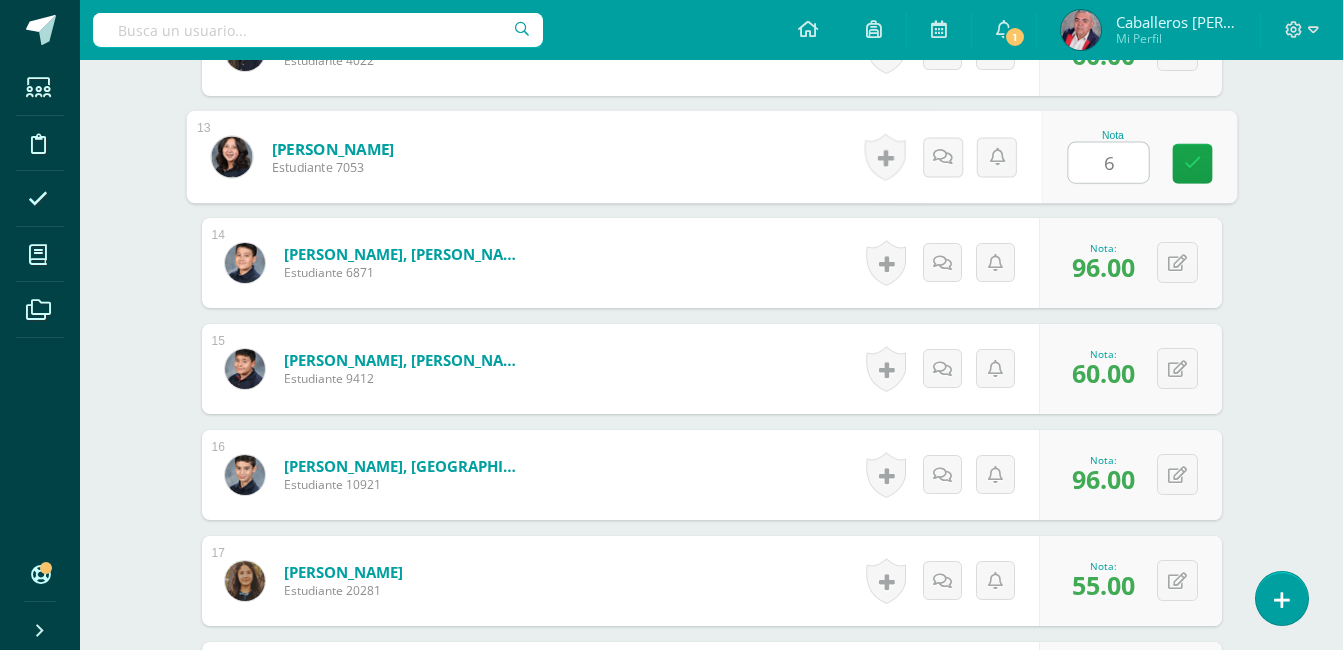 type on "60" 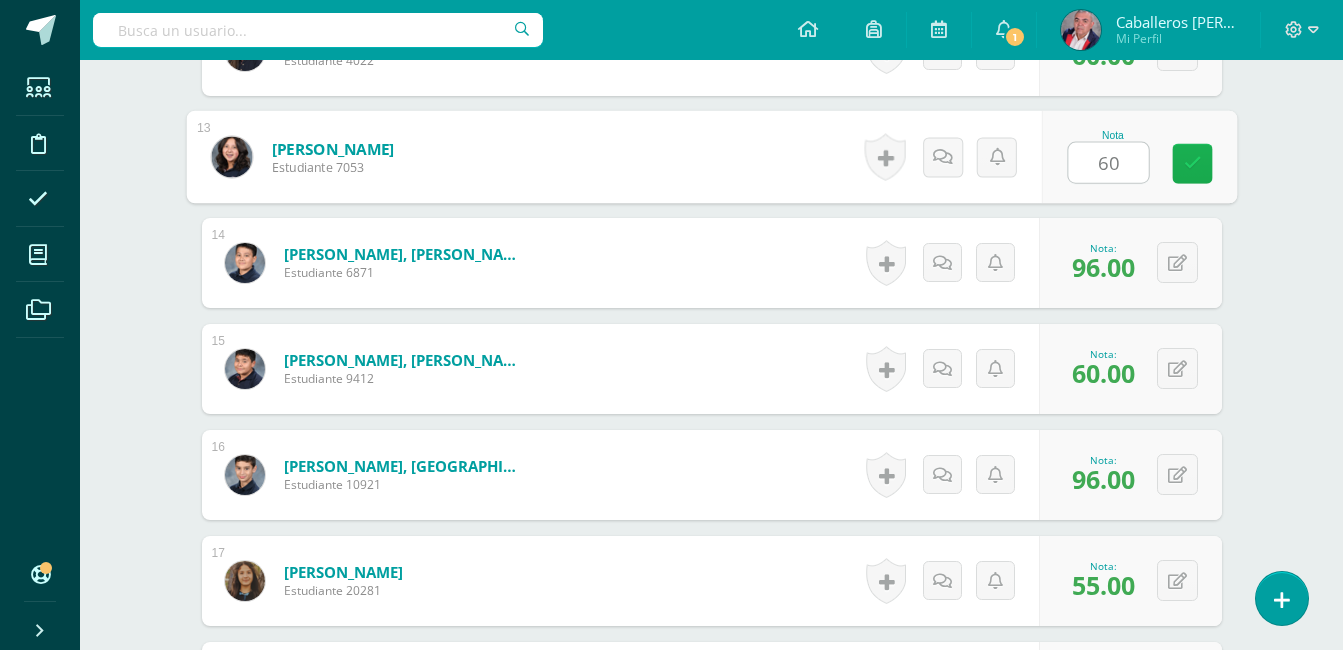 click at bounding box center (1192, 164) 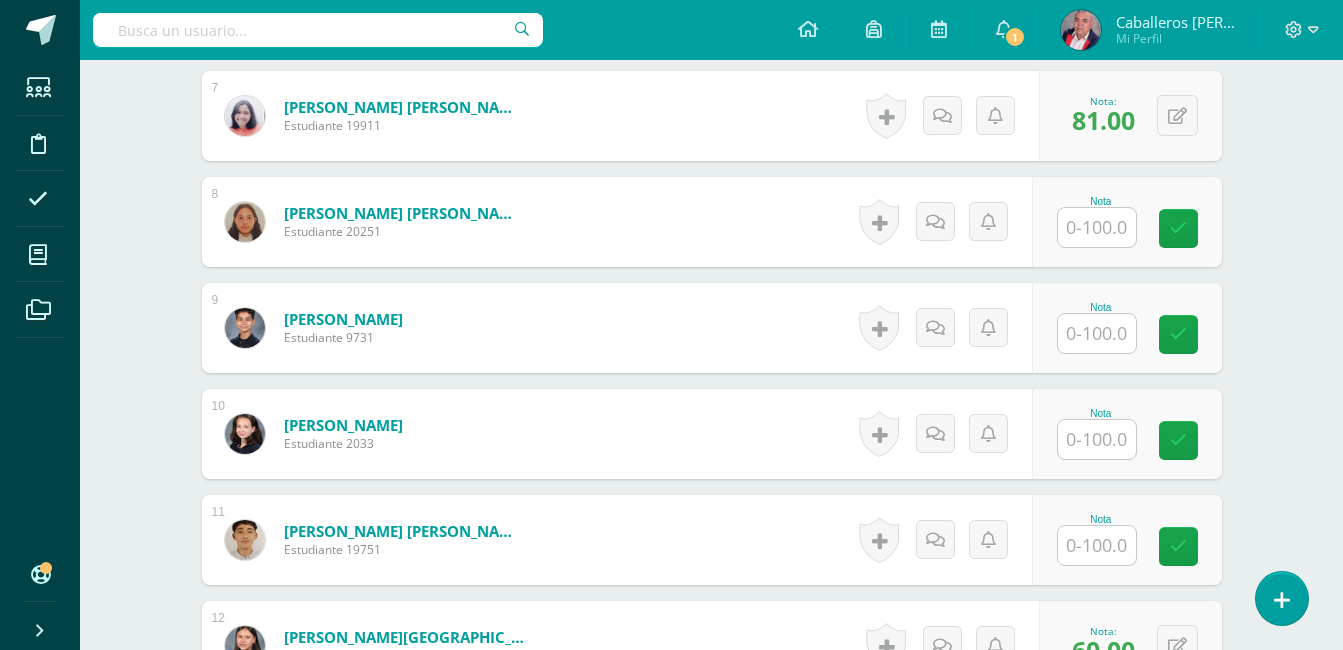 scroll, scrollTop: 1201, scrollLeft: 0, axis: vertical 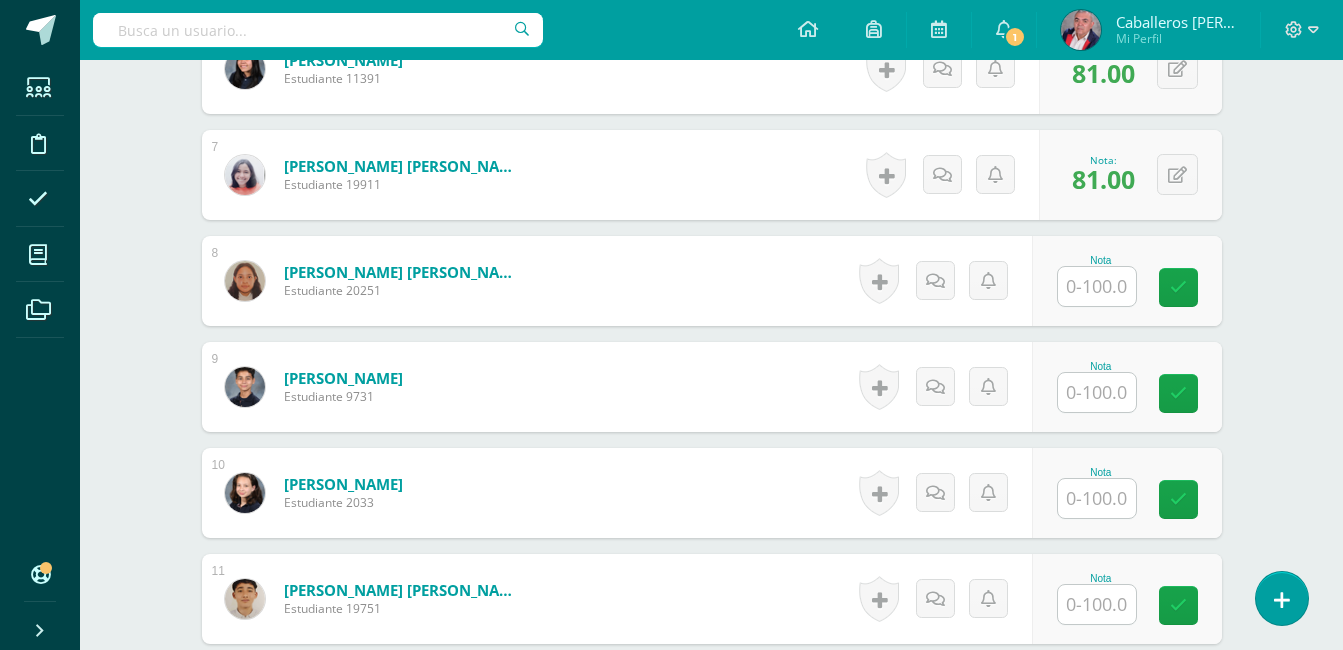 click at bounding box center [1097, 286] 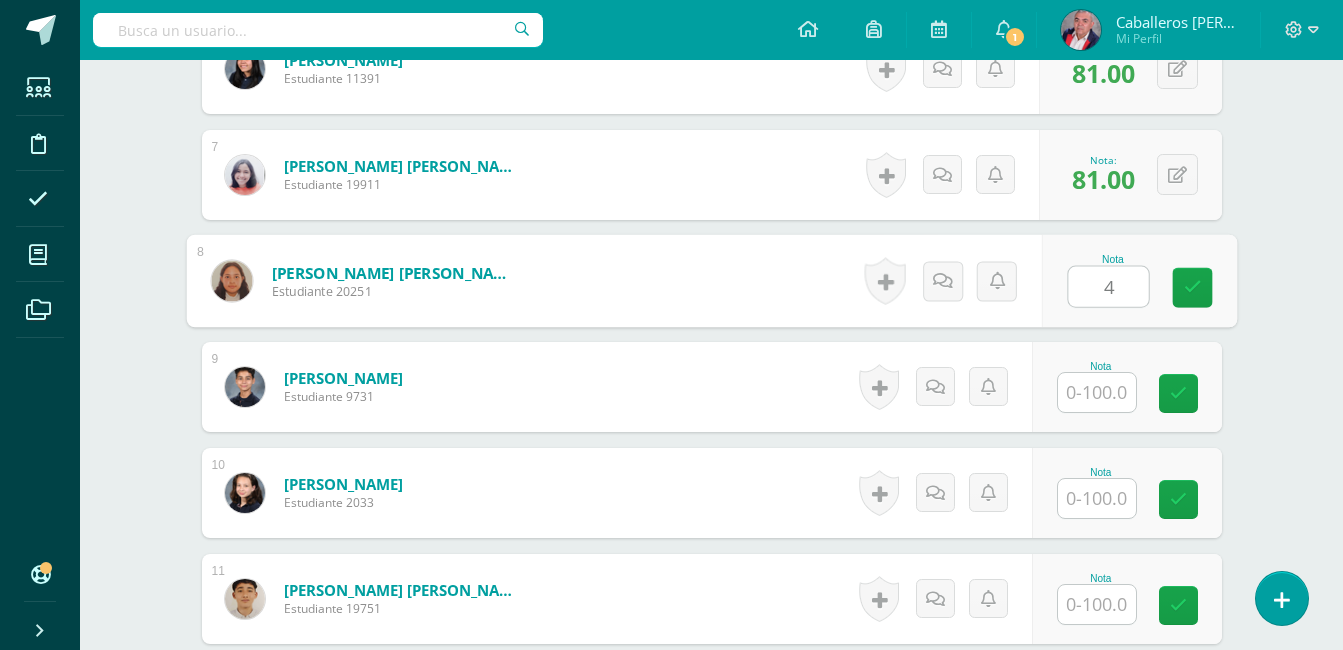 type on "45" 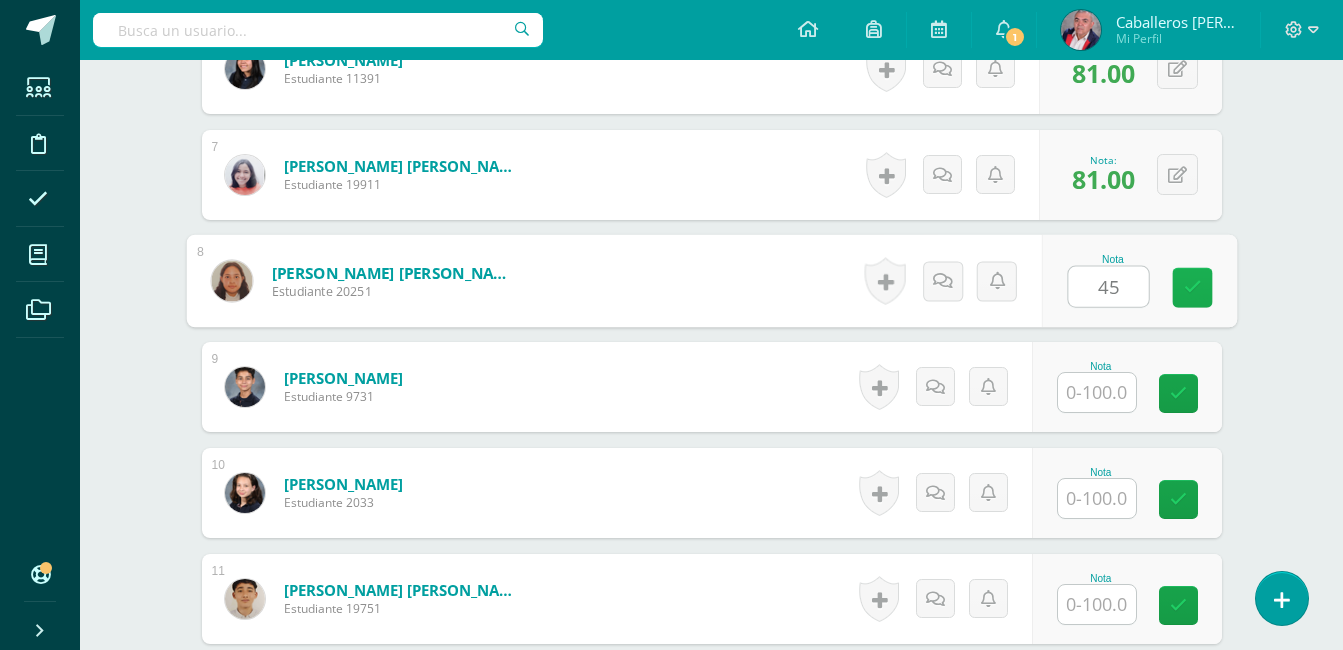 click at bounding box center (1192, 287) 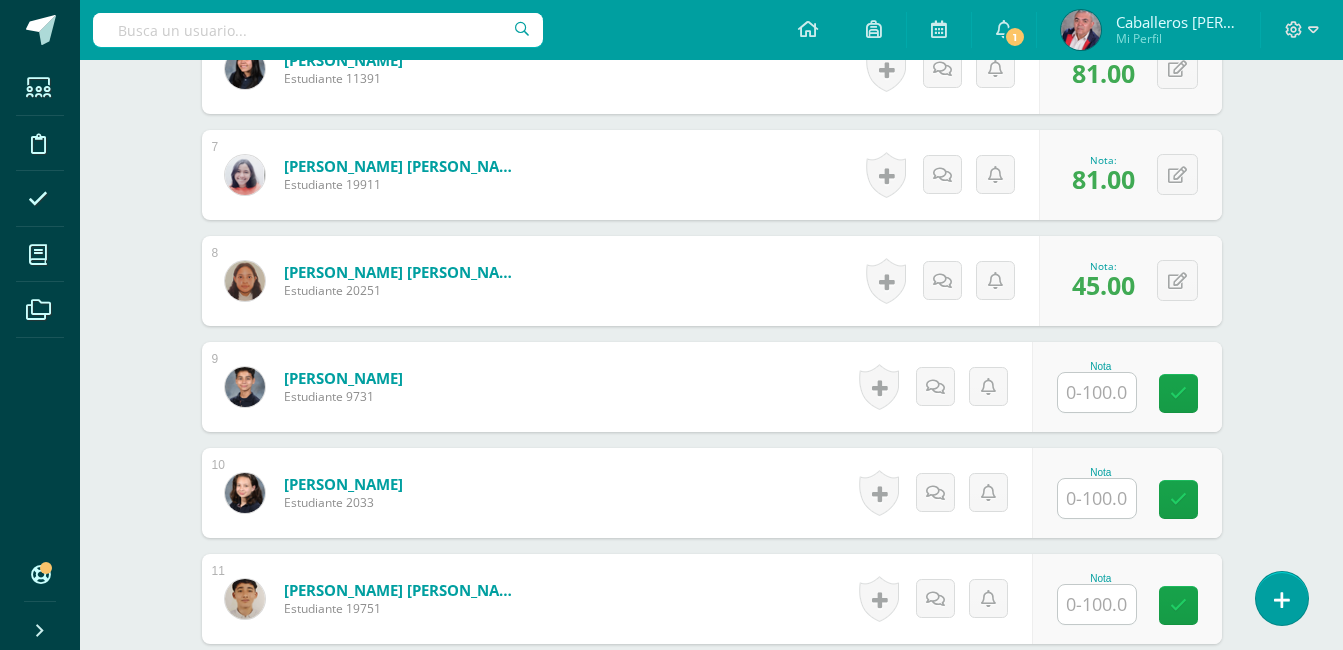 click at bounding box center [1097, 392] 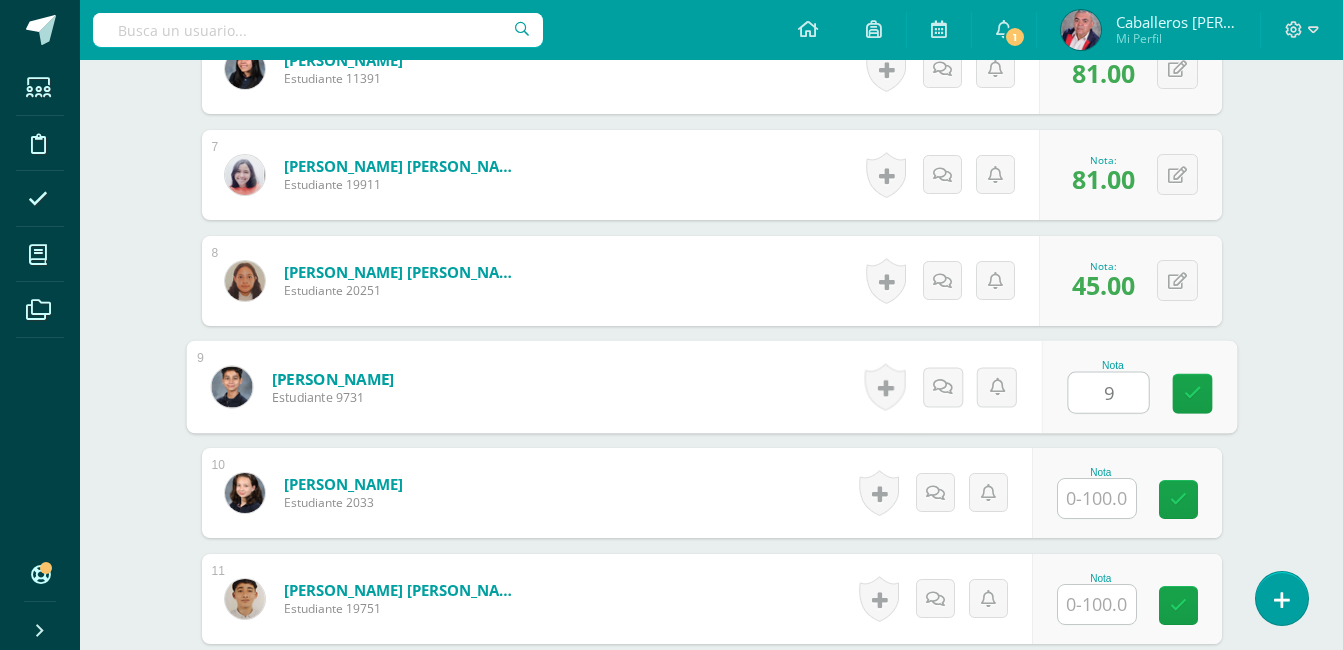 type on "96" 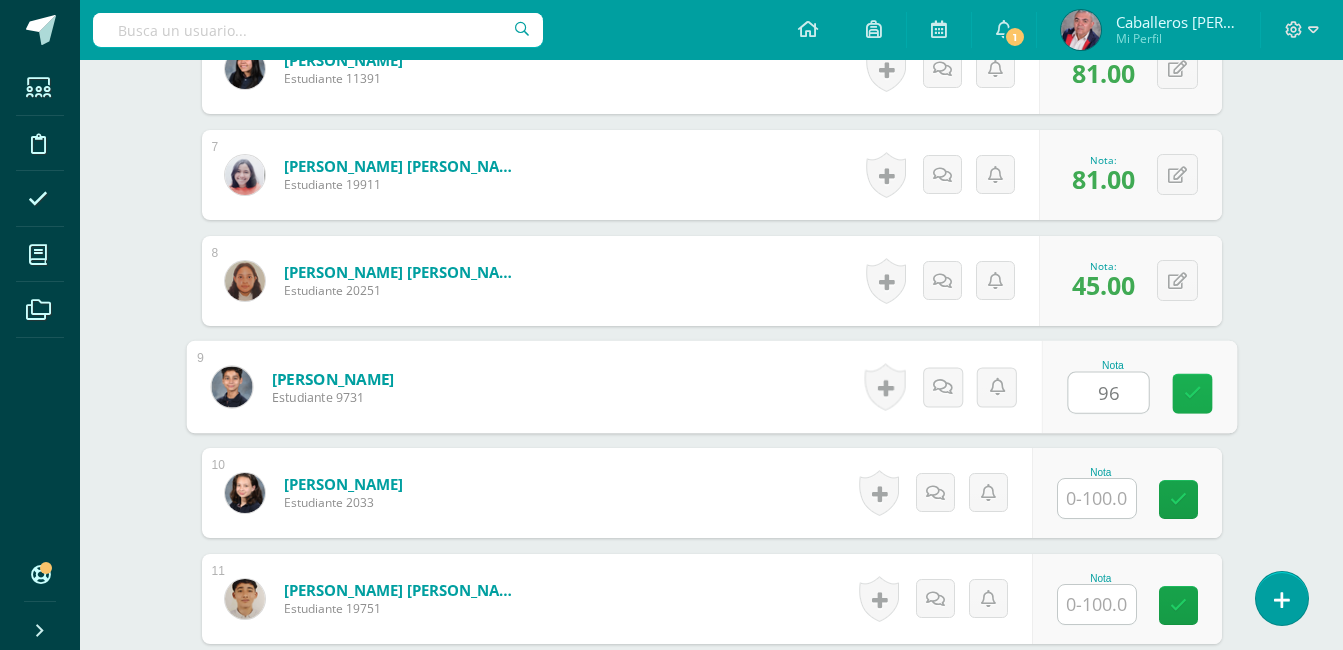 click at bounding box center [1192, 394] 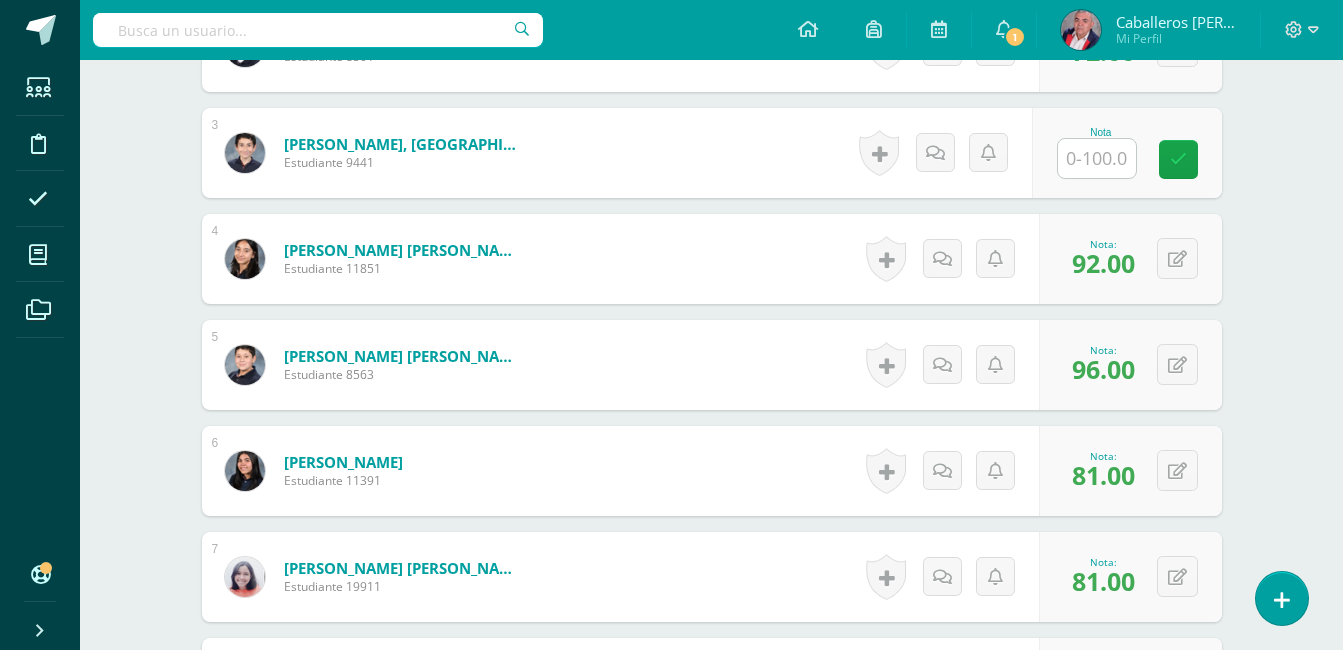 scroll, scrollTop: 772, scrollLeft: 0, axis: vertical 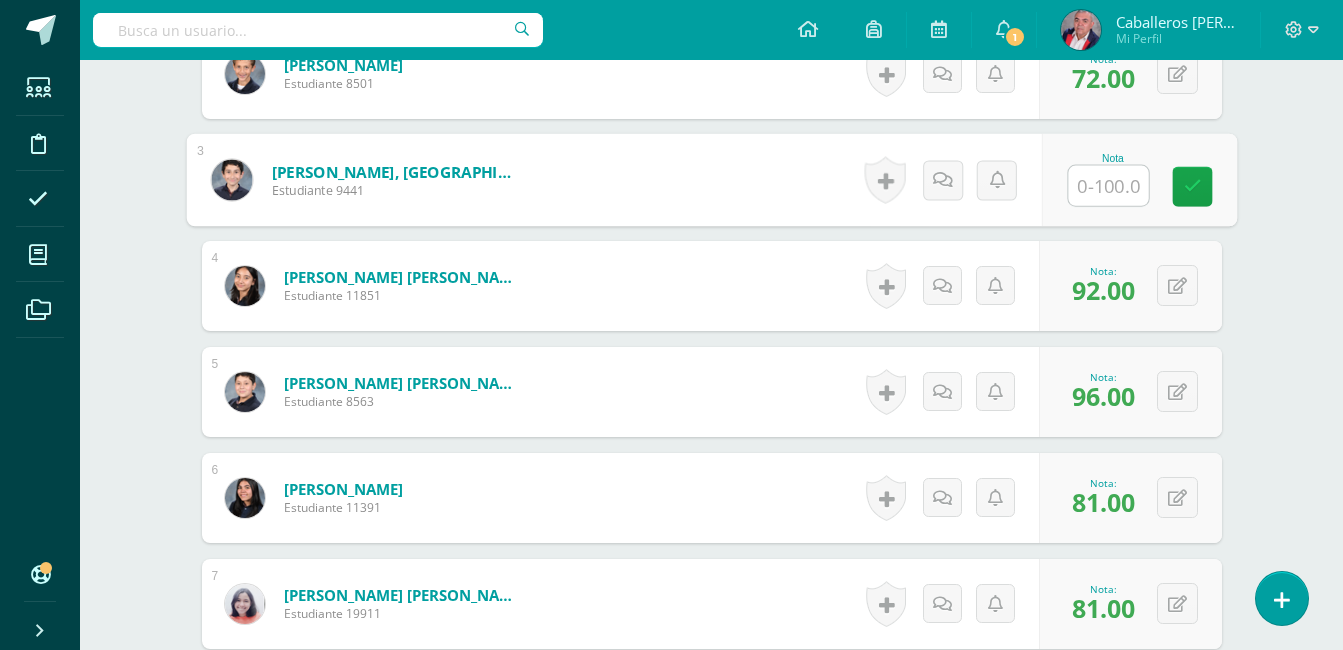 click at bounding box center [1108, 186] 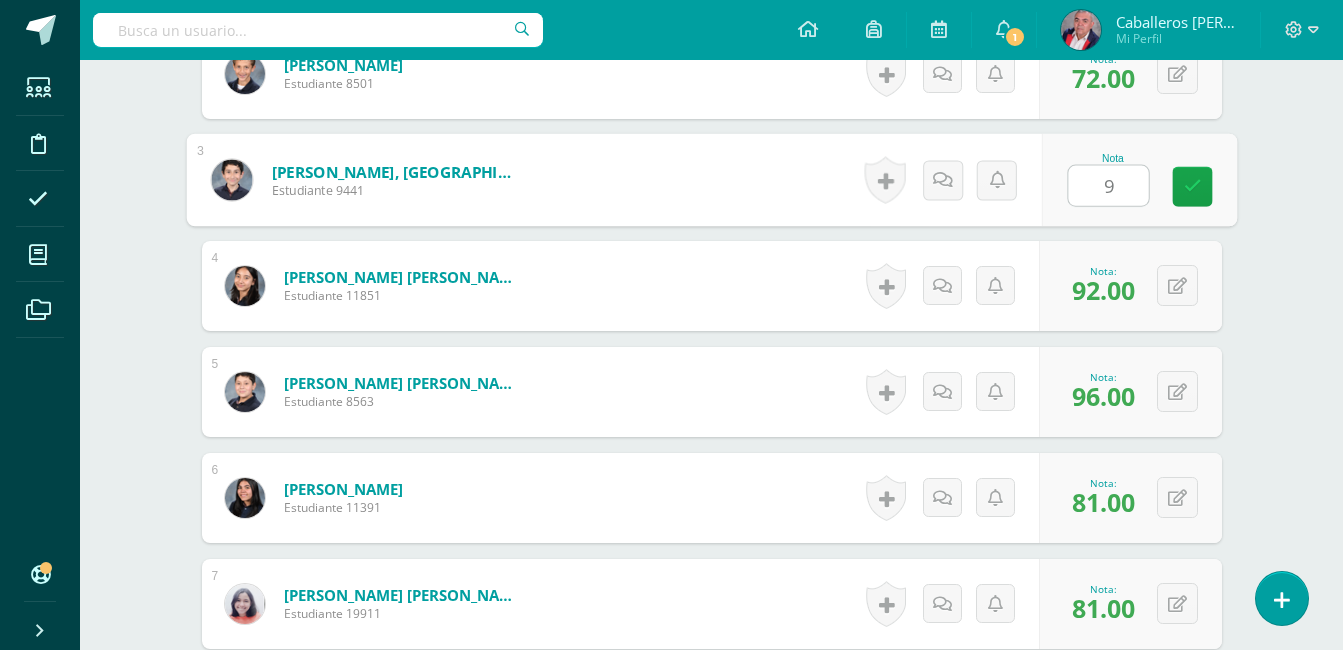 type on "92" 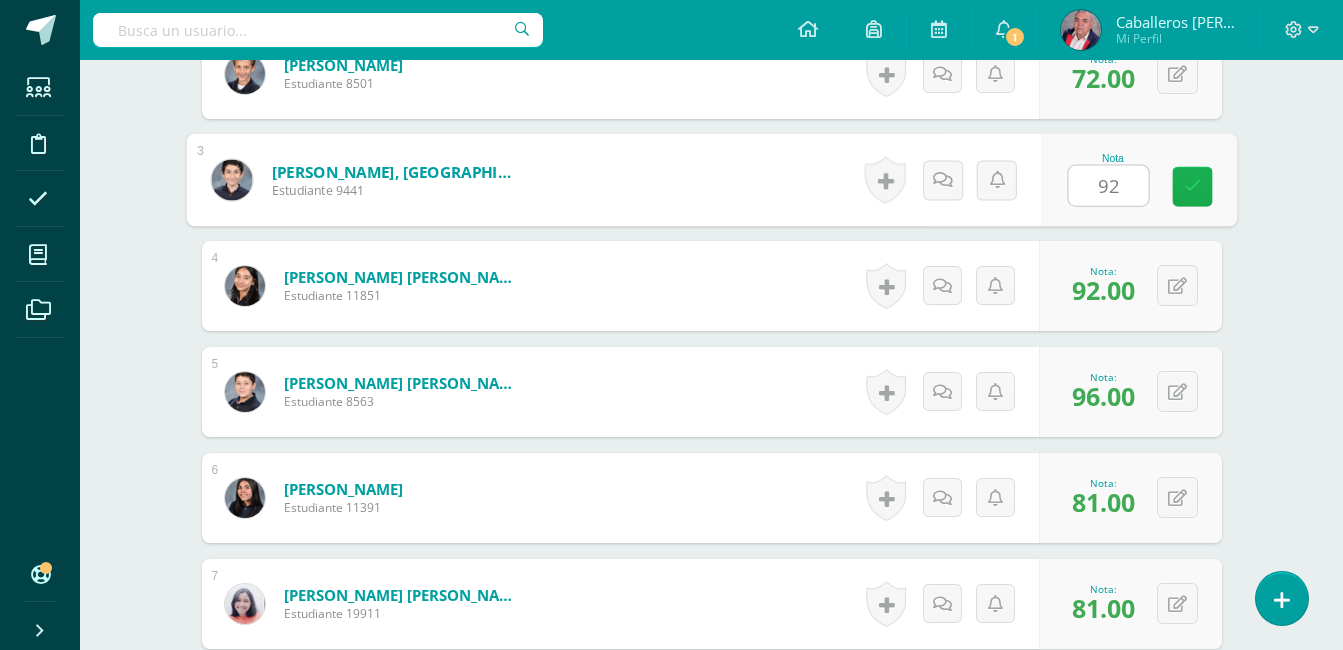 click at bounding box center [1192, 186] 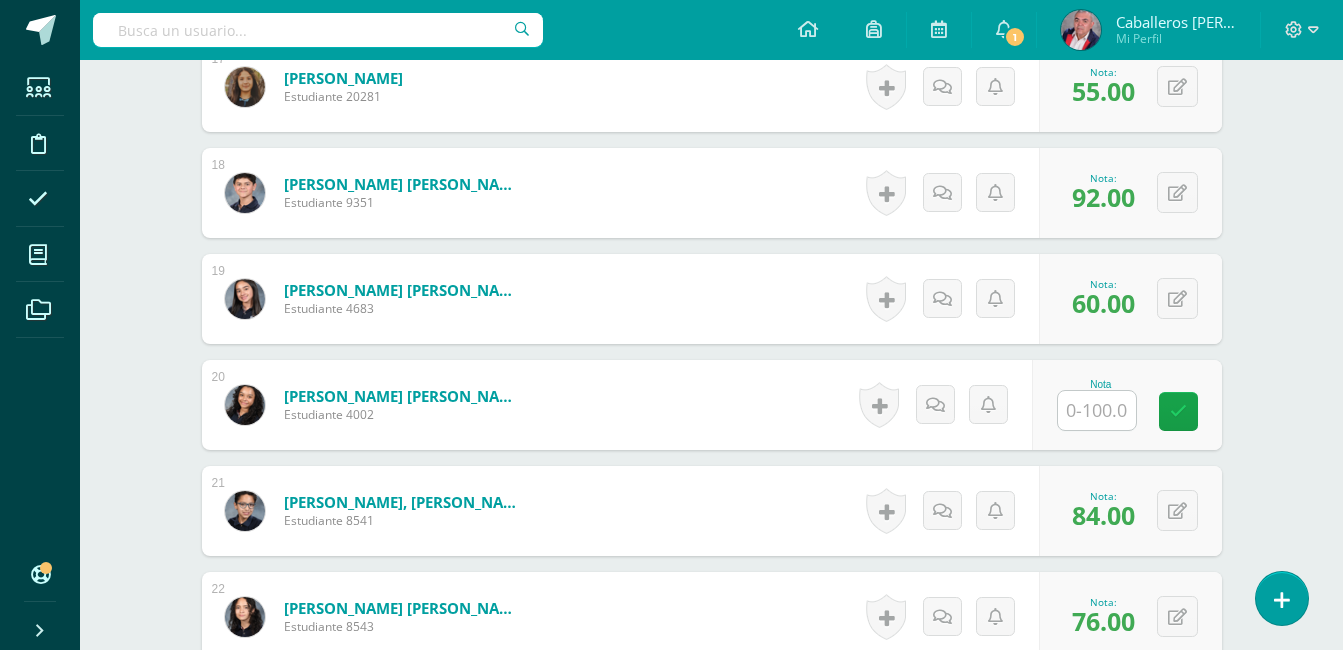scroll, scrollTop: 2354, scrollLeft: 0, axis: vertical 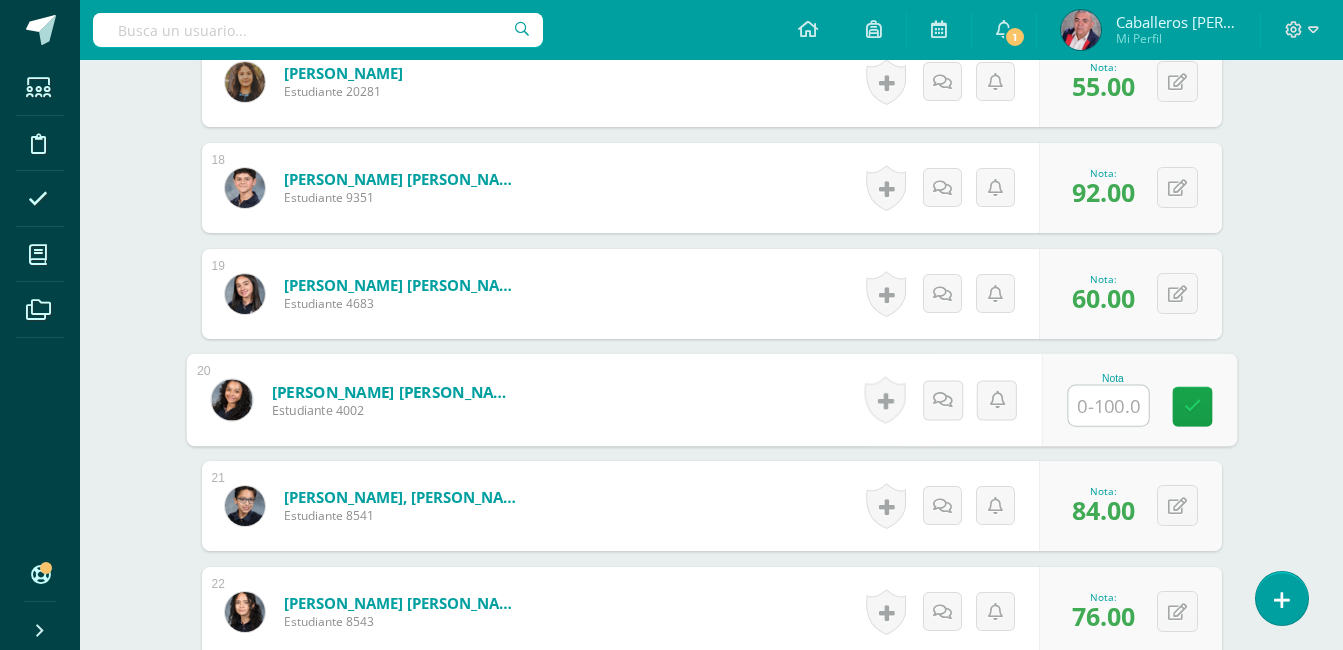 click at bounding box center [1108, 406] 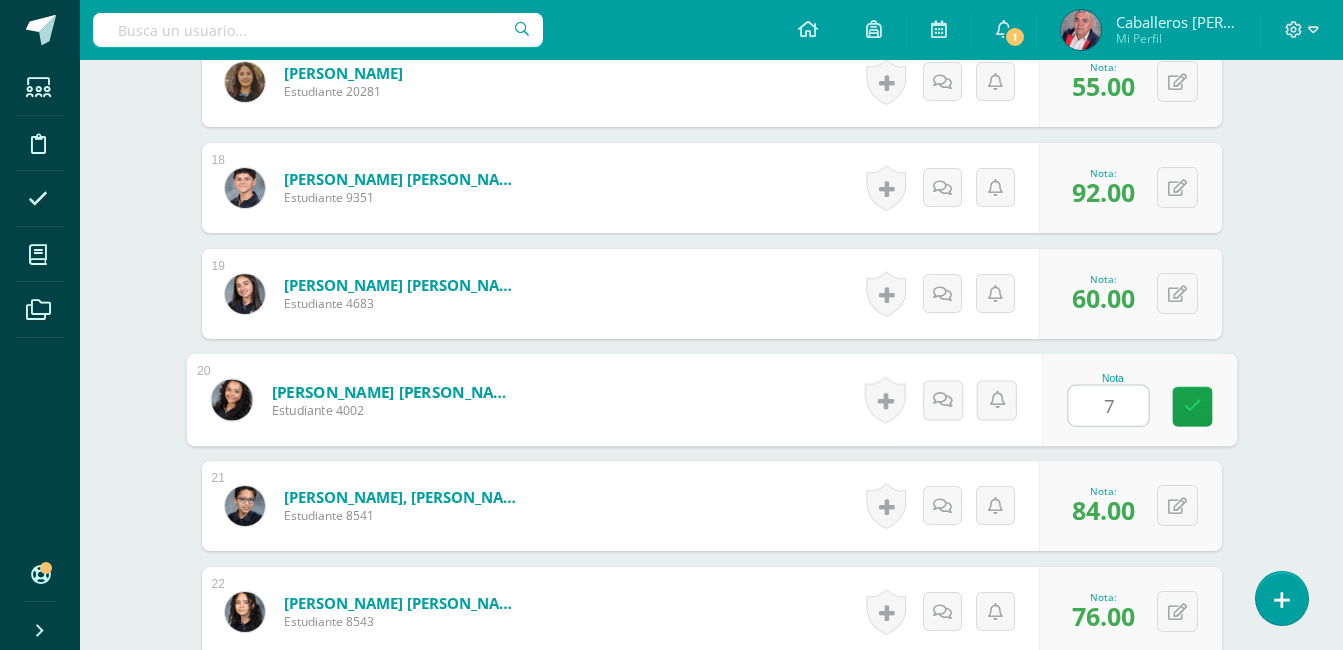 type on "72" 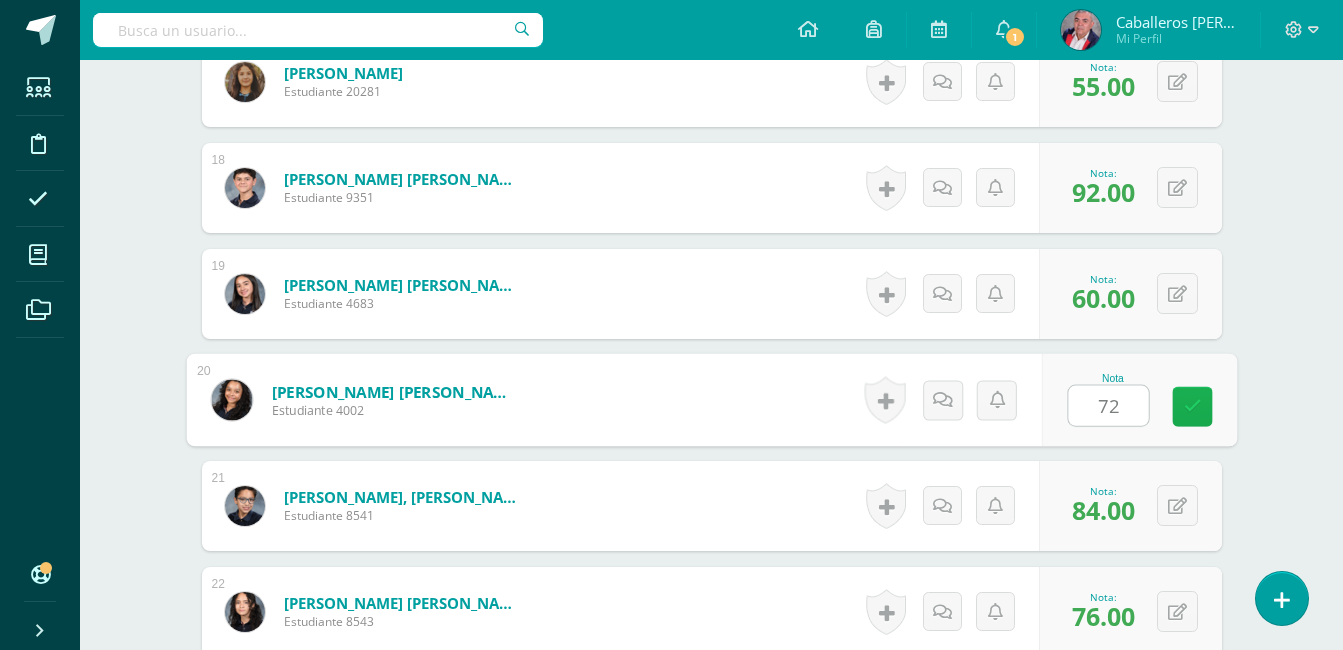 click at bounding box center (1192, 407) 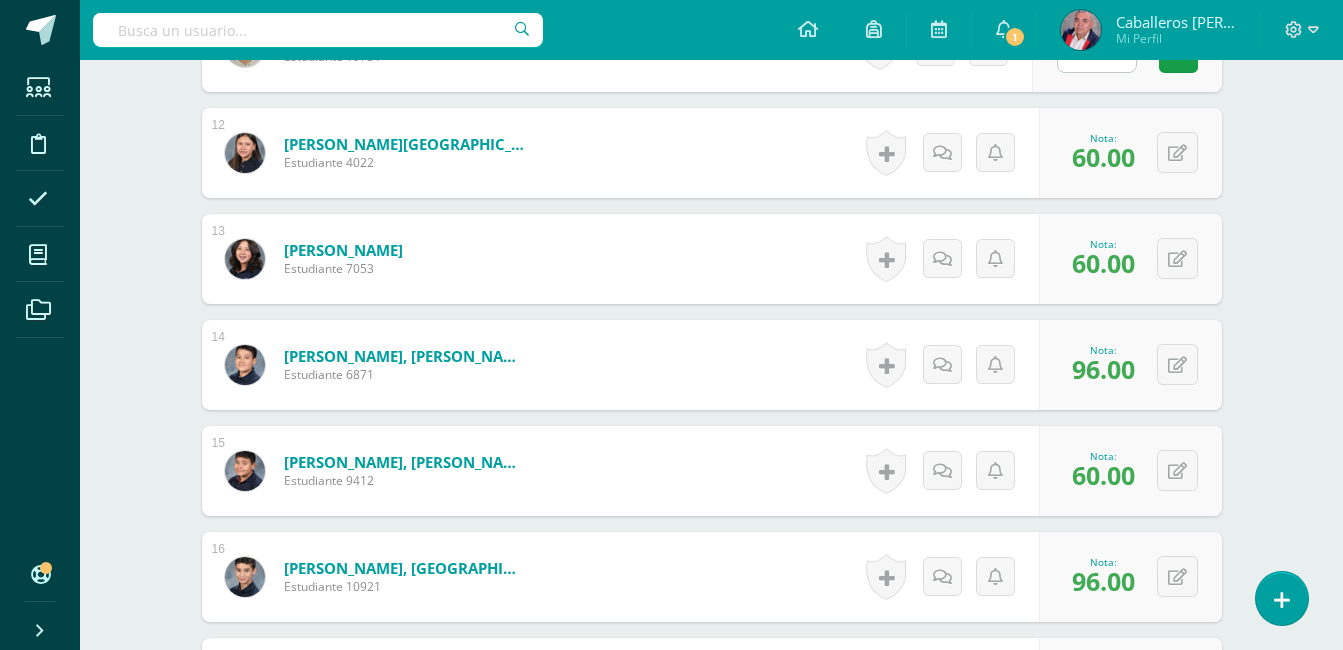 scroll, scrollTop: 1571, scrollLeft: 0, axis: vertical 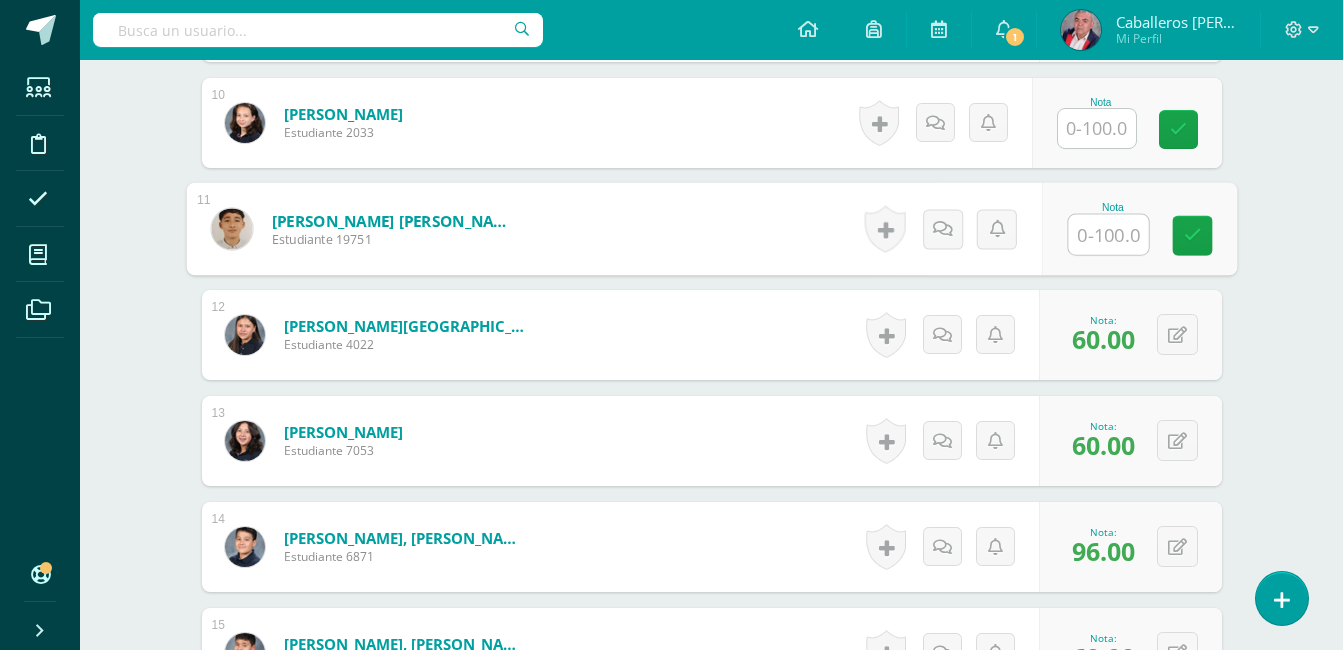 click at bounding box center [1108, 235] 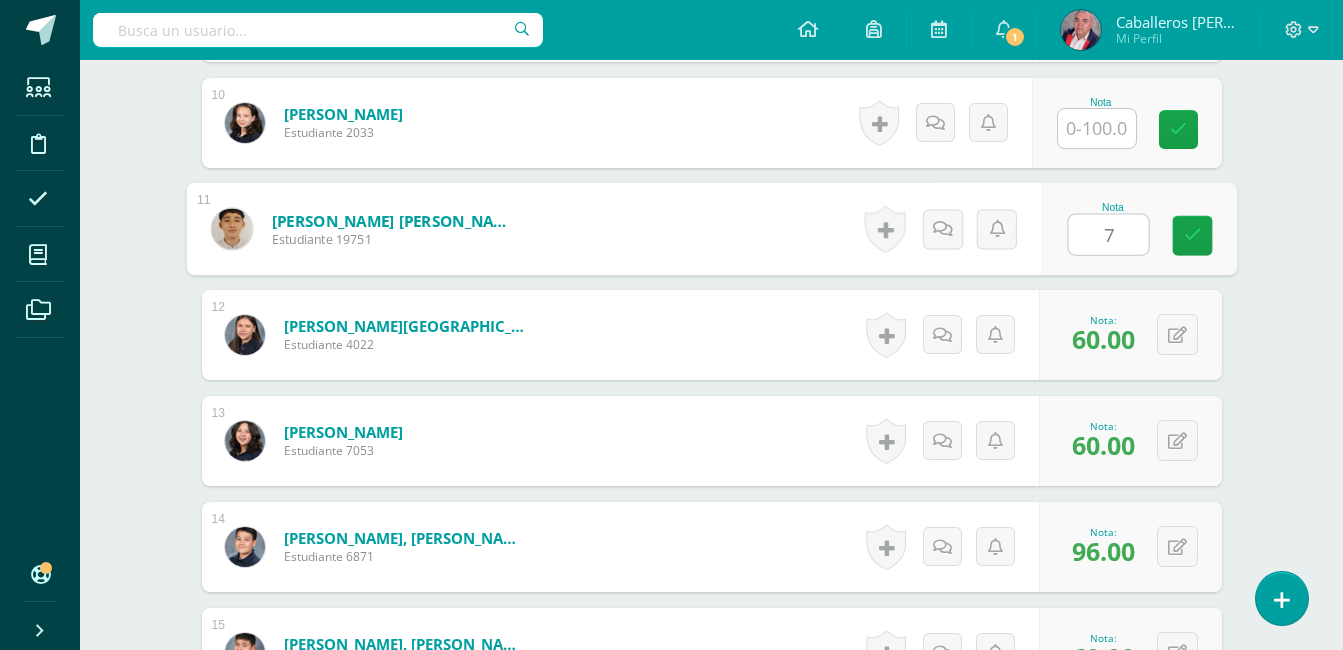 type on "76" 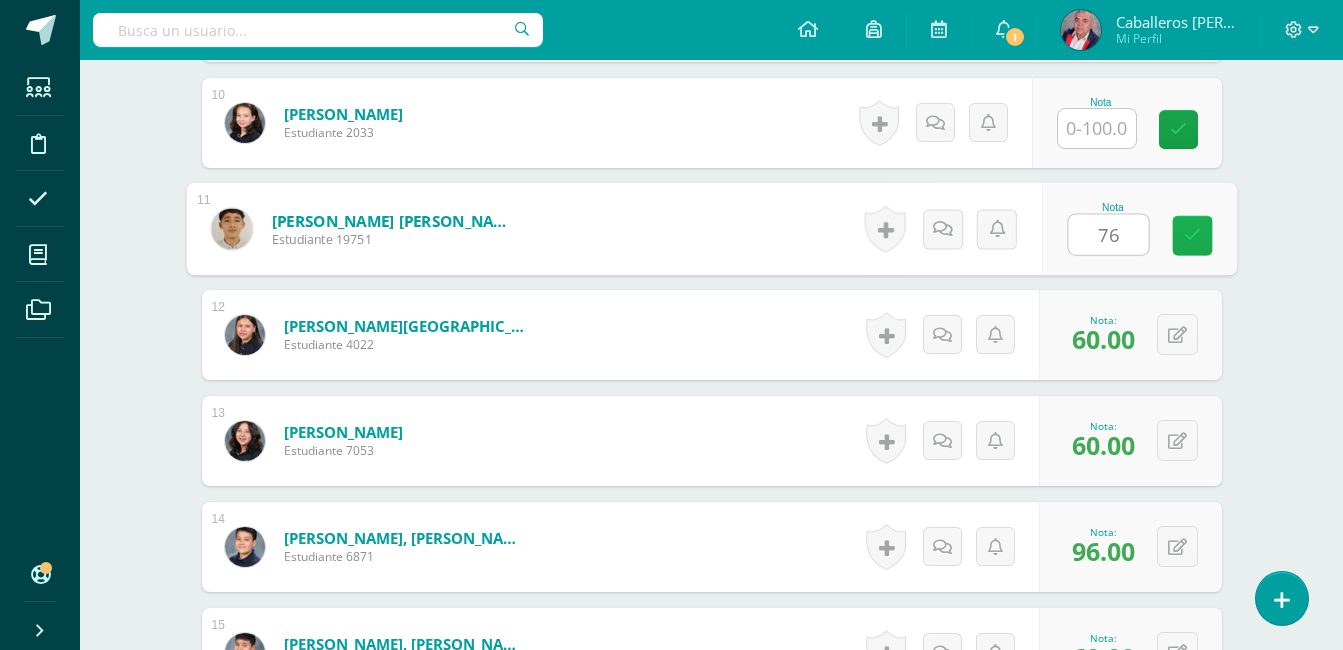click at bounding box center [1192, 236] 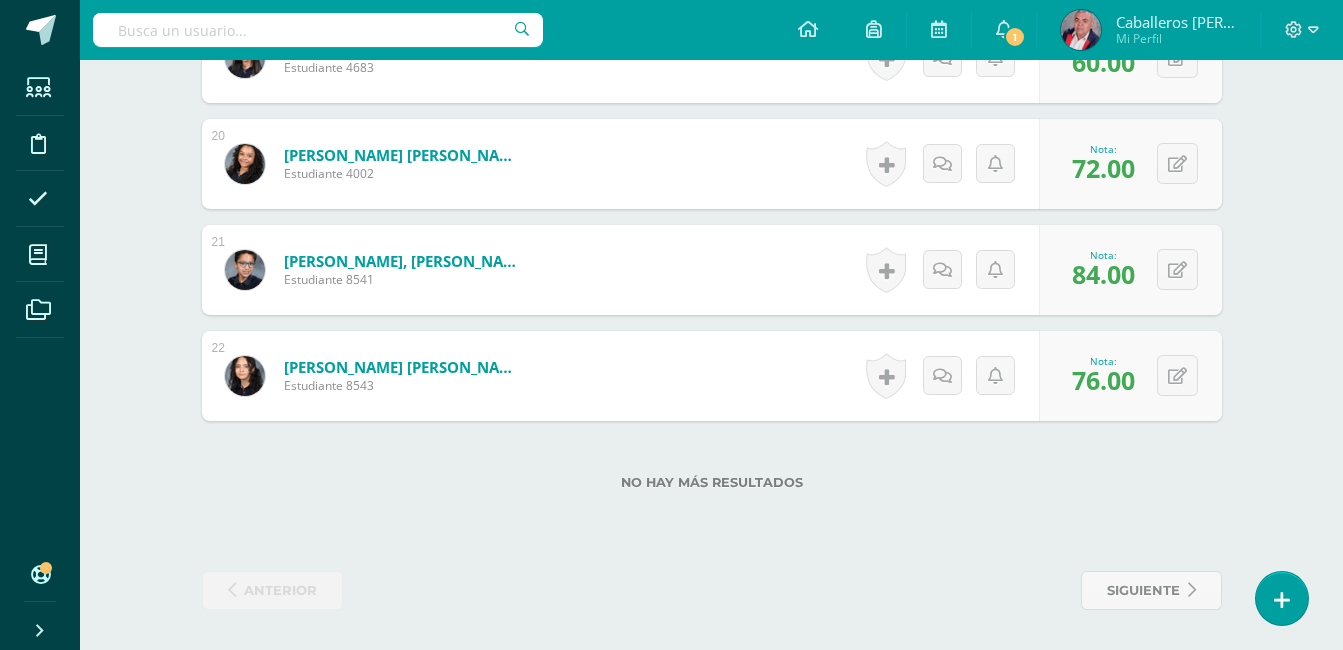 scroll, scrollTop: 0, scrollLeft: 0, axis: both 